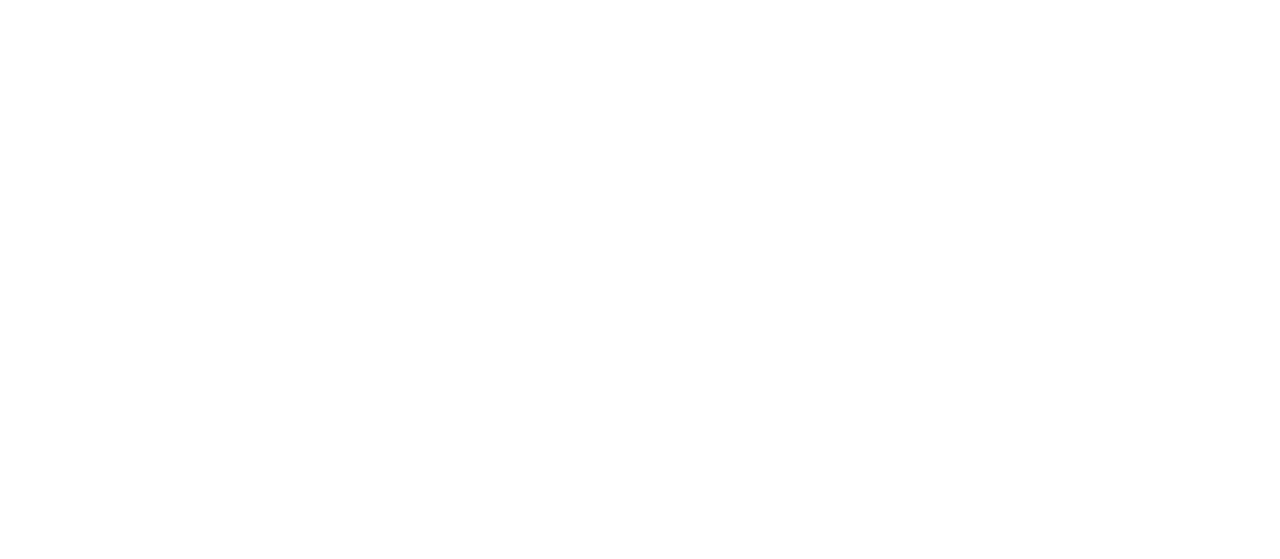 scroll, scrollTop: 0, scrollLeft: 0, axis: both 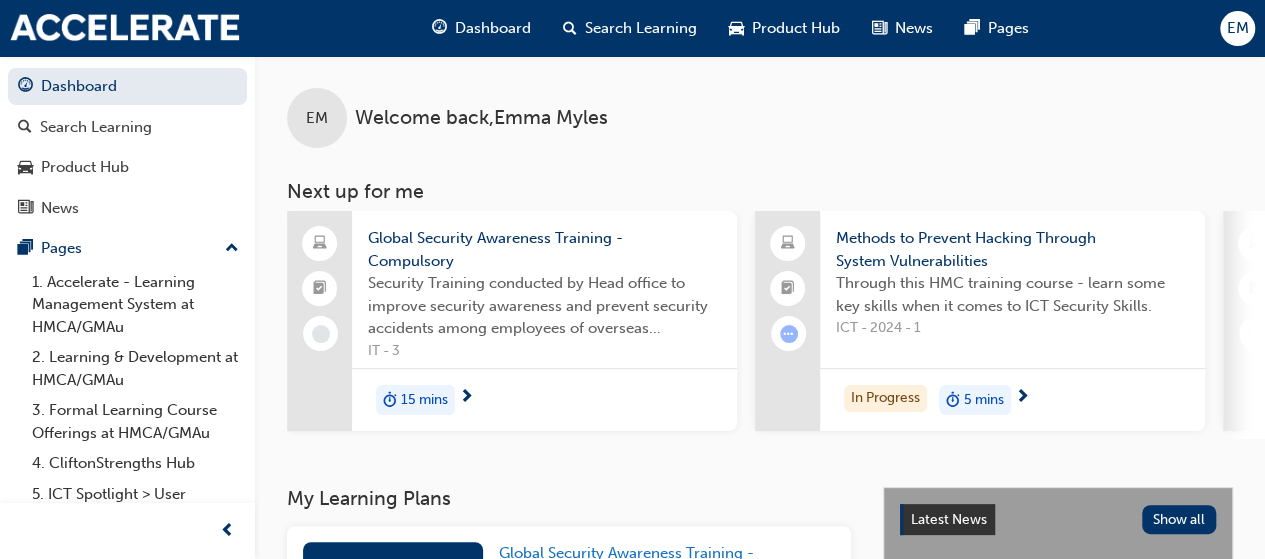 click on "Global Security Awareness Training - Compulsory" at bounding box center [544, 249] 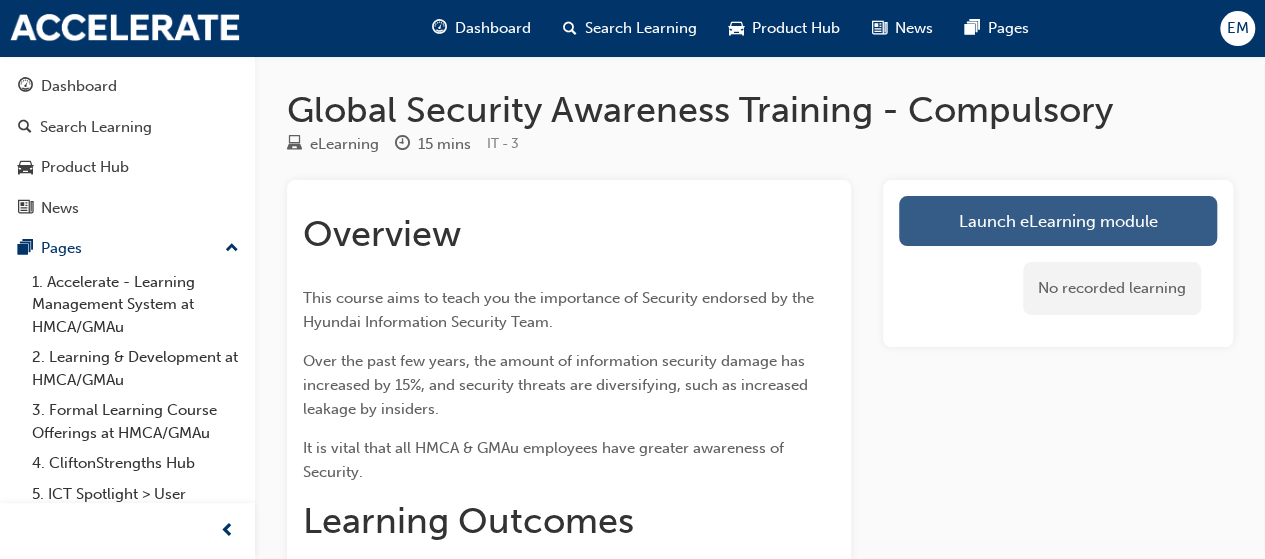 click on "Launch eLearning module" at bounding box center [1058, 221] 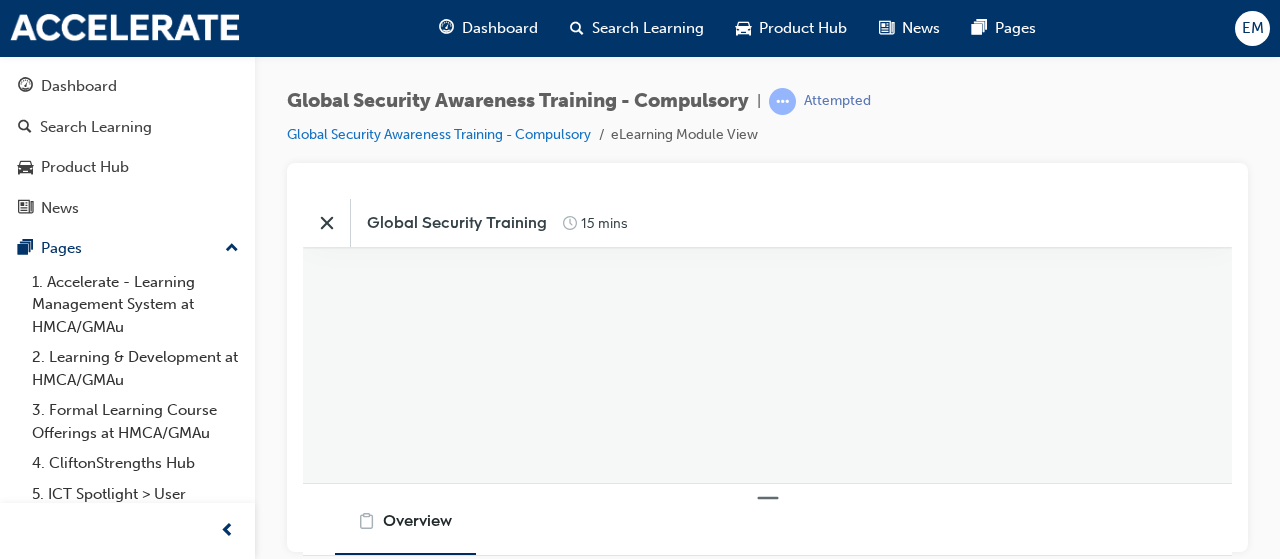 scroll, scrollTop: 0, scrollLeft: 0, axis: both 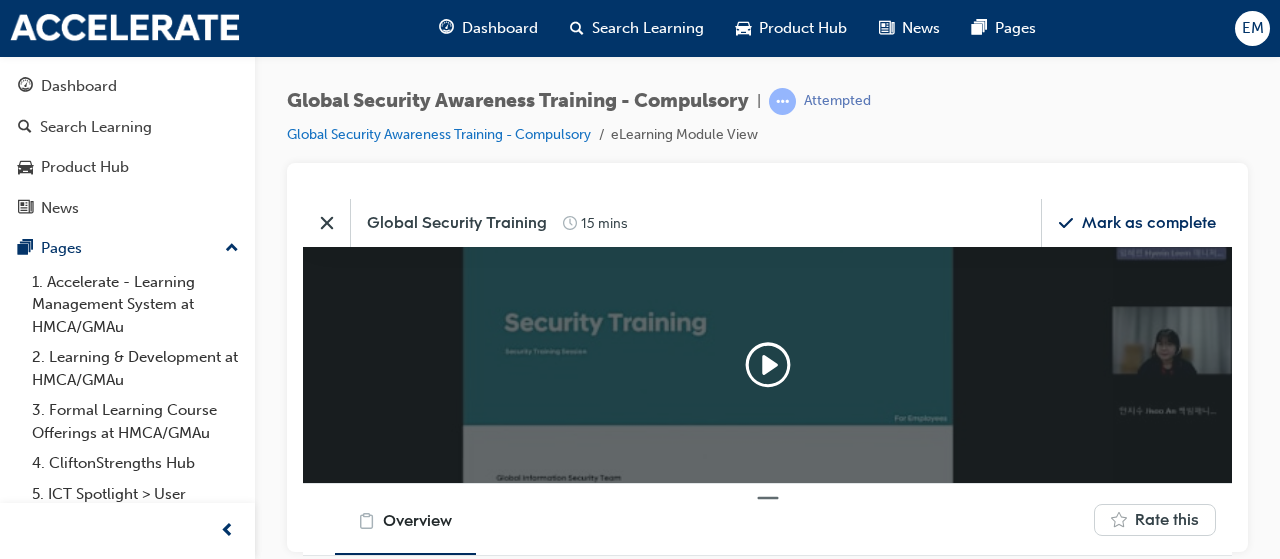 click on "Mark as complete" at bounding box center (1149, 222) 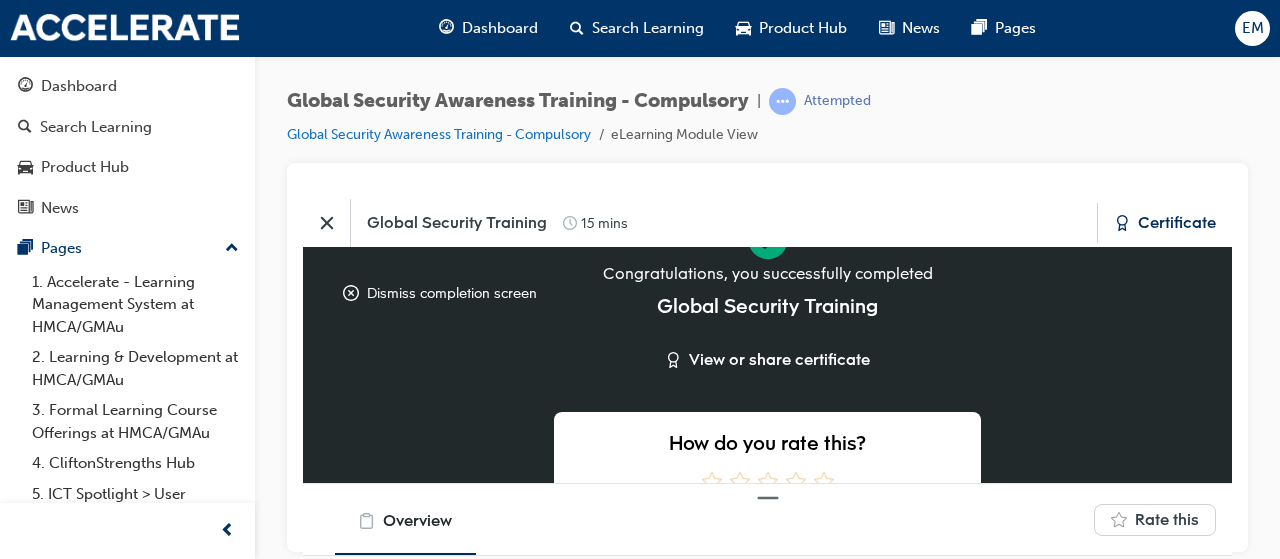 scroll, scrollTop: 203, scrollLeft: 944, axis: both 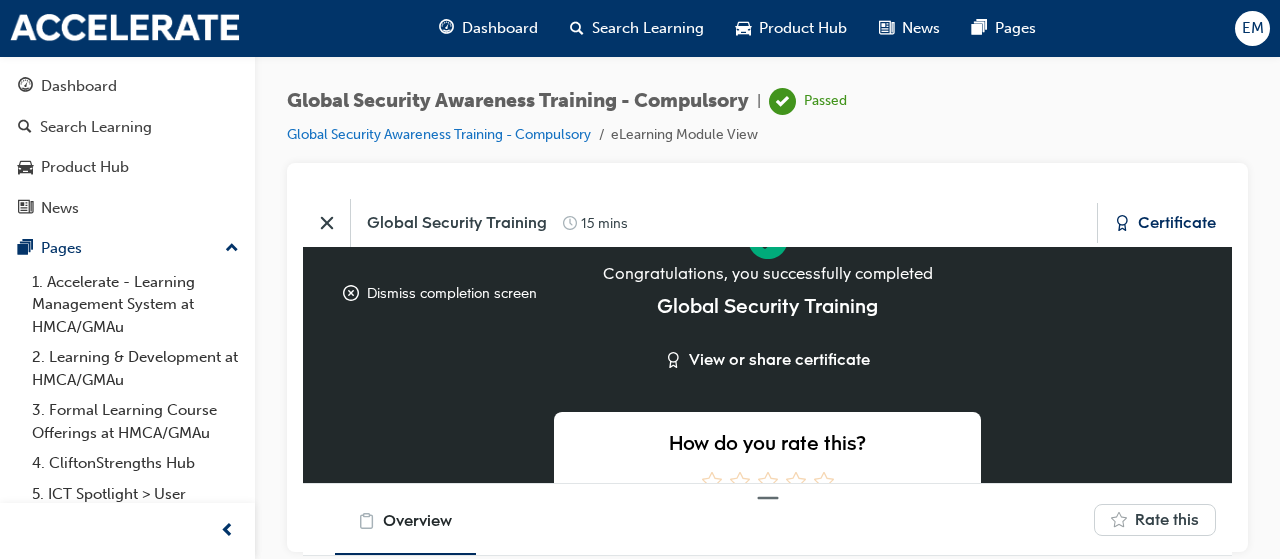 click on "Certificate" at bounding box center [1177, 222] 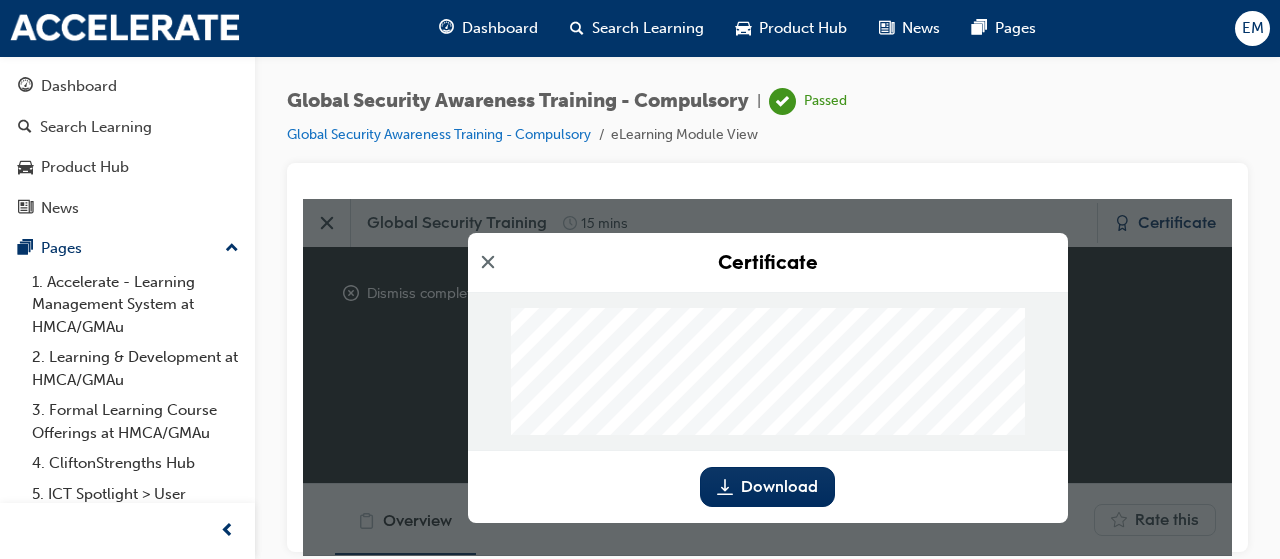 scroll, scrollTop: 136, scrollLeft: 0, axis: vertical 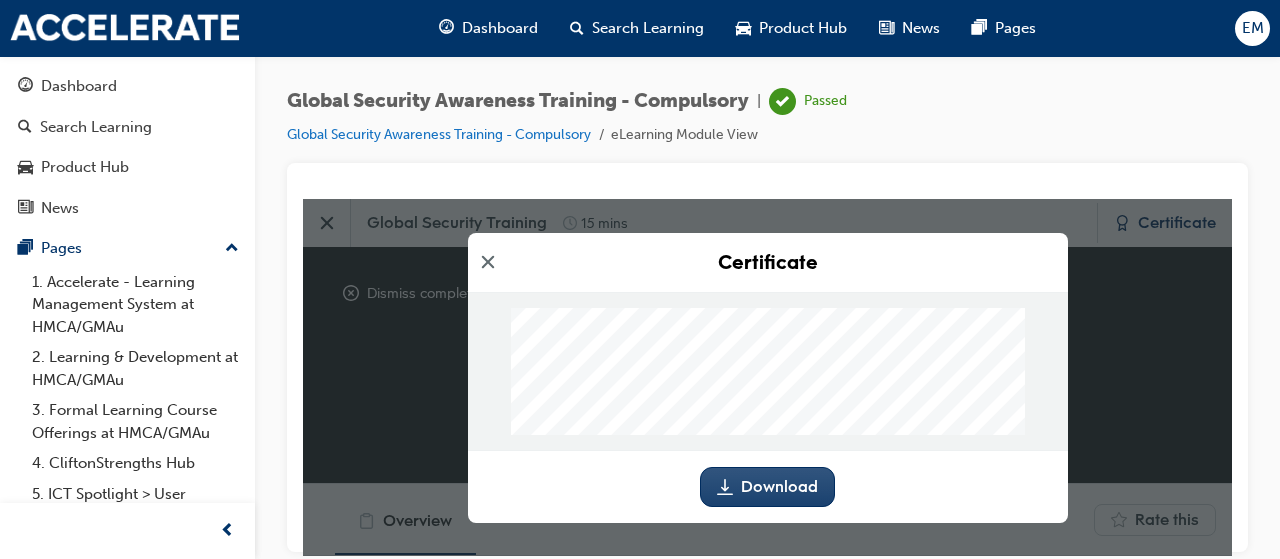 click on "Download" at bounding box center [779, 486] 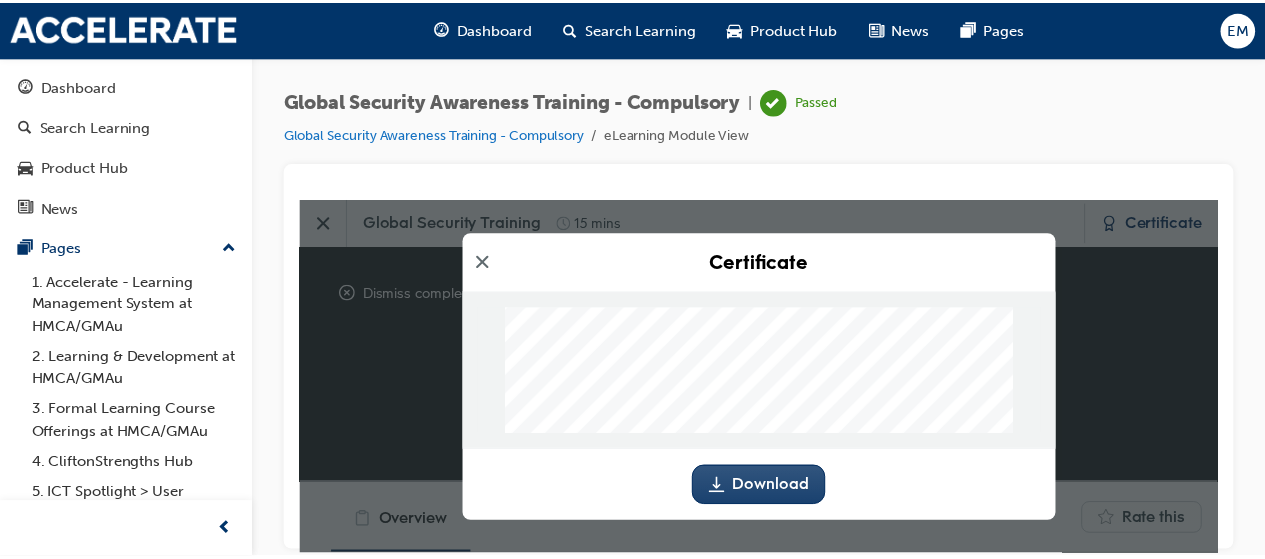 scroll, scrollTop: 36, scrollLeft: 0, axis: vertical 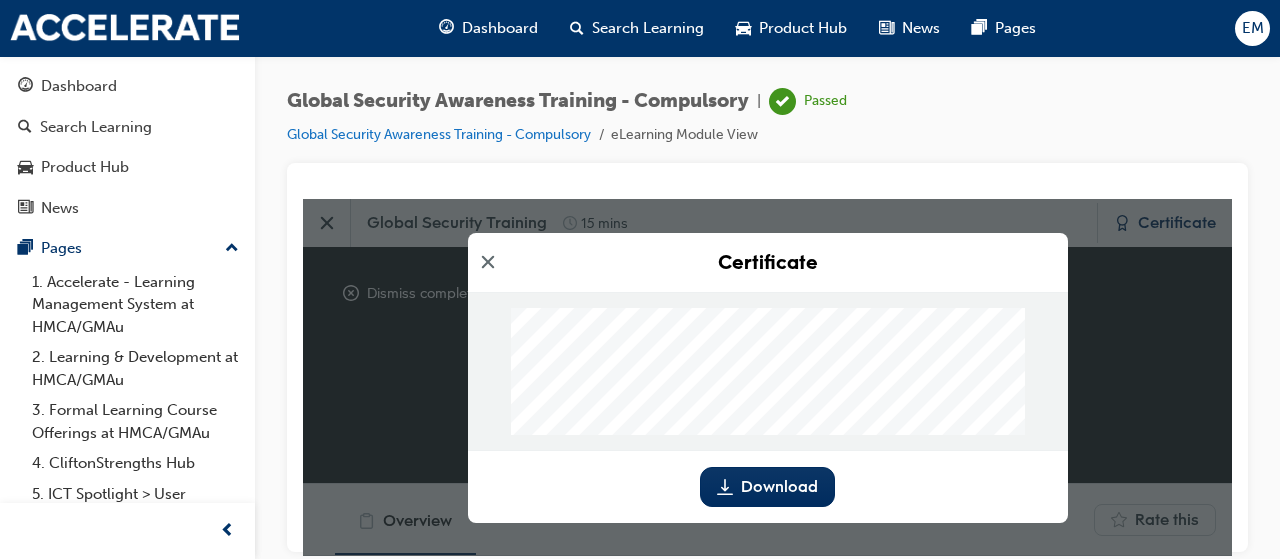 click at bounding box center [488, 261] 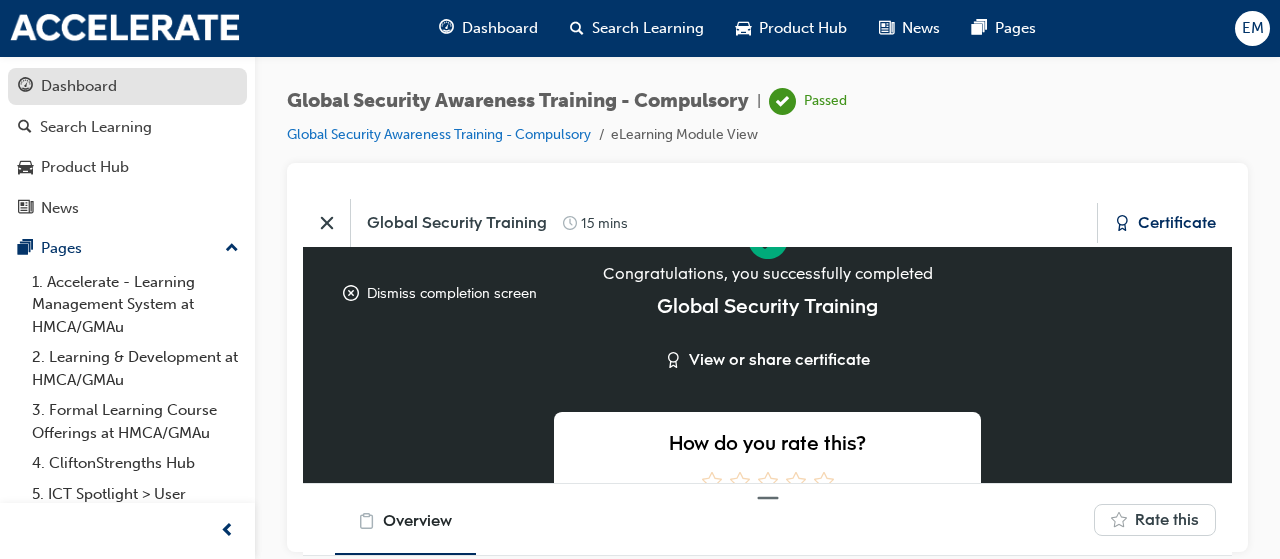 click on "Dashboard" at bounding box center (79, 86) 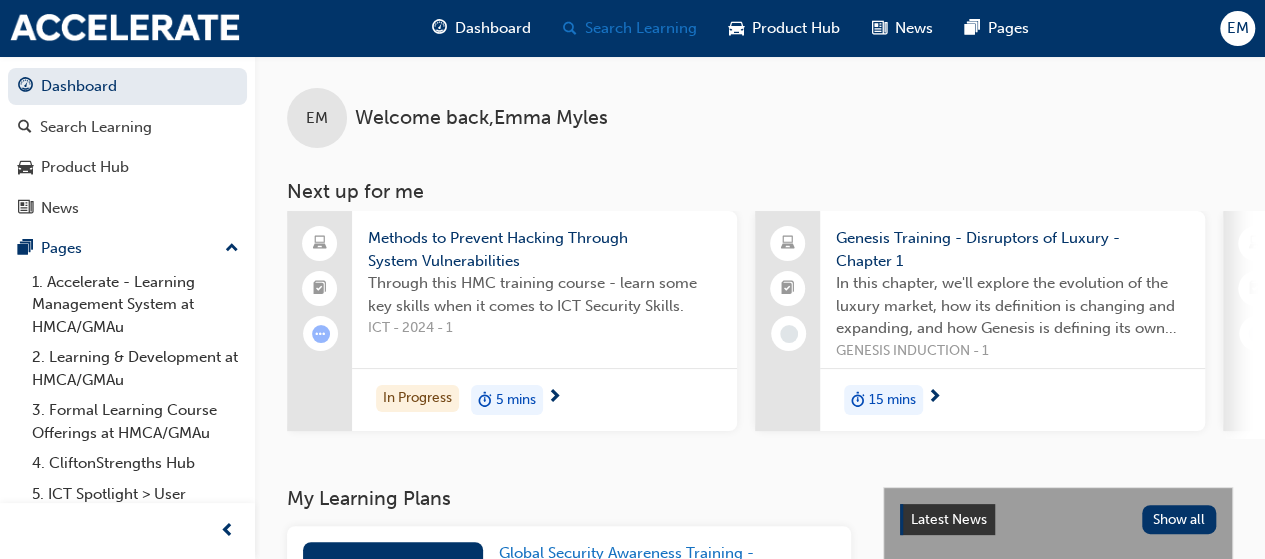 click on "Search Learning" at bounding box center (641, 28) 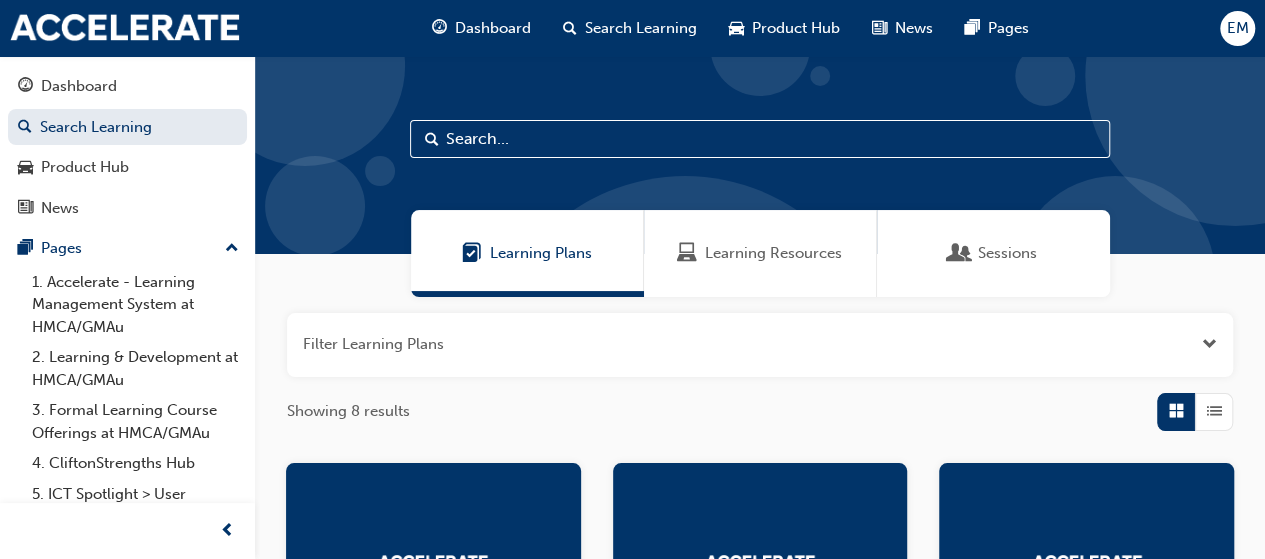 click at bounding box center (760, 139) 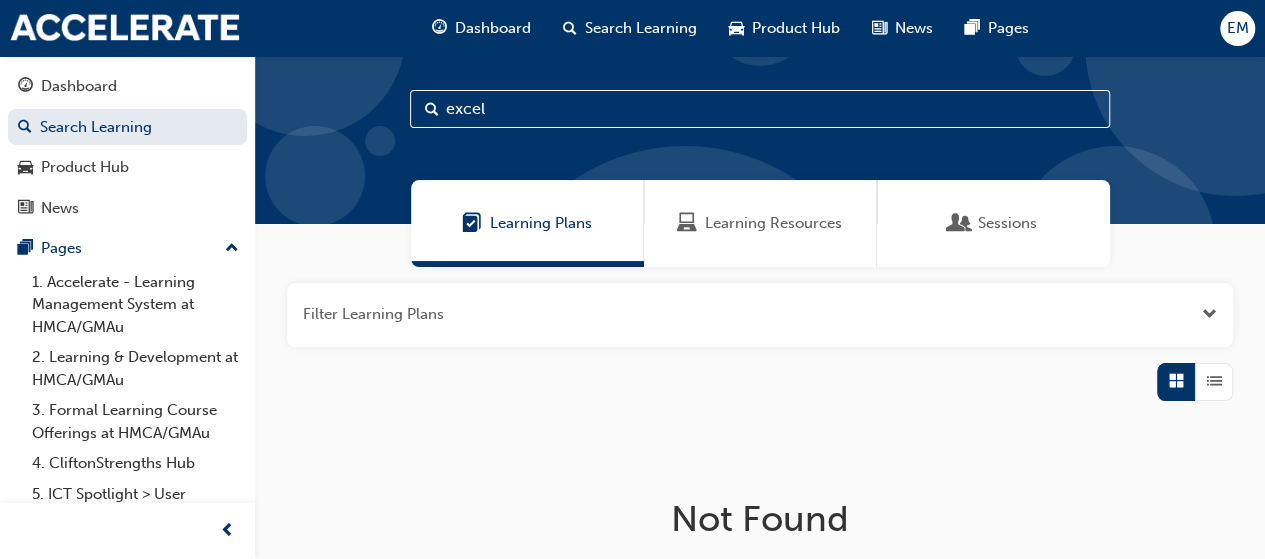 scroll, scrollTop: 0, scrollLeft: 0, axis: both 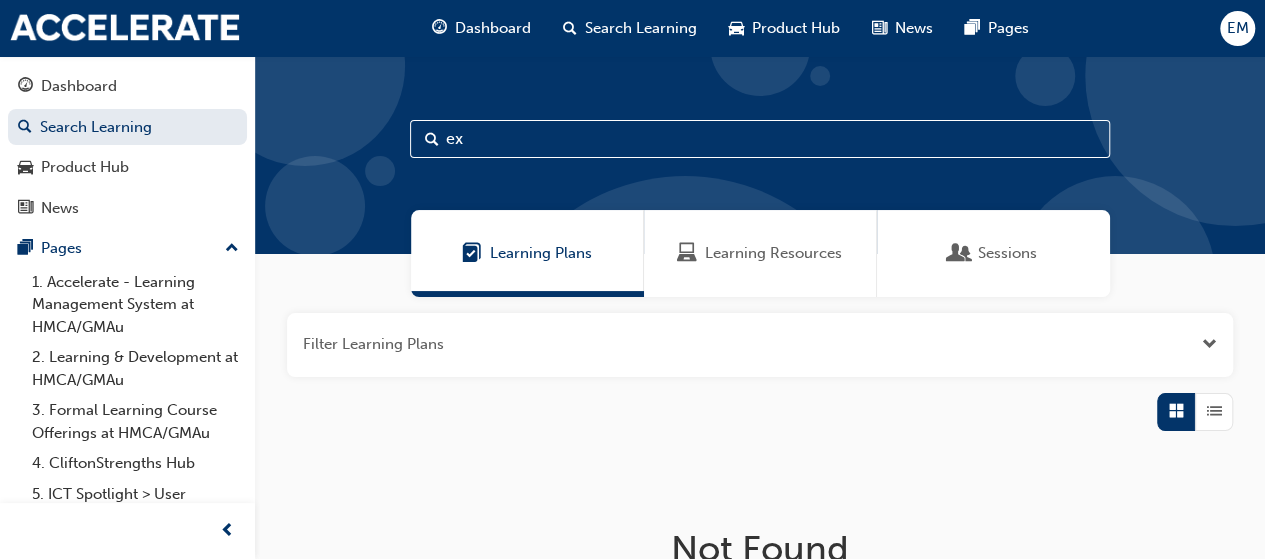 type on "e" 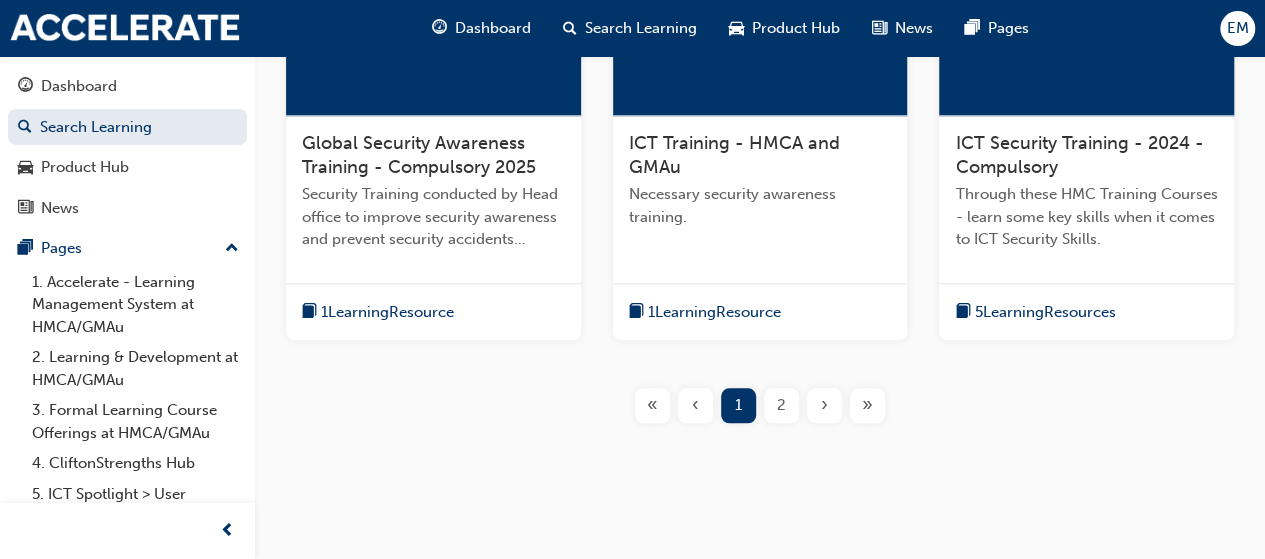 scroll, scrollTop: 1004, scrollLeft: 0, axis: vertical 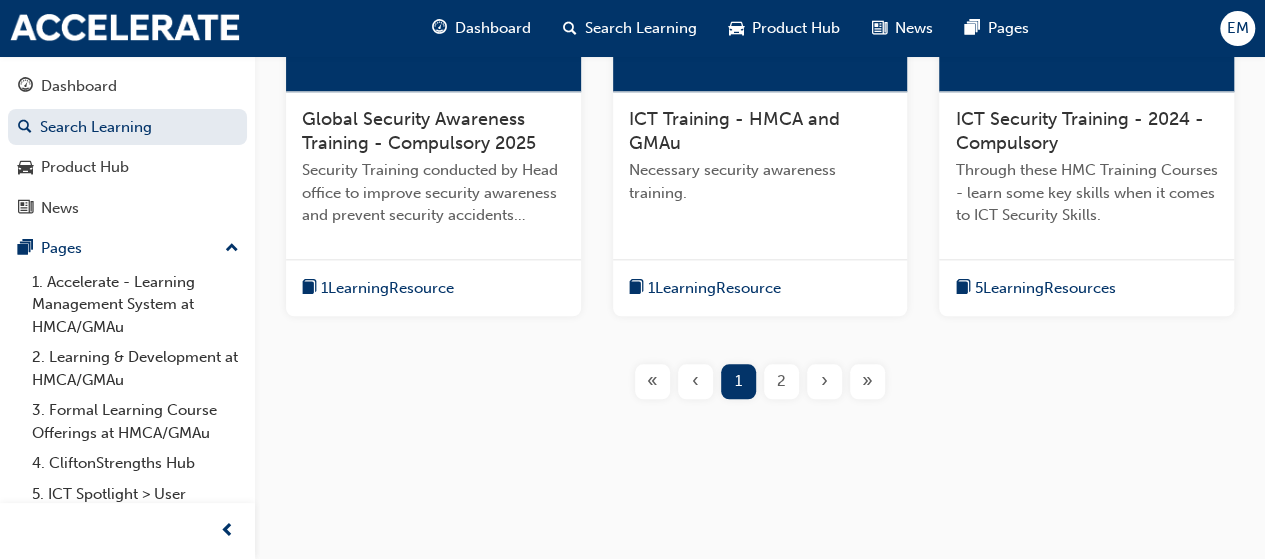 type 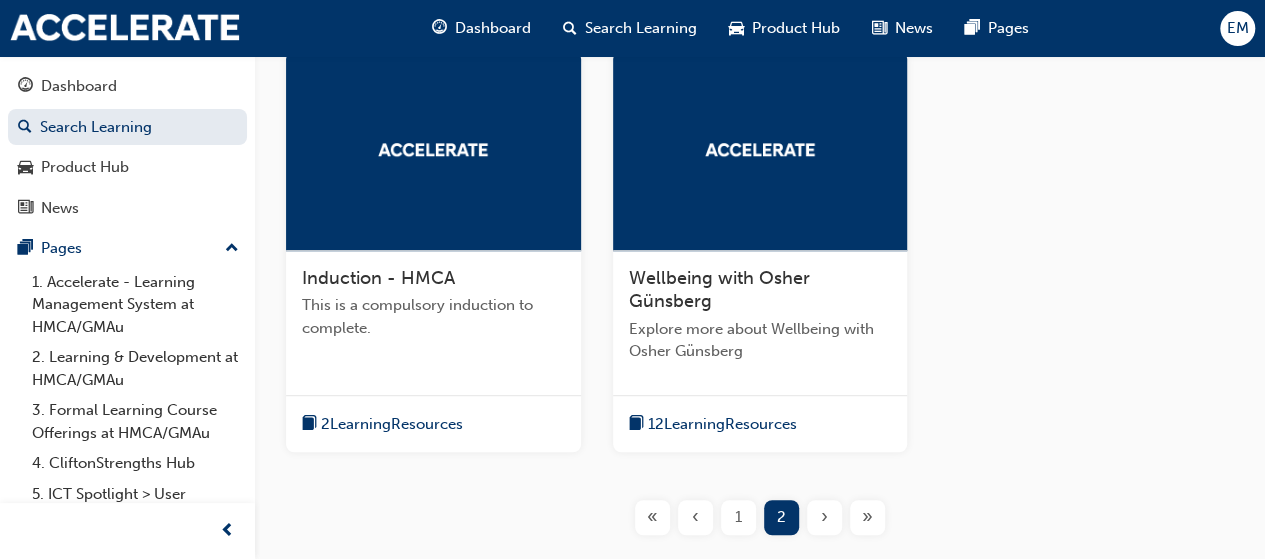 scroll, scrollTop: 548, scrollLeft: 0, axis: vertical 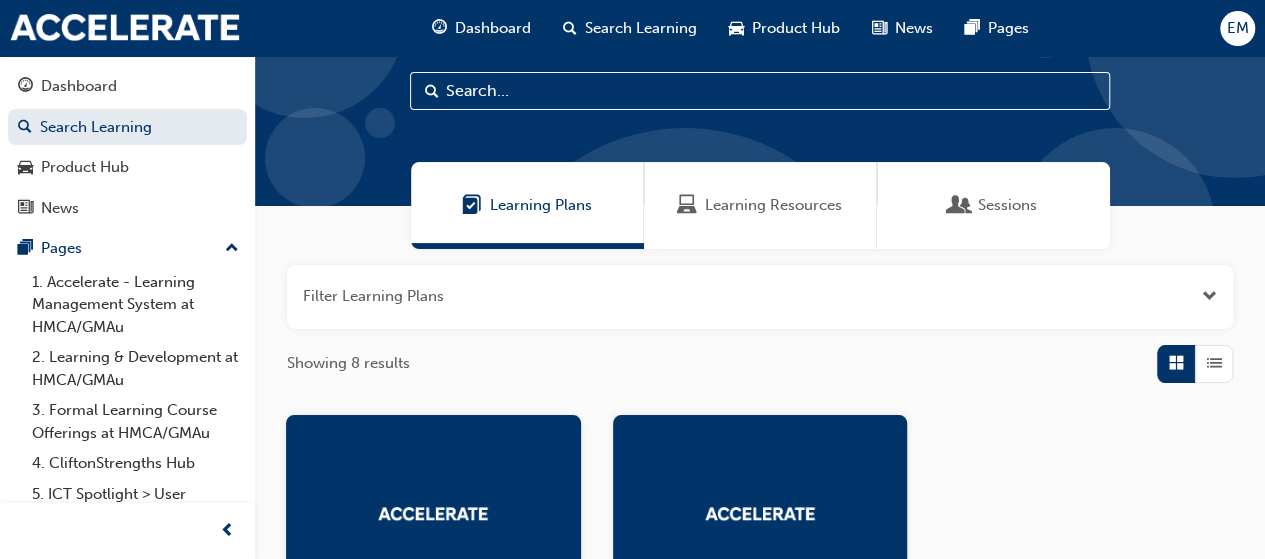 click on "Learning Resources" at bounding box center [773, 205] 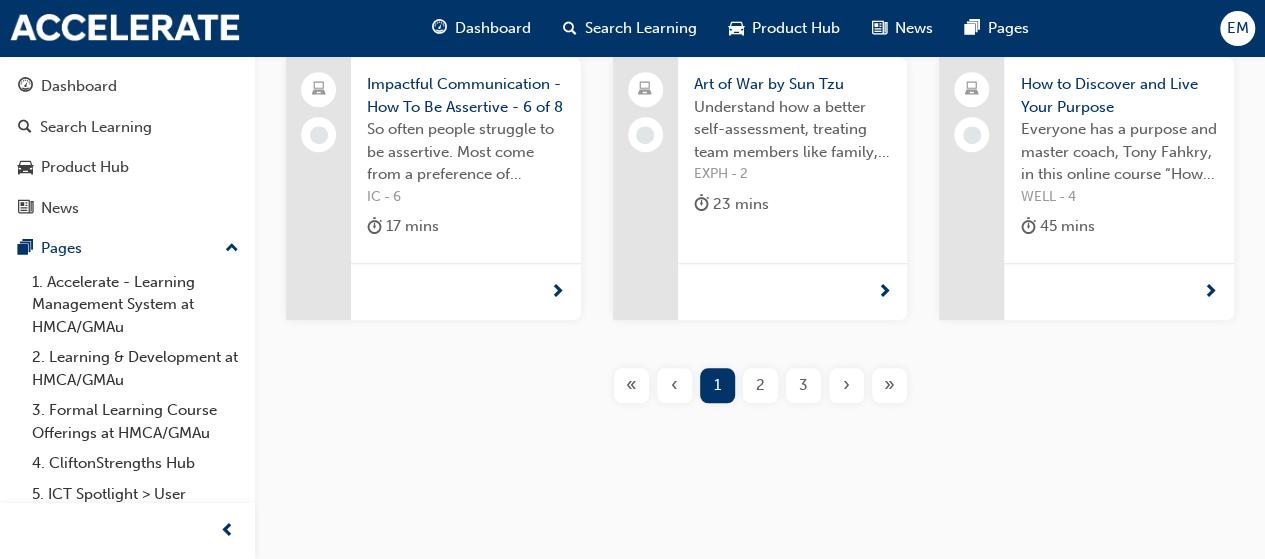 scroll, scrollTop: 728, scrollLeft: 0, axis: vertical 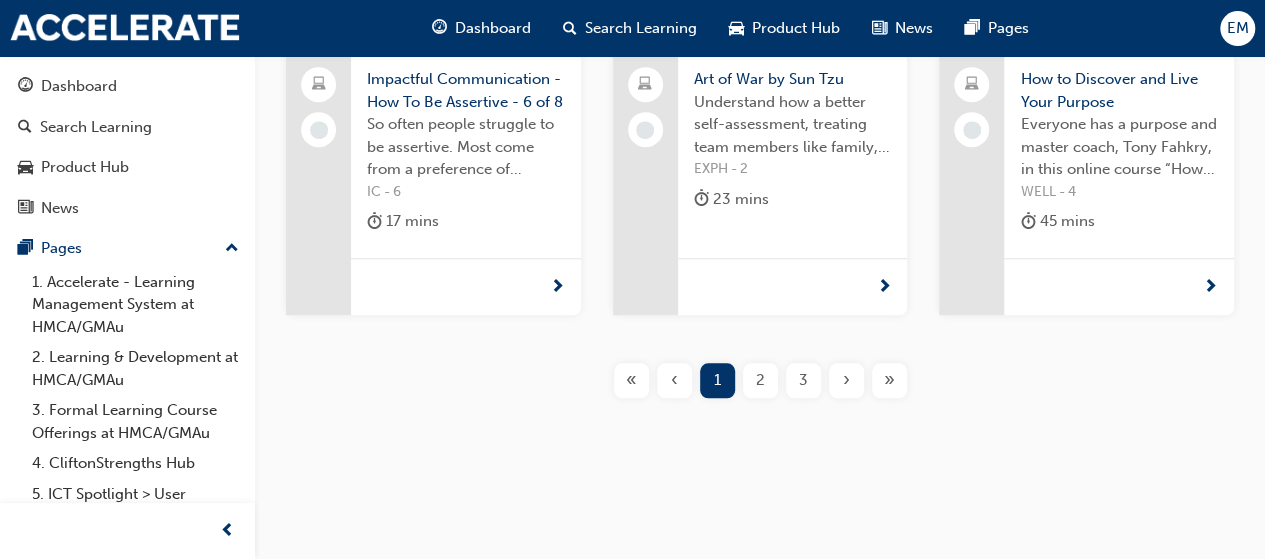 click on "2" at bounding box center [760, 380] 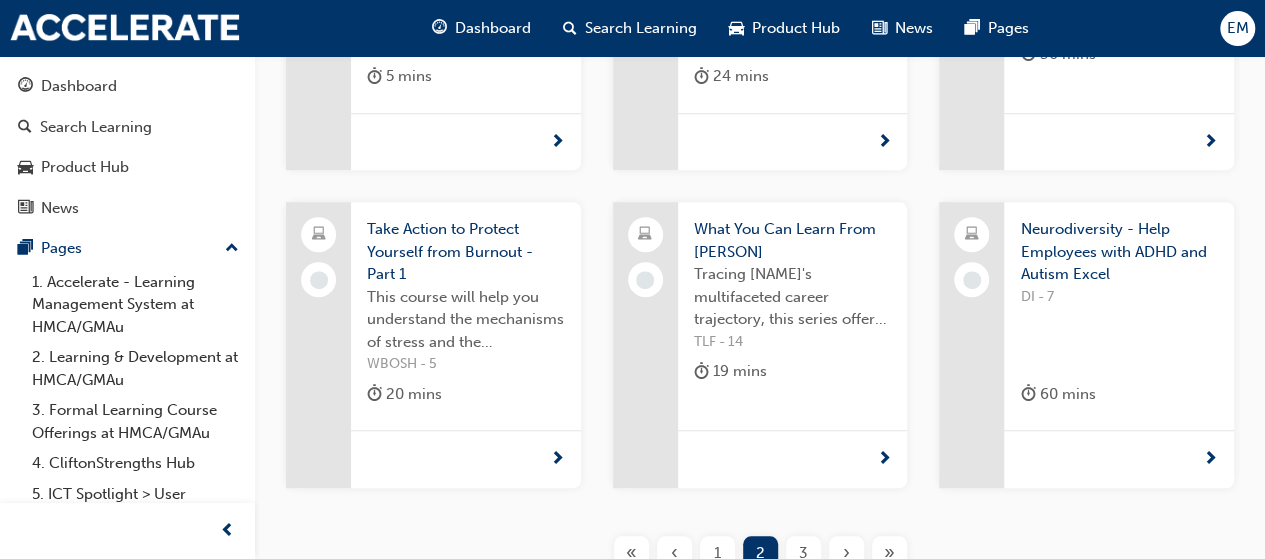 scroll, scrollTop: 628, scrollLeft: 0, axis: vertical 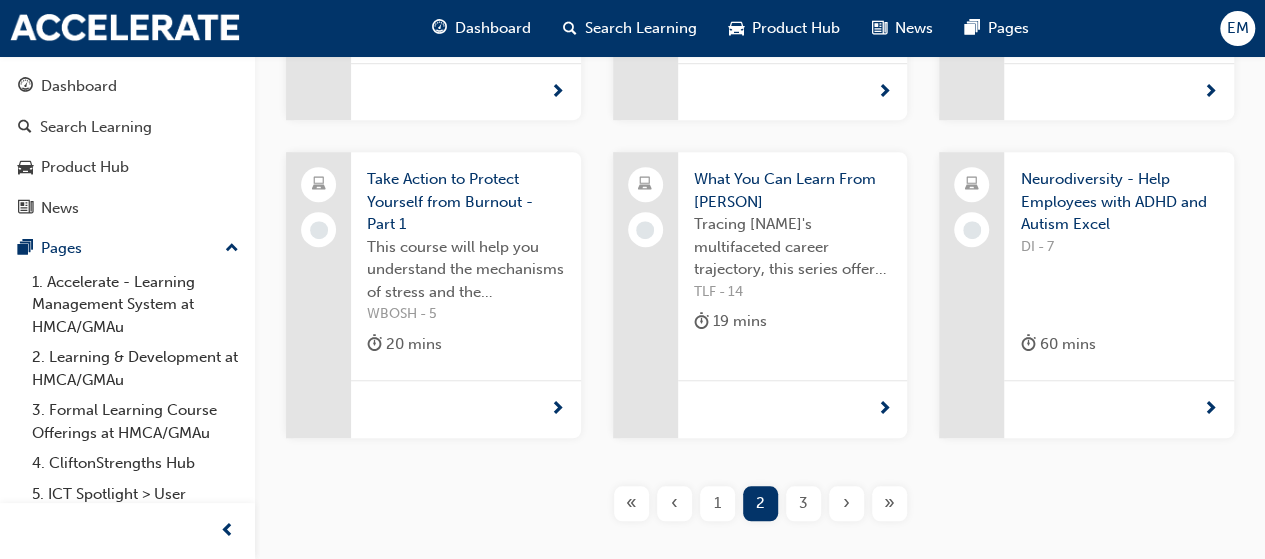 click on "3" at bounding box center (803, 503) 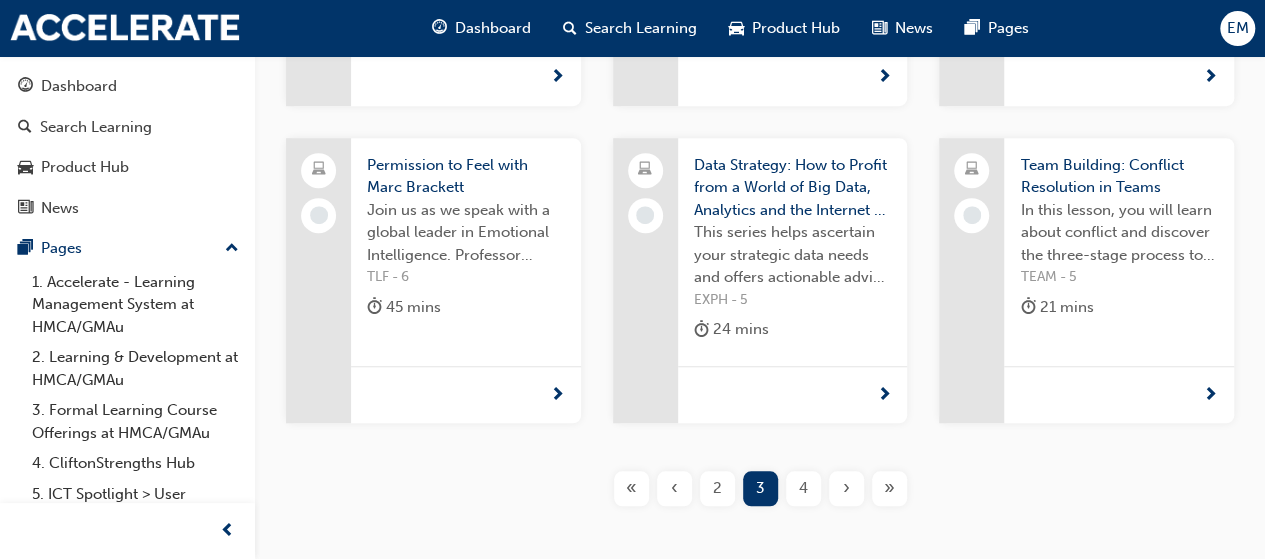 scroll, scrollTop: 628, scrollLeft: 0, axis: vertical 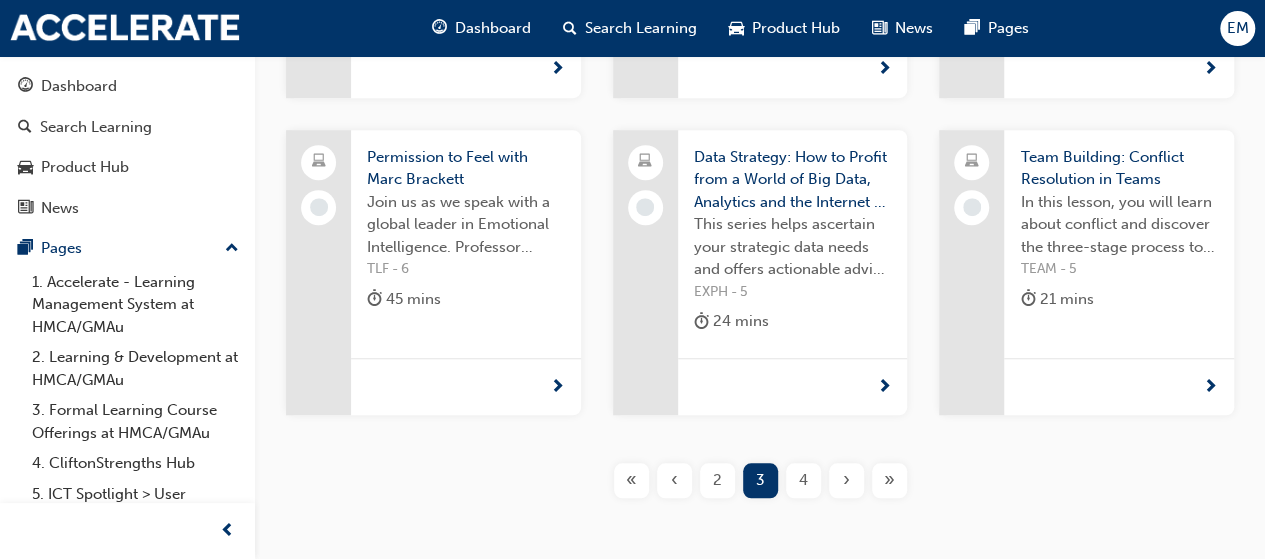 click on "4" at bounding box center (803, 480) 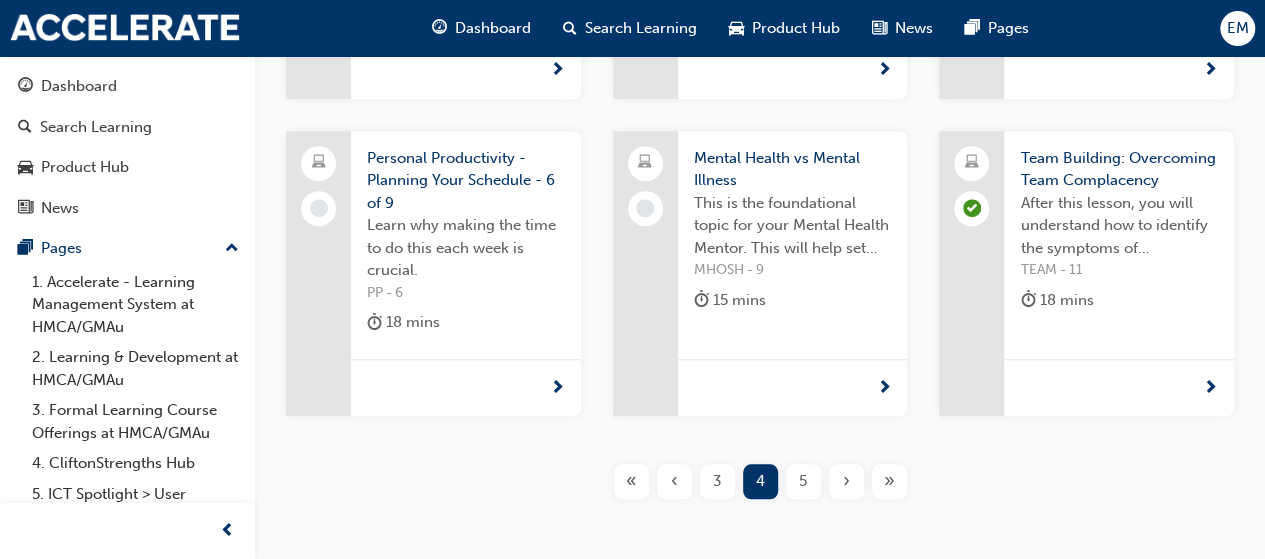 scroll, scrollTop: 628, scrollLeft: 0, axis: vertical 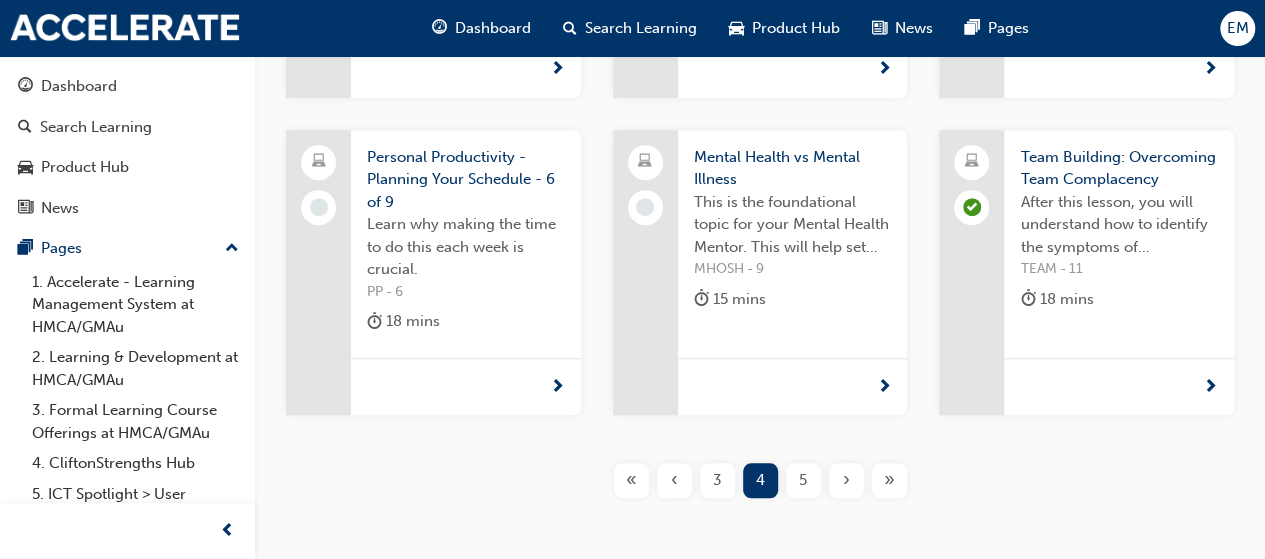 click on "5" at bounding box center [803, 480] 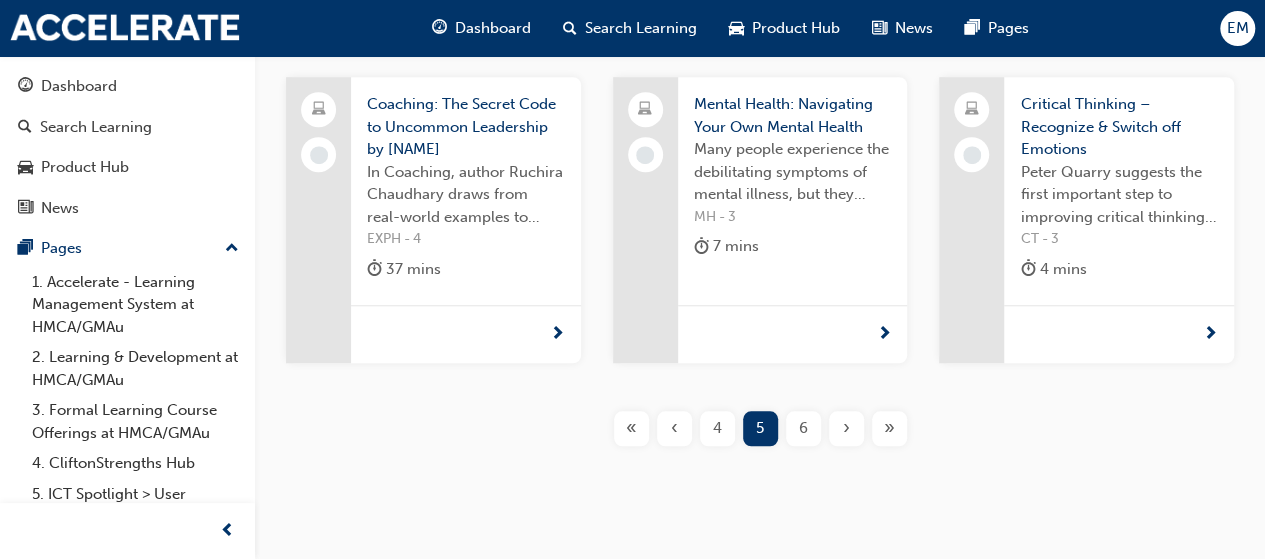 scroll, scrollTop: 750, scrollLeft: 0, axis: vertical 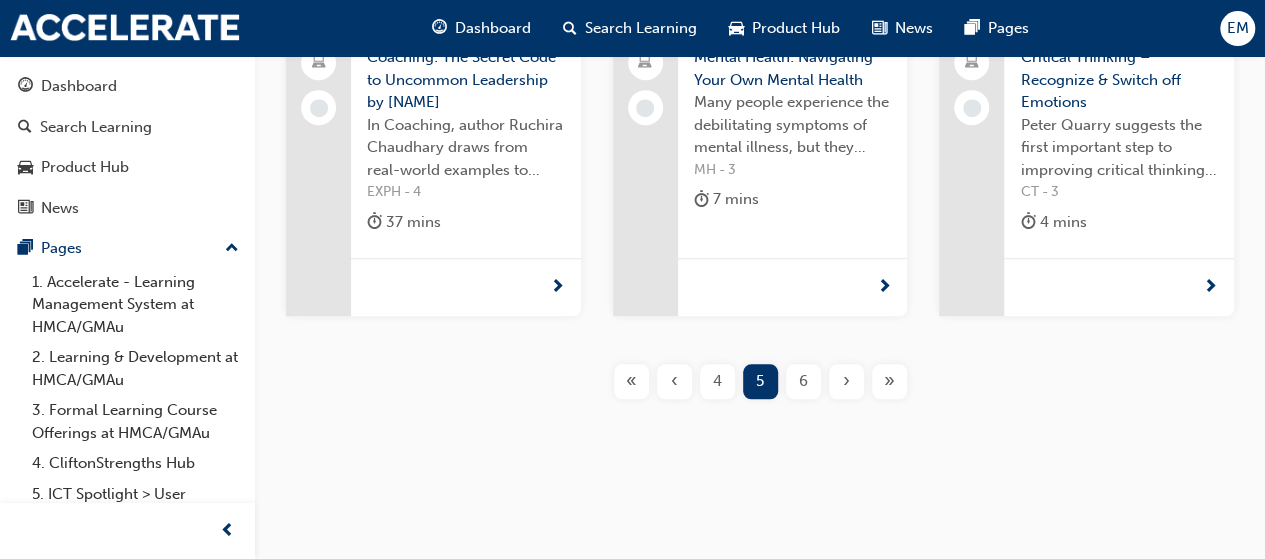 click on "6" at bounding box center (803, 381) 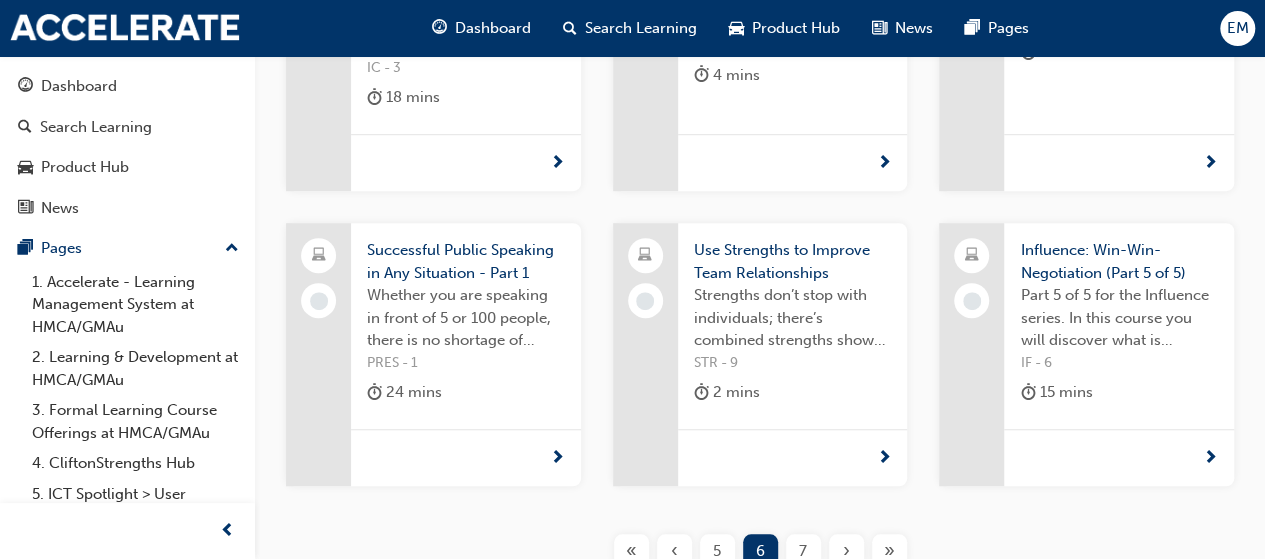 scroll, scrollTop: 628, scrollLeft: 0, axis: vertical 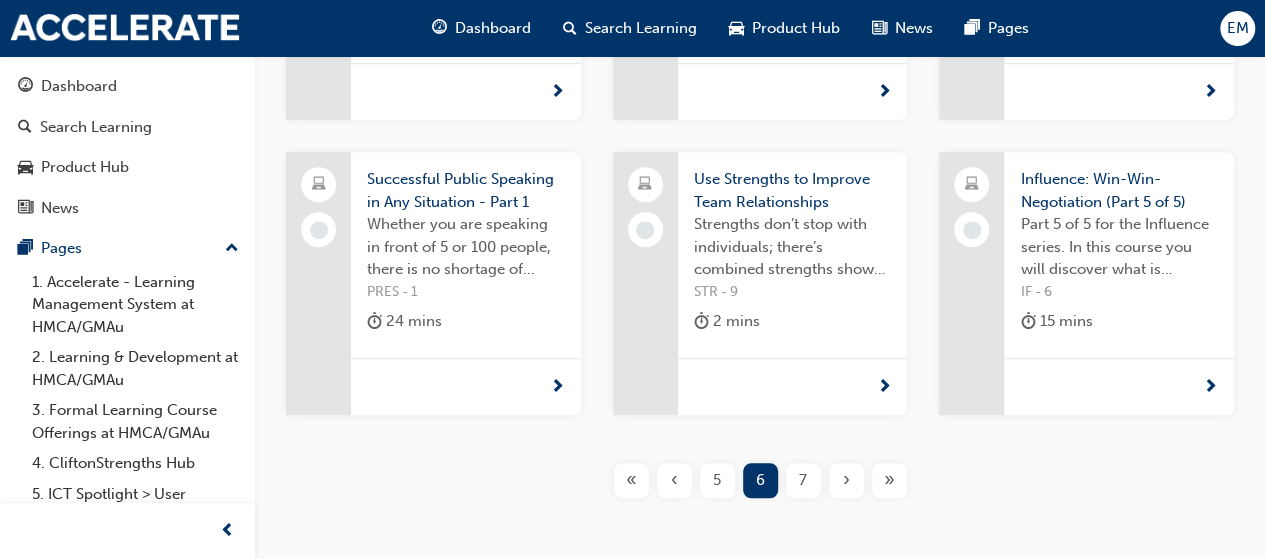 click on "7" at bounding box center [803, 480] 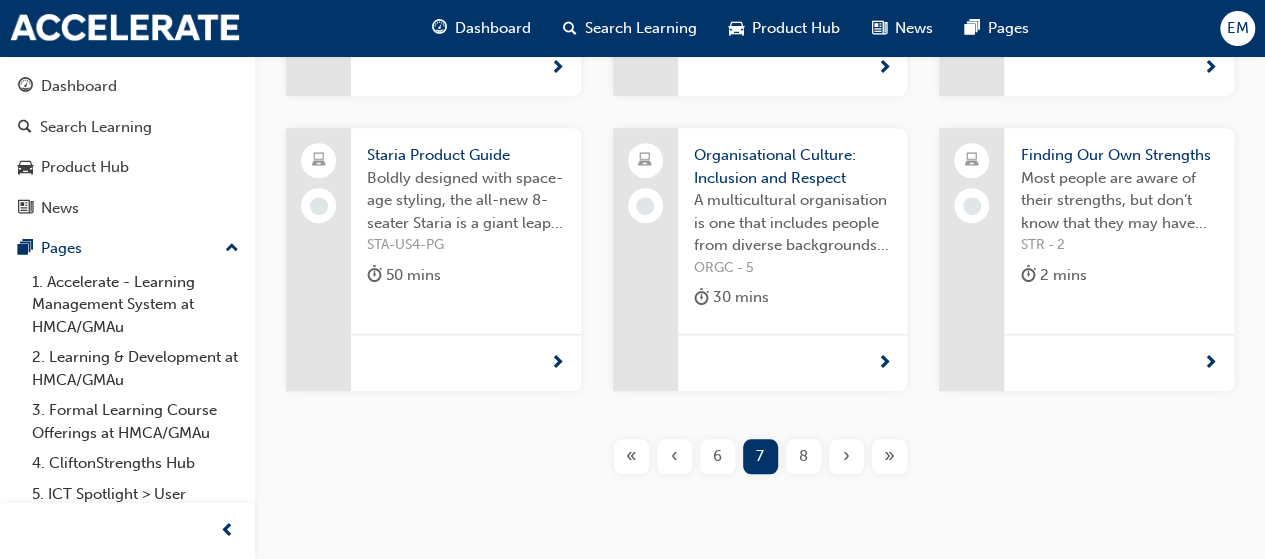scroll, scrollTop: 728, scrollLeft: 0, axis: vertical 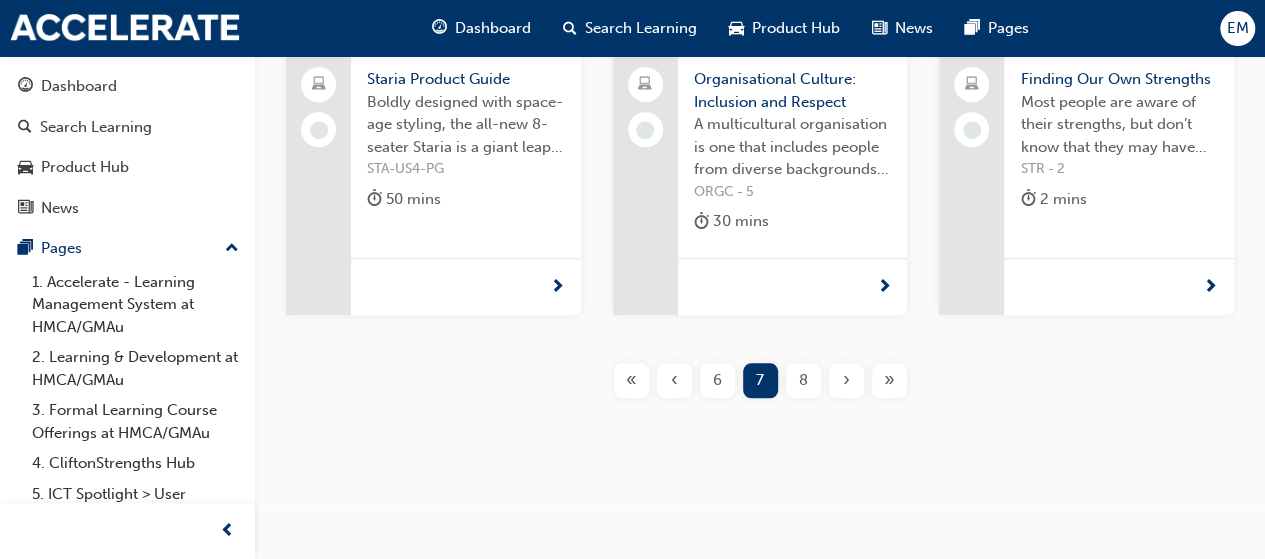 click on "8" at bounding box center [803, 380] 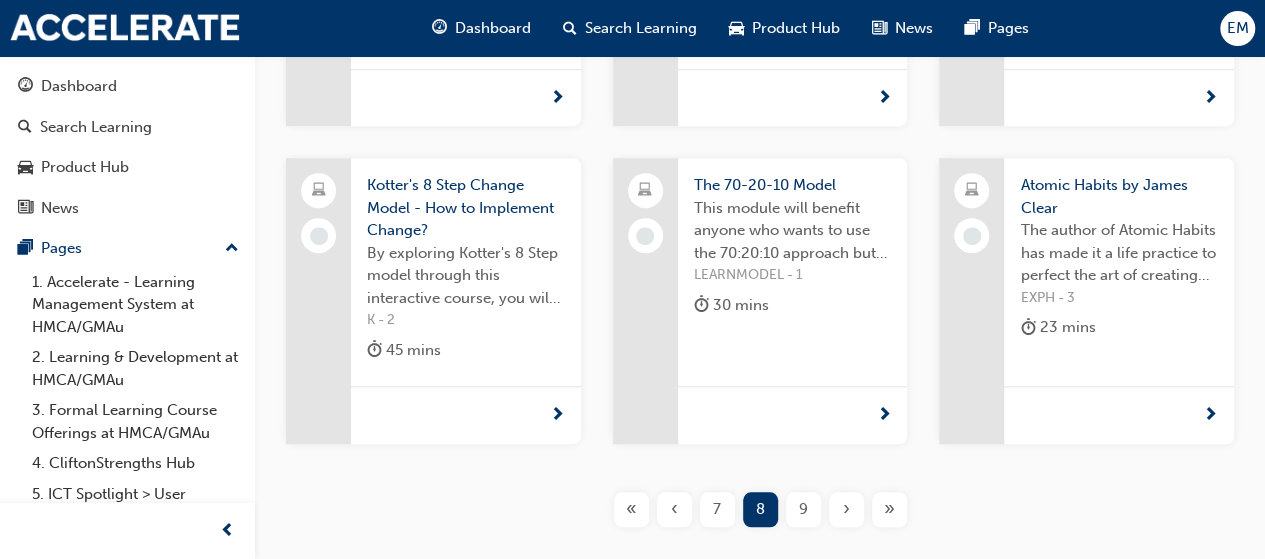 scroll, scrollTop: 728, scrollLeft: 0, axis: vertical 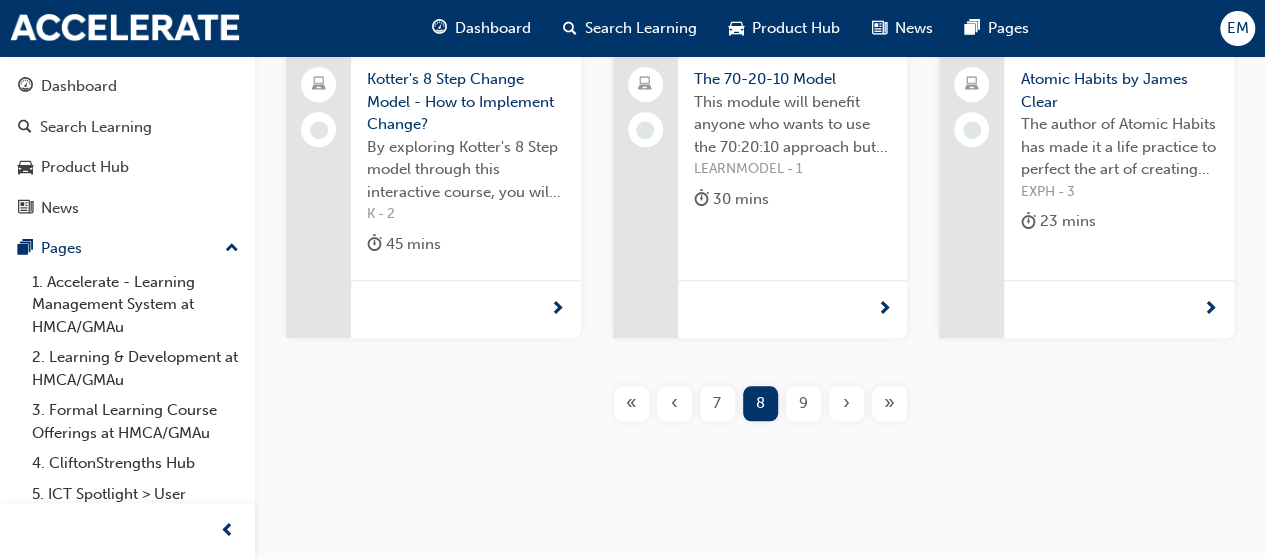 click on "9" at bounding box center (803, 403) 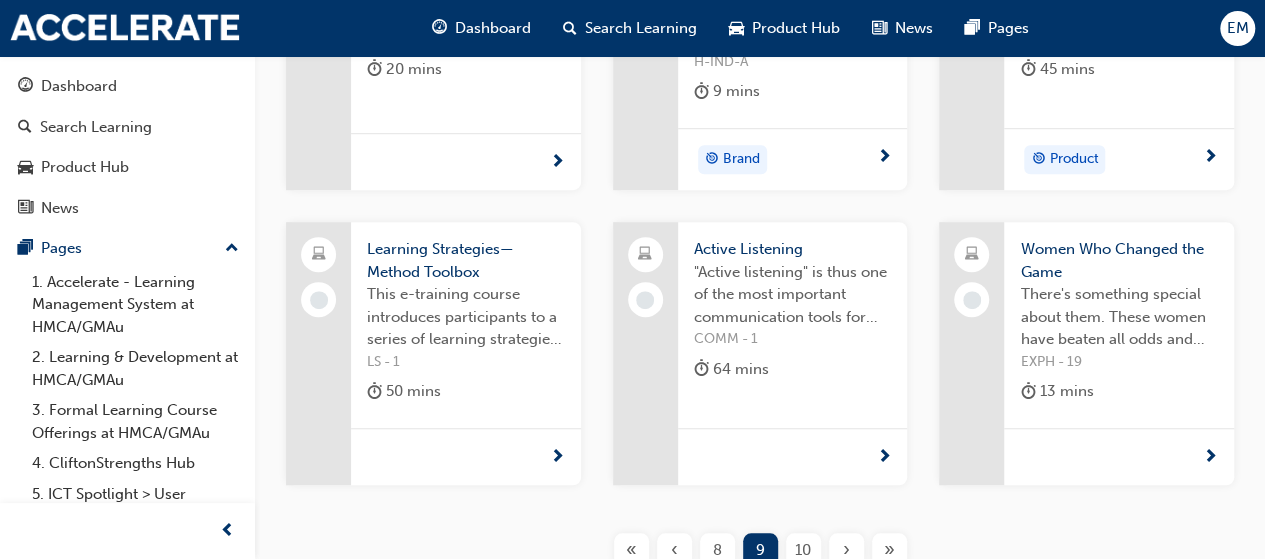 scroll, scrollTop: 628, scrollLeft: 0, axis: vertical 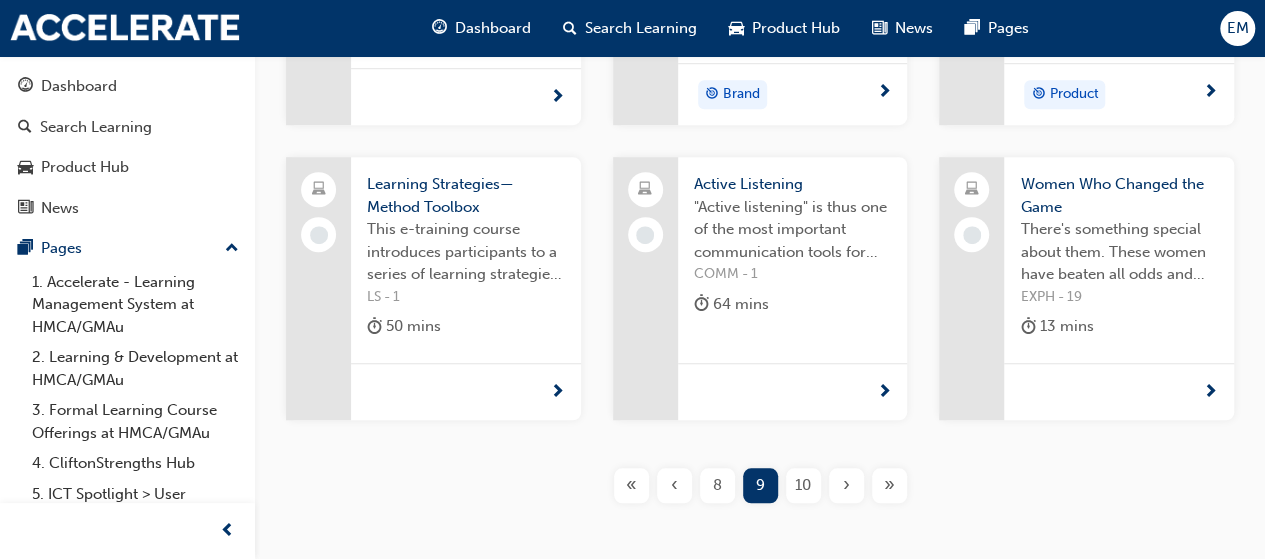 click on "10" at bounding box center (803, 485) 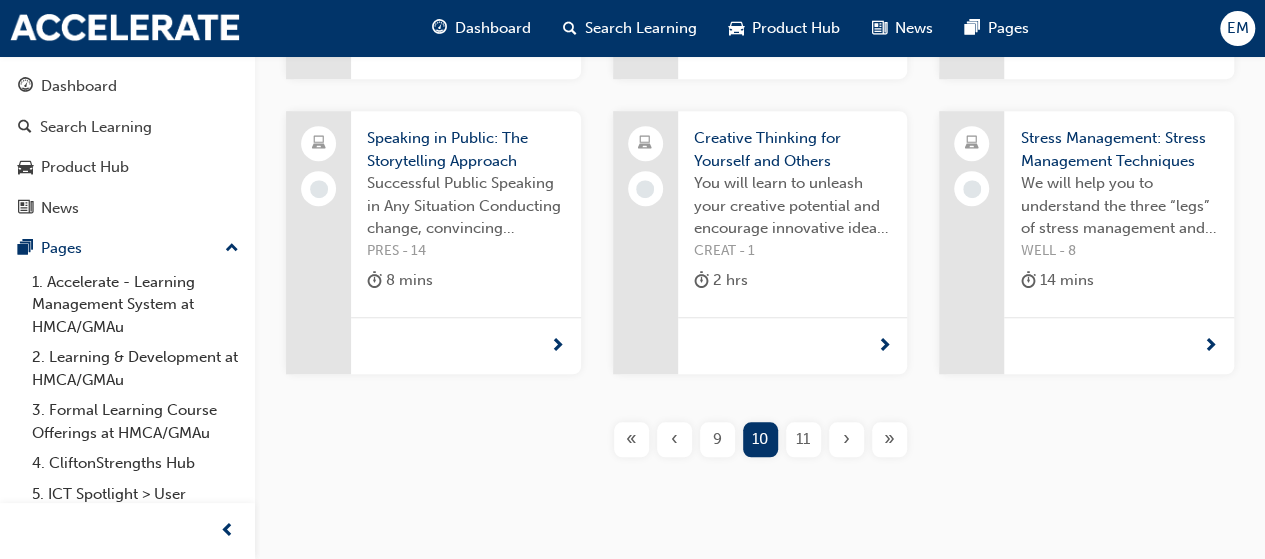 scroll, scrollTop: 728, scrollLeft: 0, axis: vertical 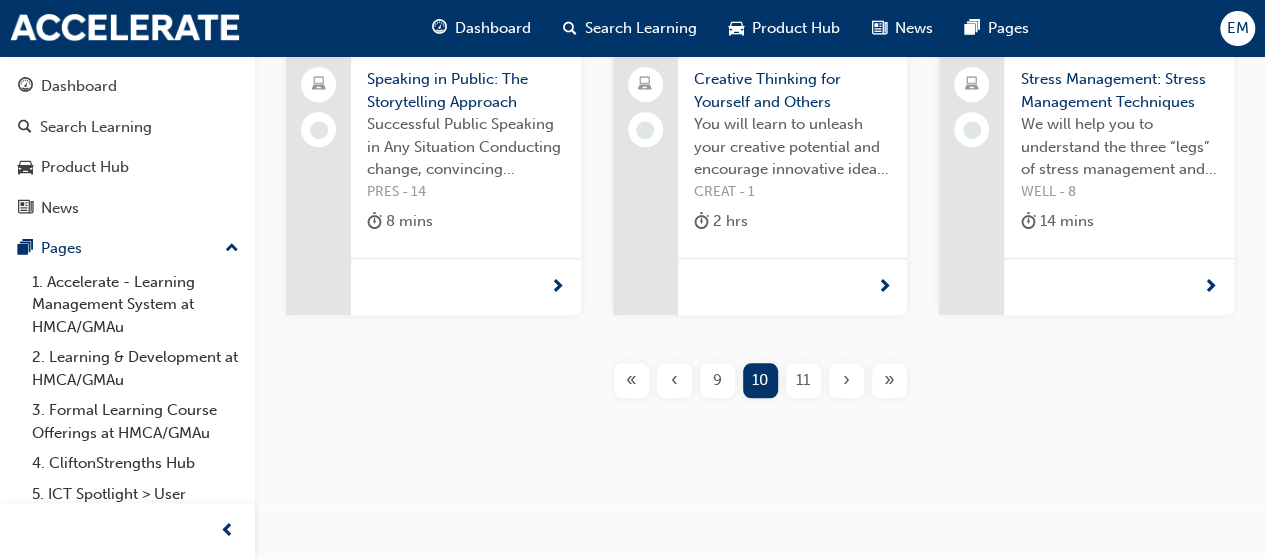 click on "11" at bounding box center (803, 380) 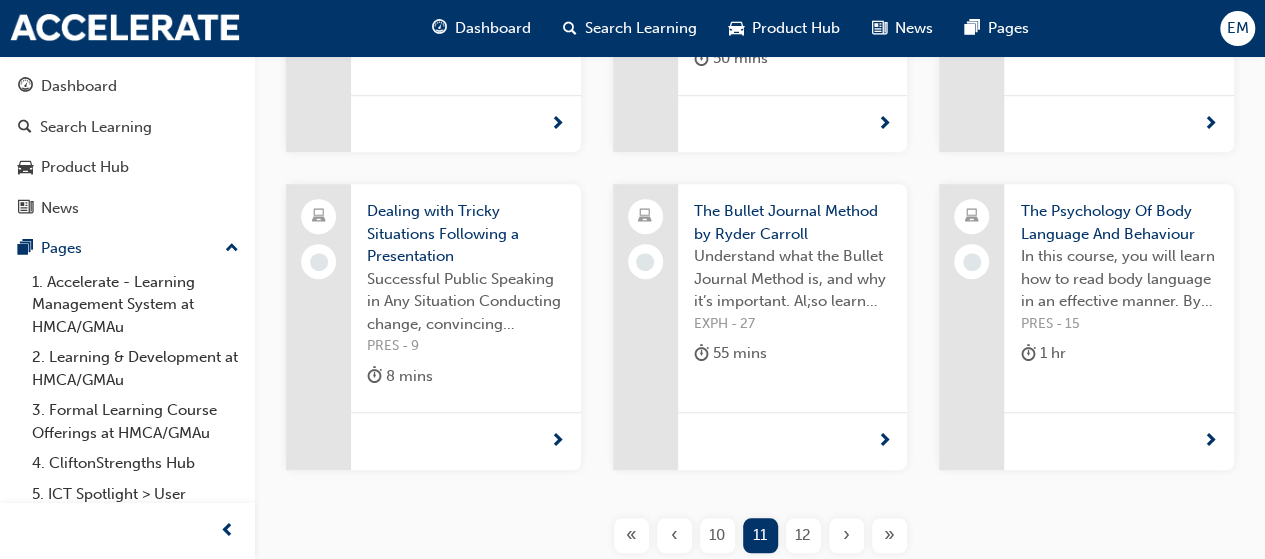 scroll, scrollTop: 628, scrollLeft: 0, axis: vertical 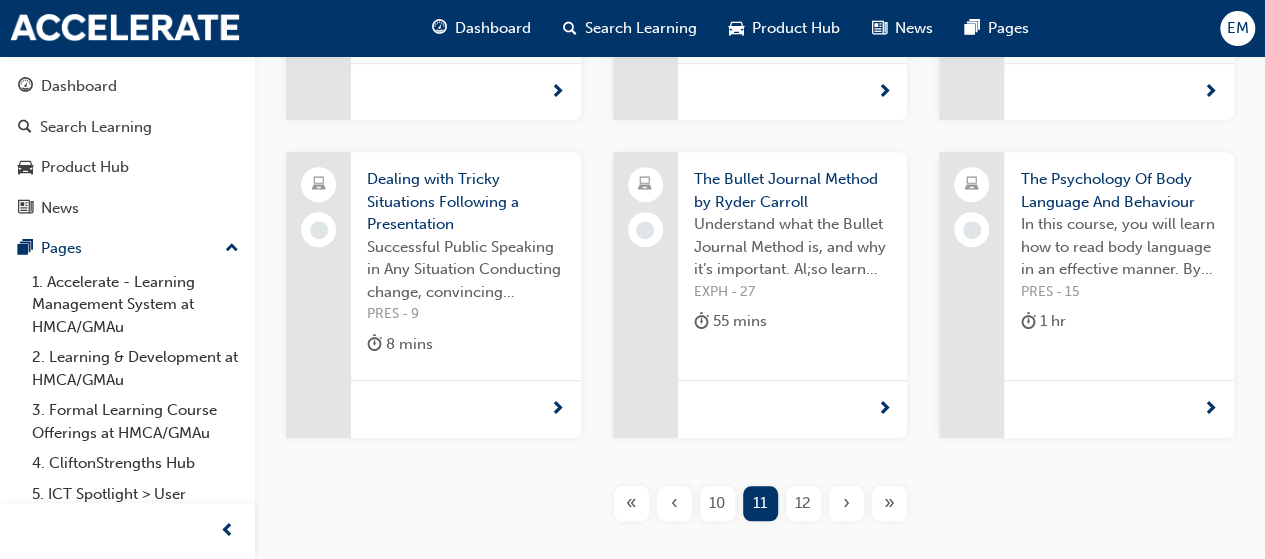 click on "12" at bounding box center (803, 503) 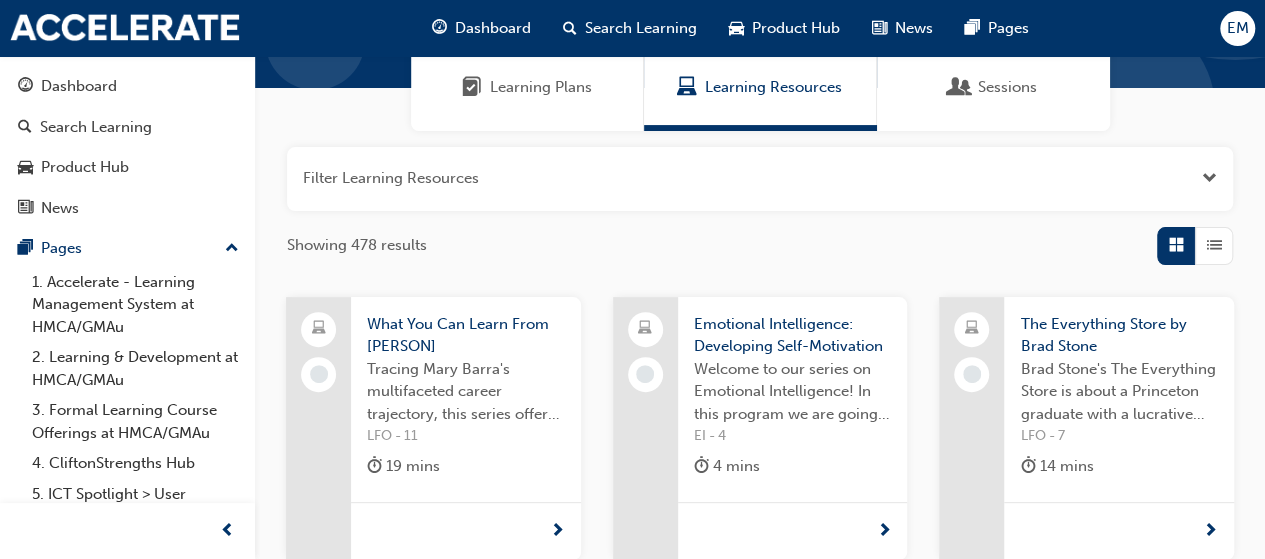 scroll, scrollTop: 128, scrollLeft: 0, axis: vertical 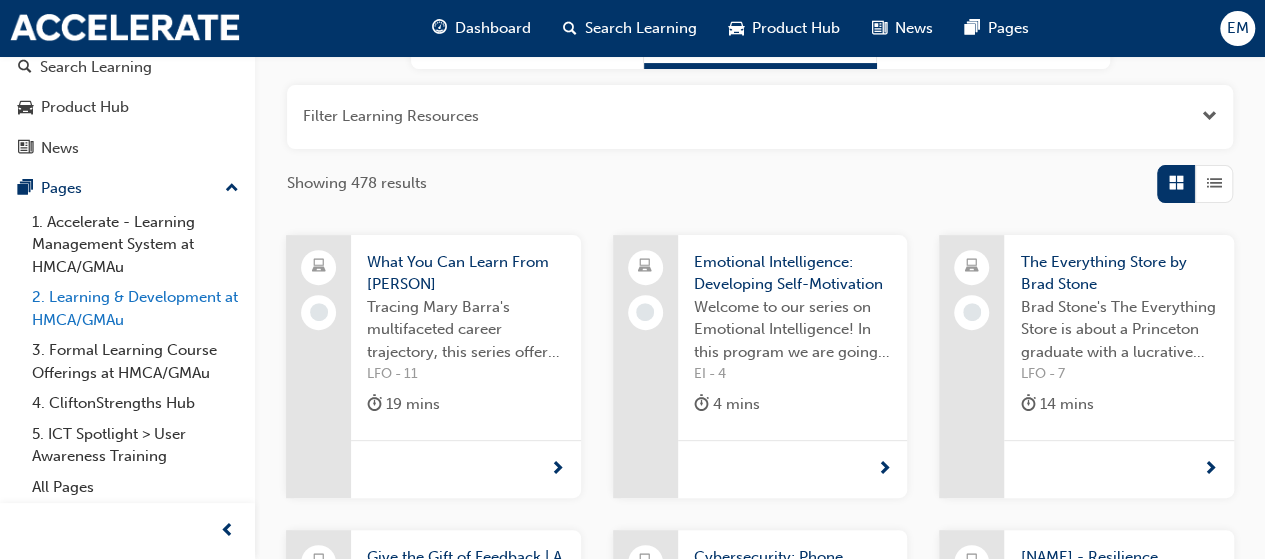 click on "2. Learning & Development at HMCA/GMAu" at bounding box center (135, 308) 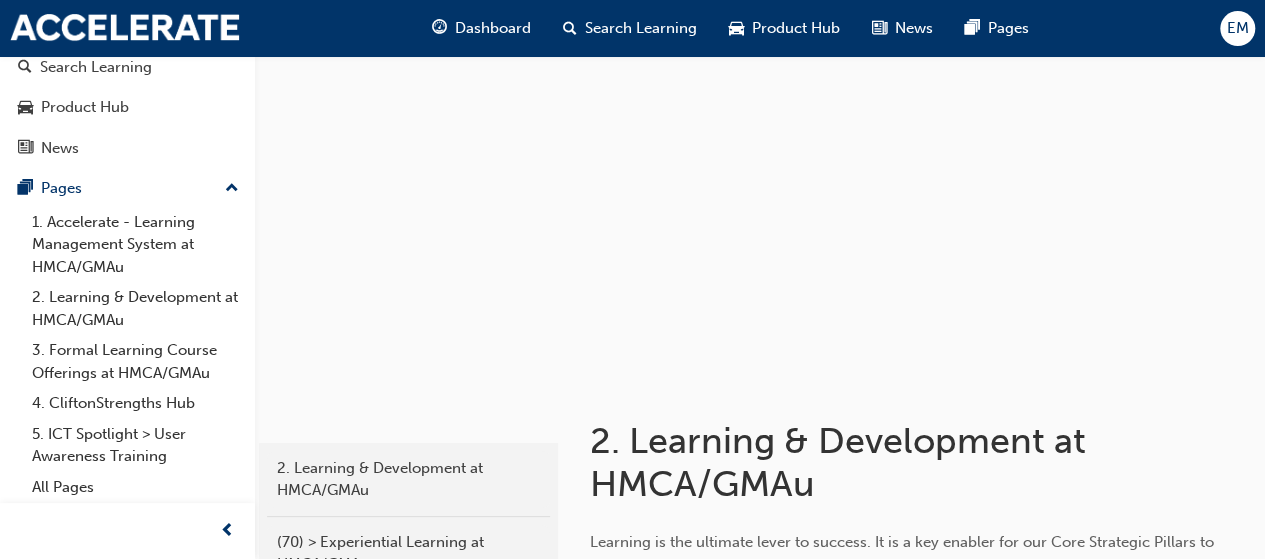 scroll, scrollTop: 0, scrollLeft: 0, axis: both 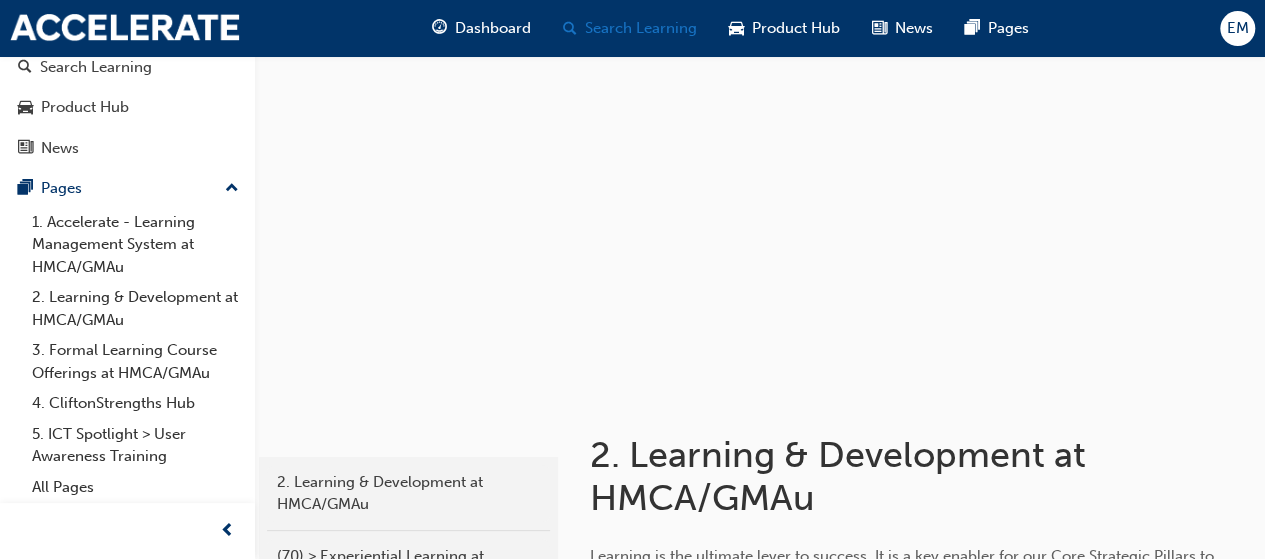 click on "Search Learning" at bounding box center [641, 28] 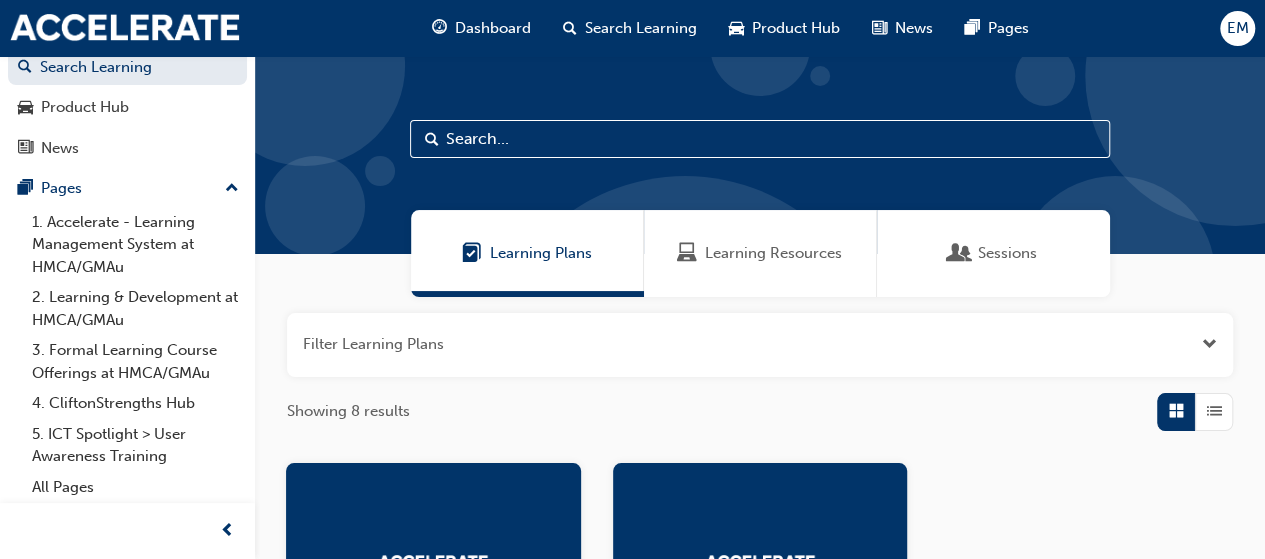 click on "Sessions" at bounding box center [993, 253] 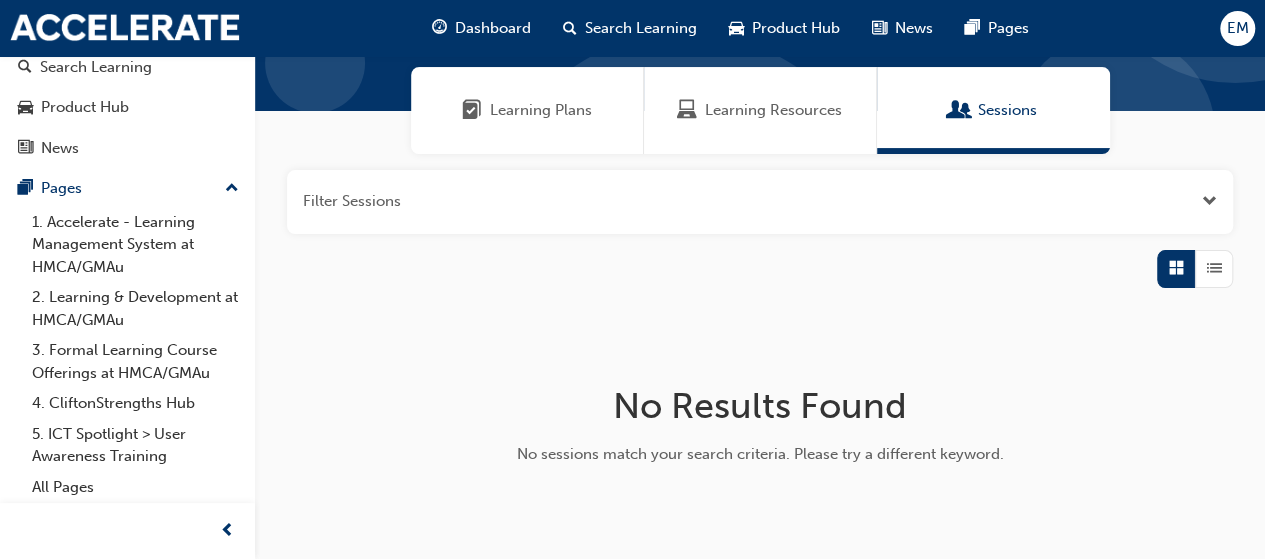 scroll, scrollTop: 0, scrollLeft: 0, axis: both 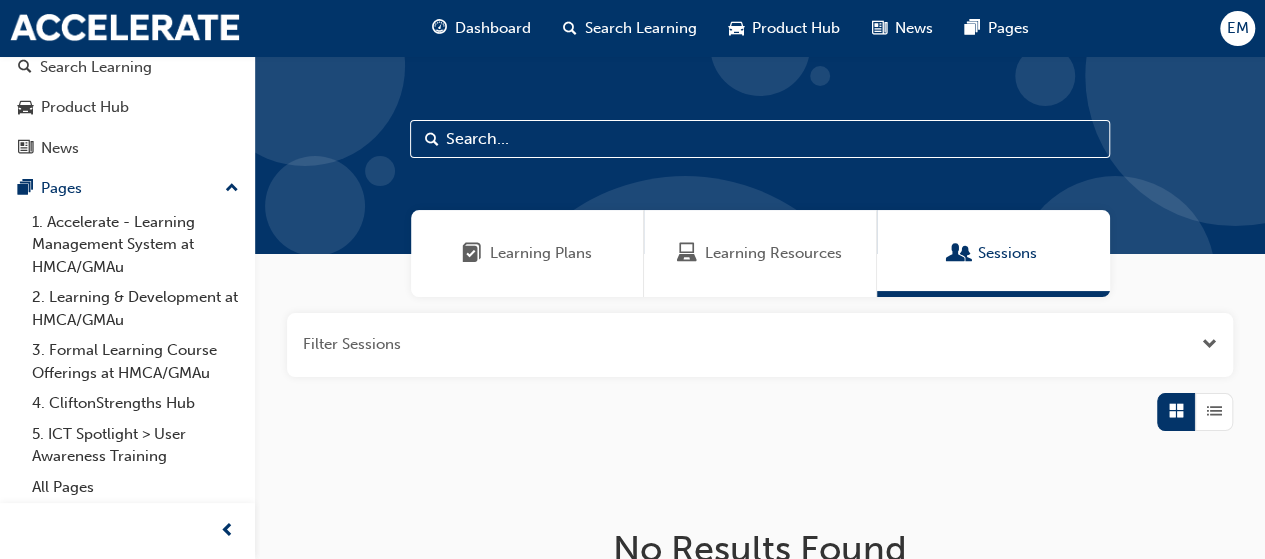 click at bounding box center (1209, 344) 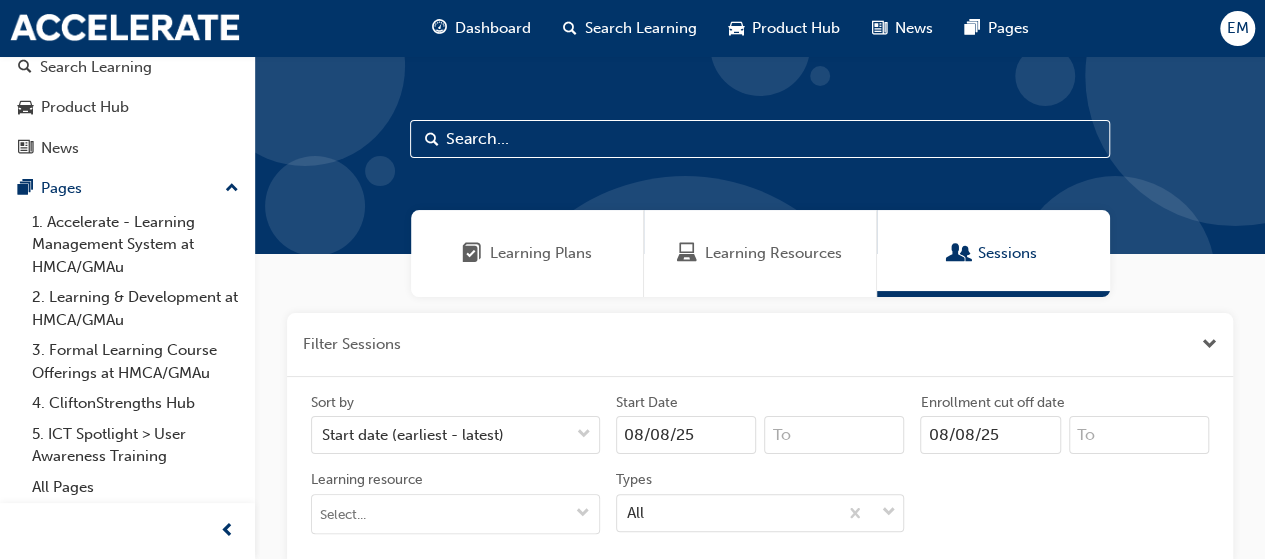 click at bounding box center [1209, 344] 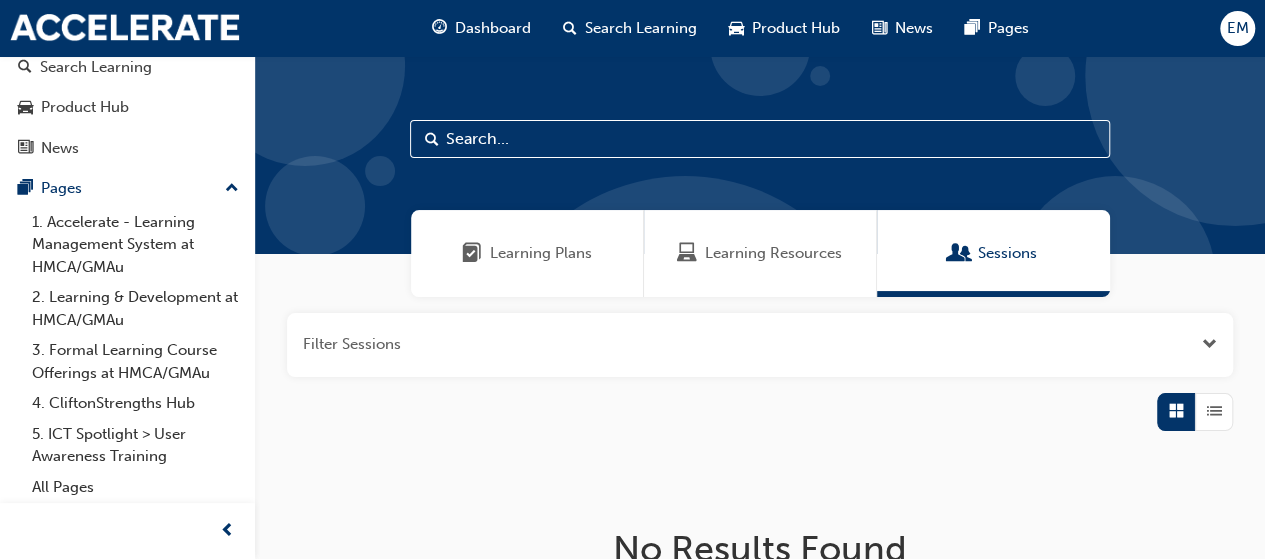 click at bounding box center (1214, 412) 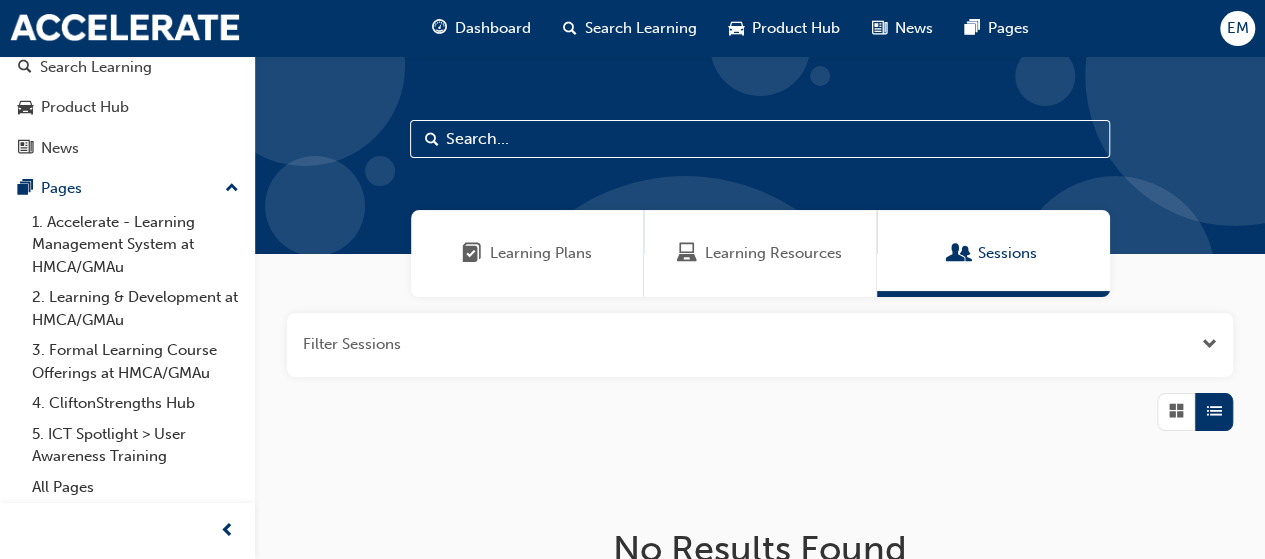 click at bounding box center (1176, 412) 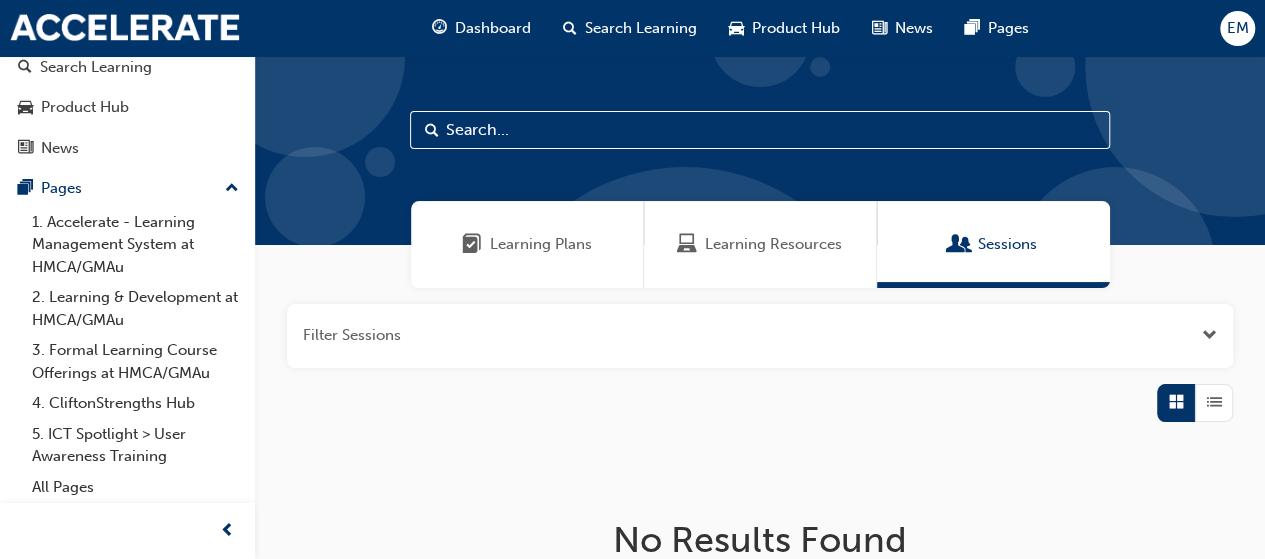 scroll, scrollTop: 0, scrollLeft: 0, axis: both 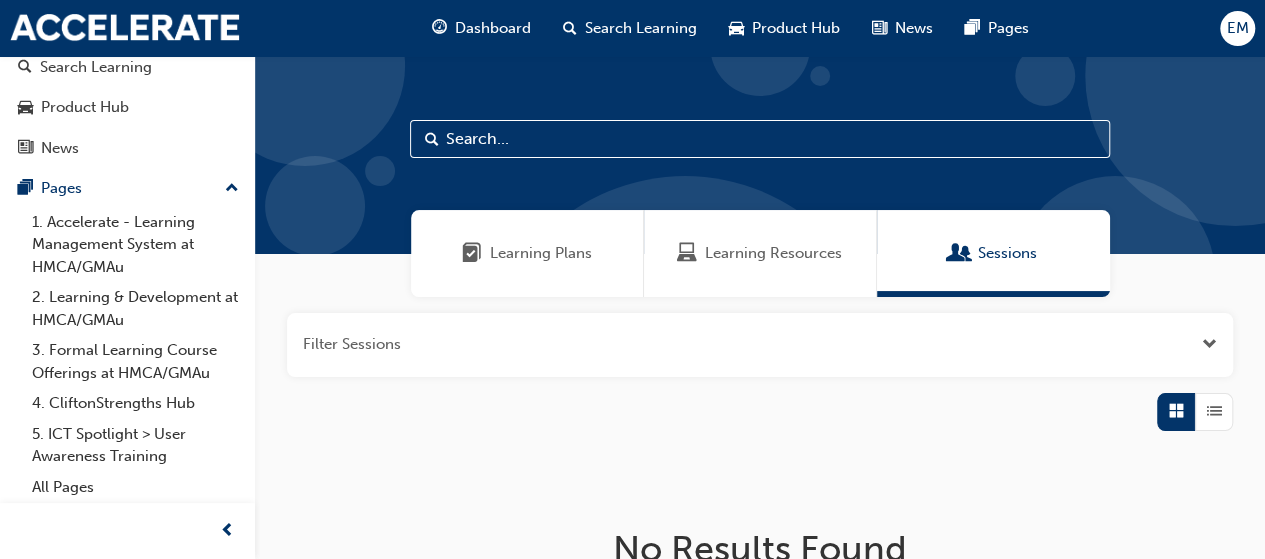 click on "Learning Plans" at bounding box center (527, 253) 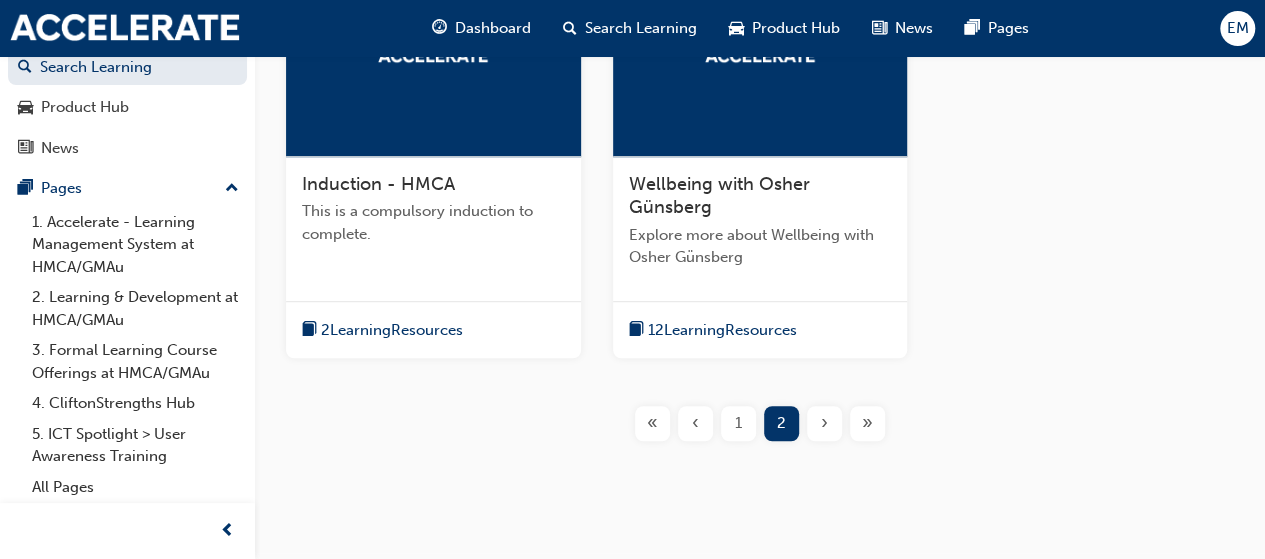 scroll, scrollTop: 548, scrollLeft: 0, axis: vertical 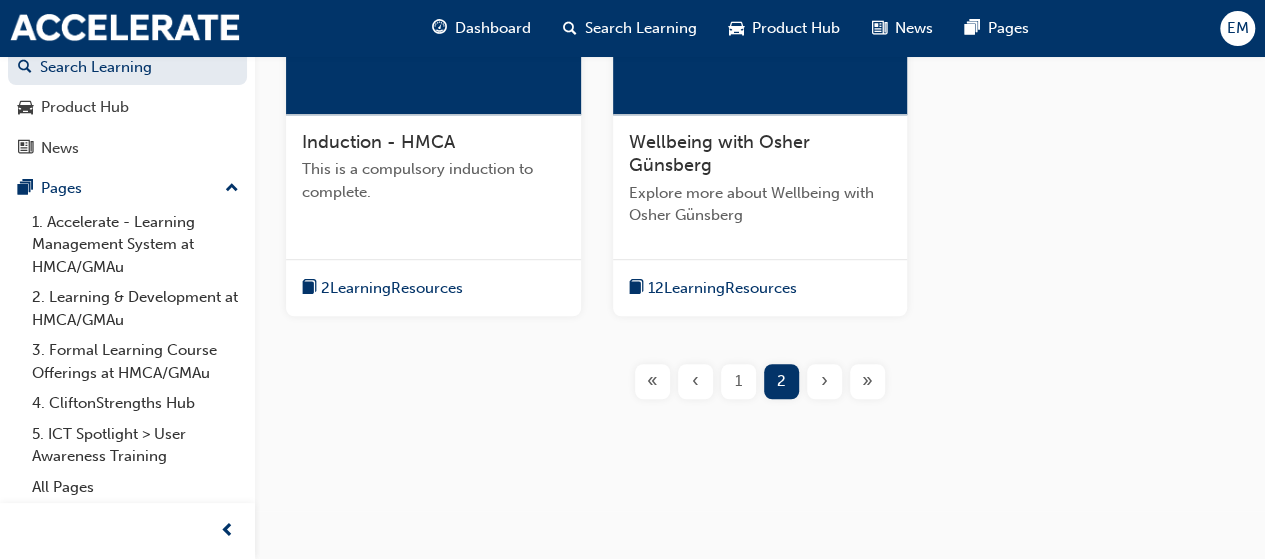 click on "1" at bounding box center (738, 381) 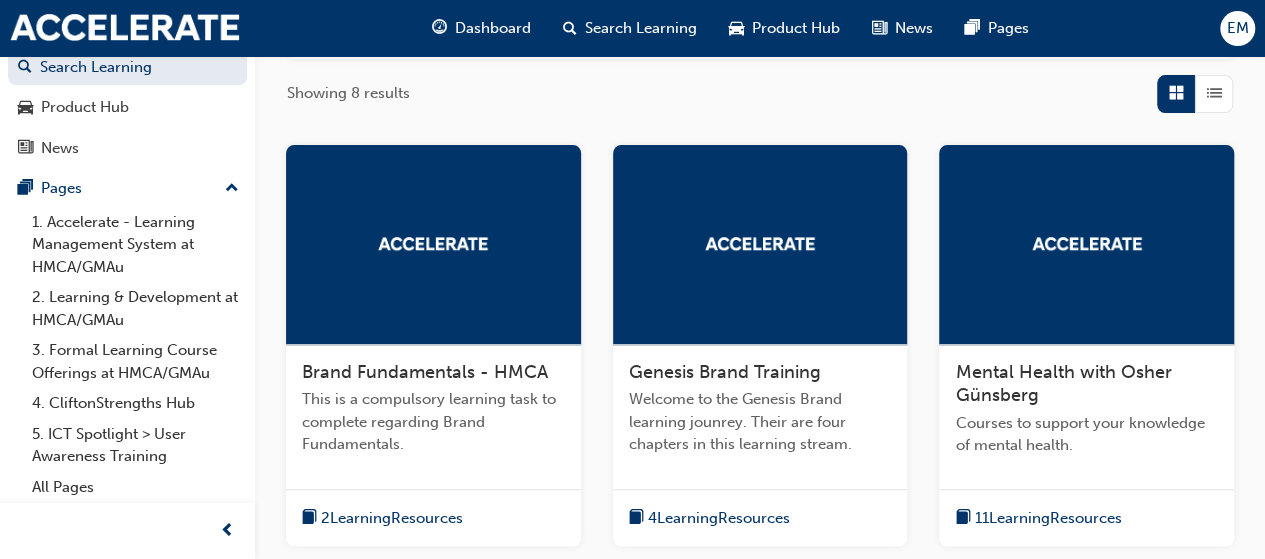 scroll, scrollTop: 348, scrollLeft: 0, axis: vertical 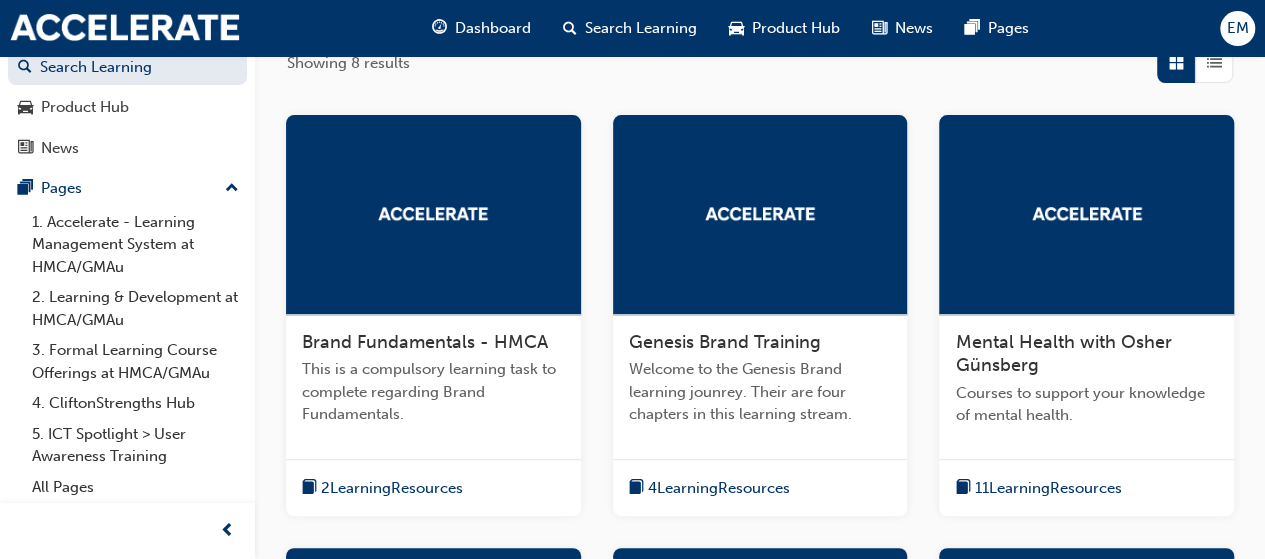click on "4  Learning  Resources" at bounding box center [760, 488] 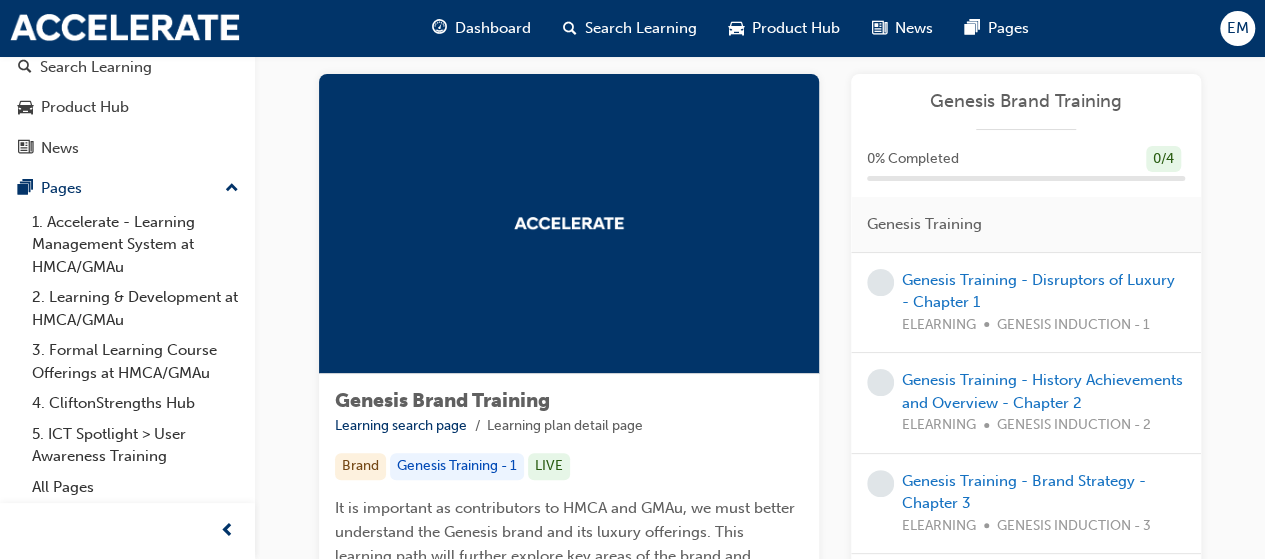 scroll, scrollTop: 0, scrollLeft: 0, axis: both 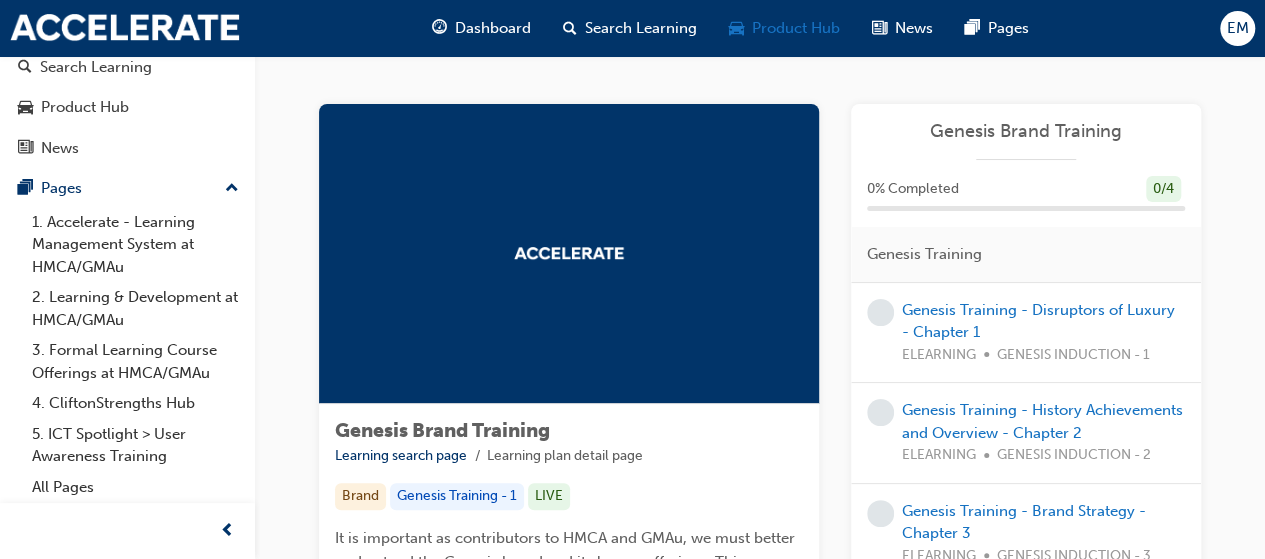 click on "Product Hub" at bounding box center (796, 28) 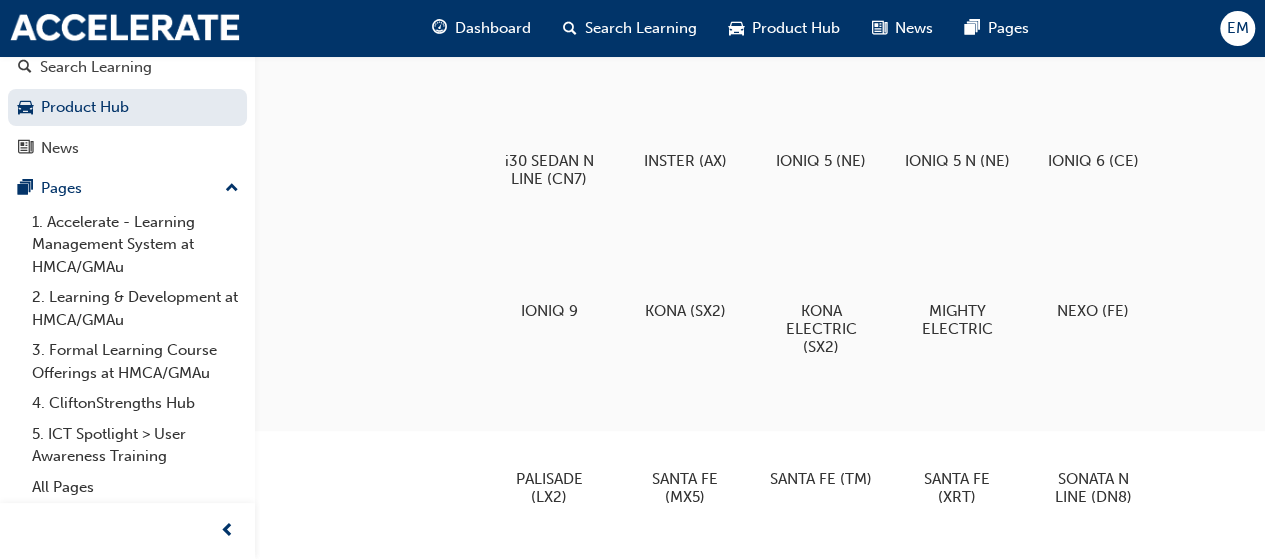 scroll, scrollTop: 0, scrollLeft: 0, axis: both 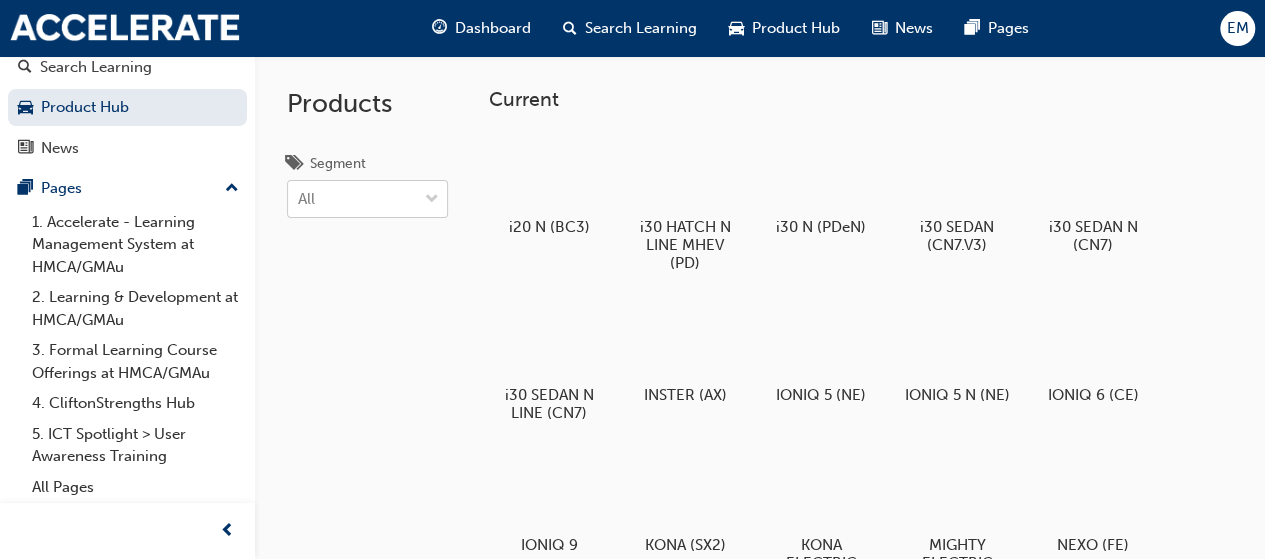 click at bounding box center [432, 200] 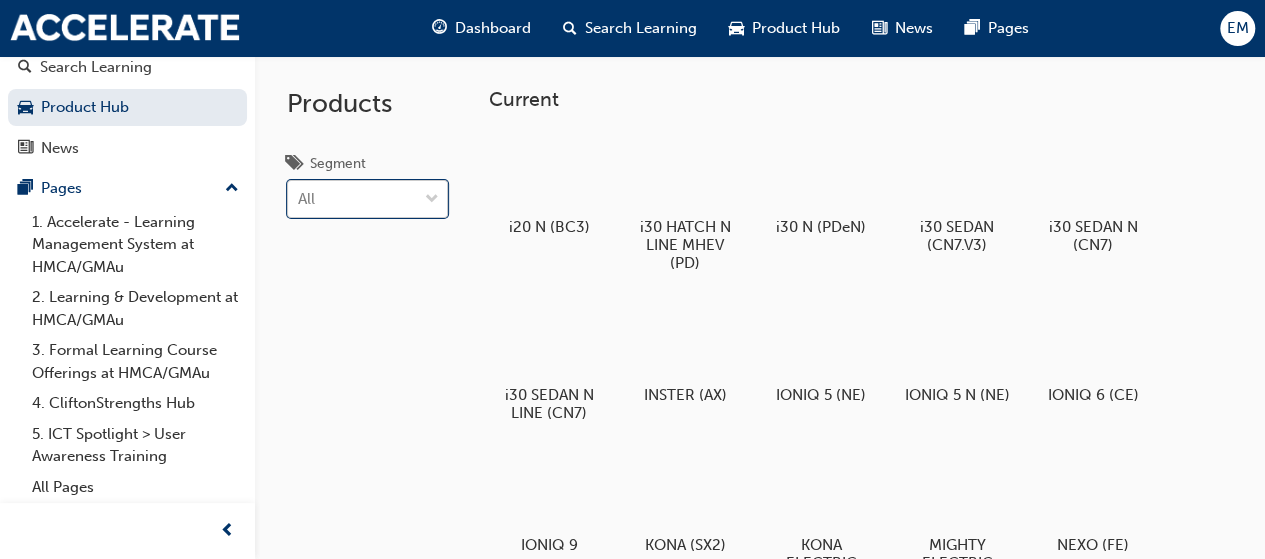 click at bounding box center [432, 200] 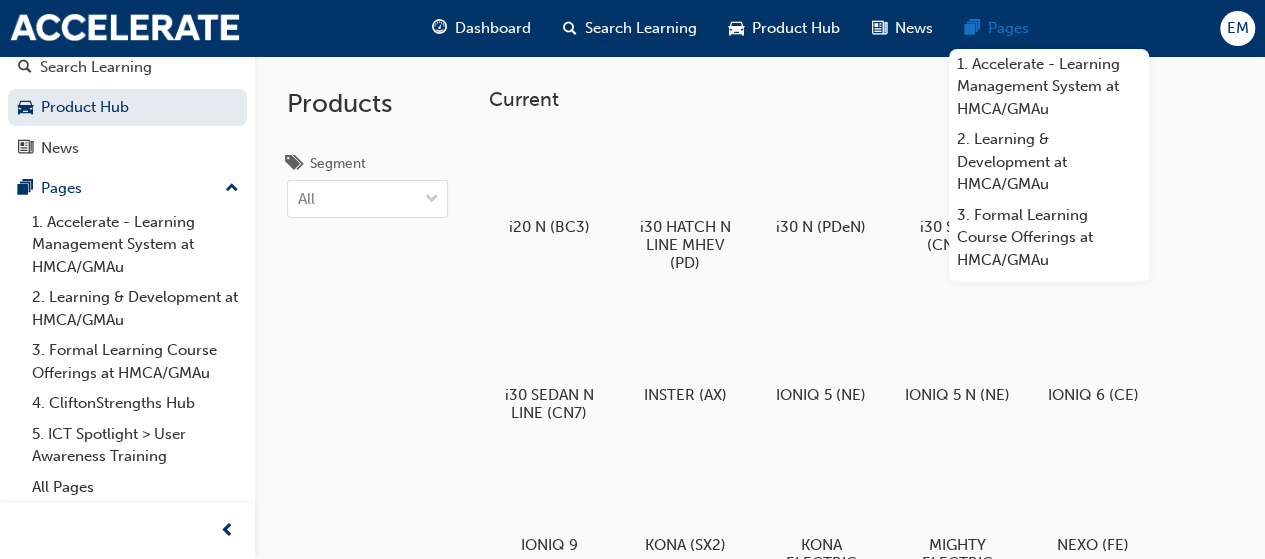 click on "Pages" at bounding box center [997, 28] 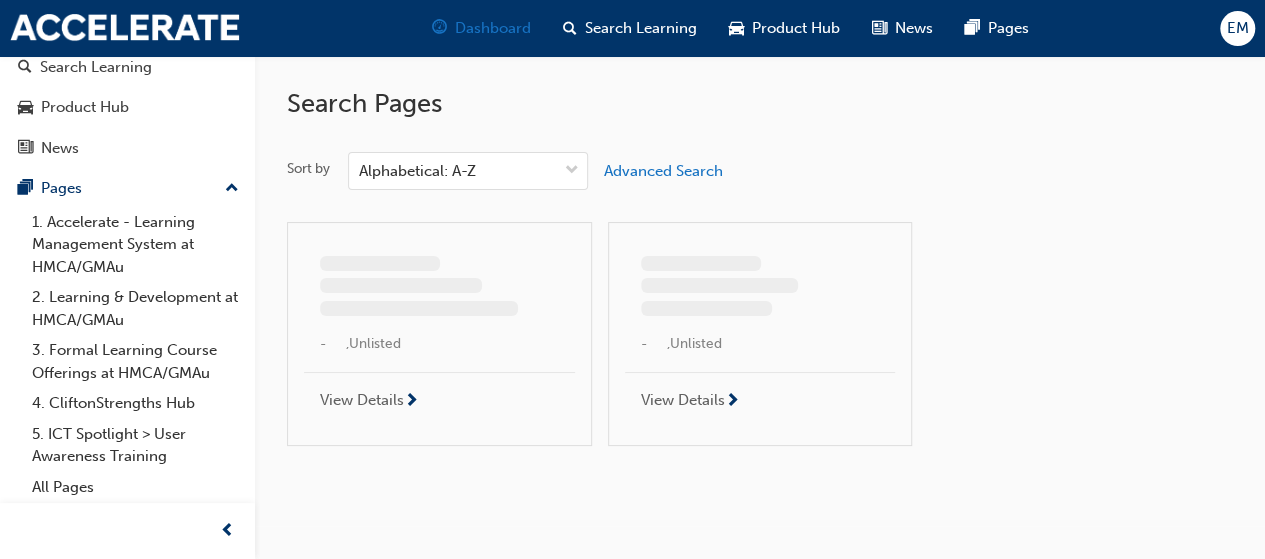 click on "Dashboard" at bounding box center [493, 28] 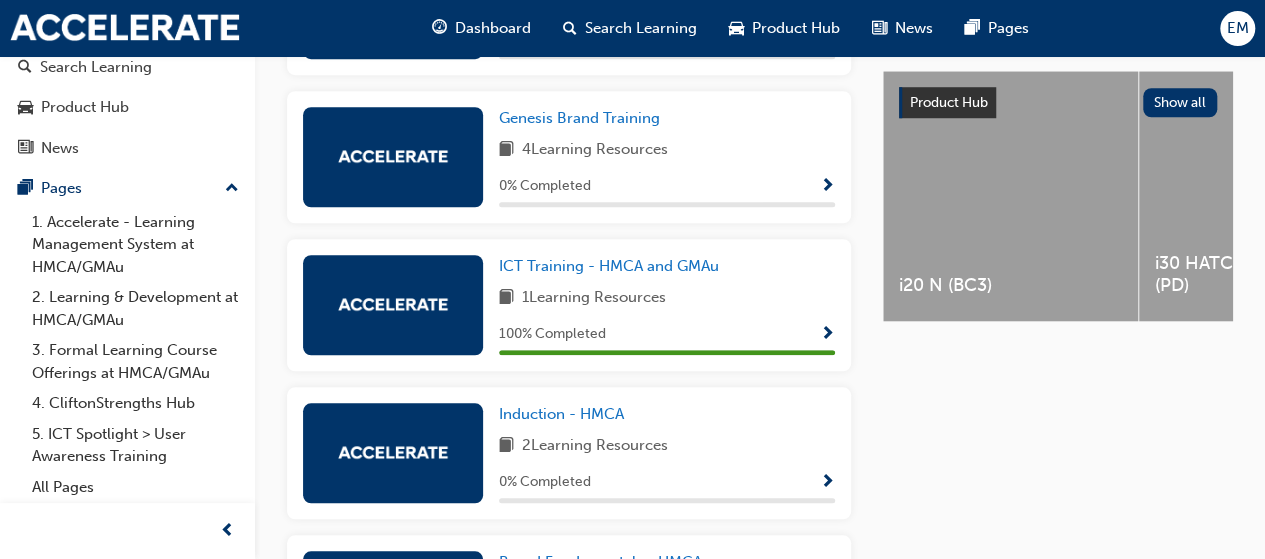 scroll, scrollTop: 562, scrollLeft: 0, axis: vertical 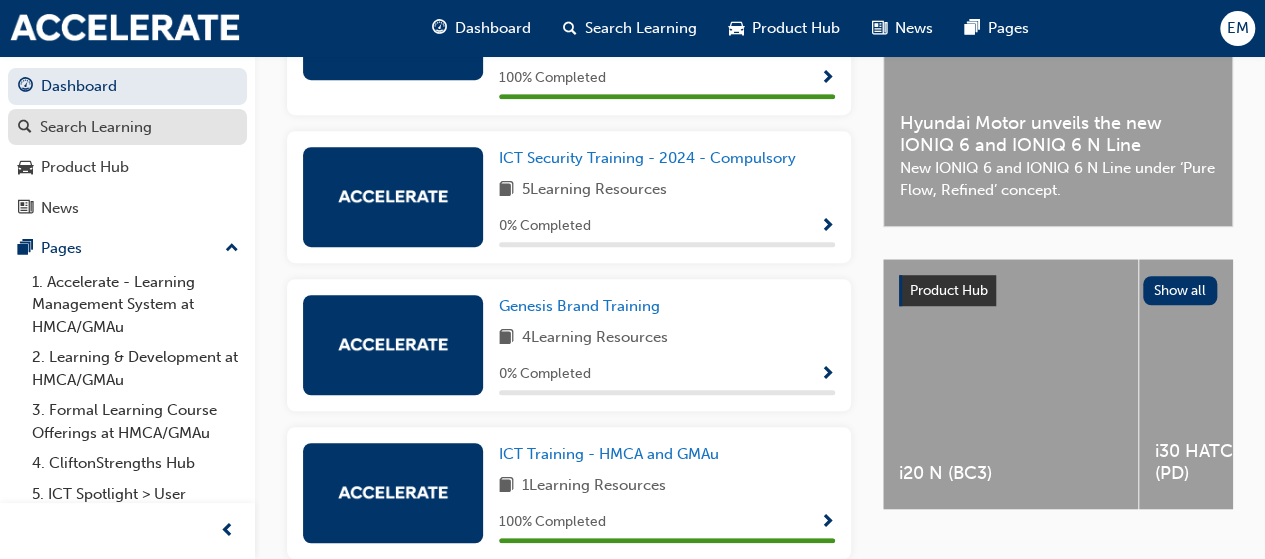 click on "Search Learning" at bounding box center (96, 127) 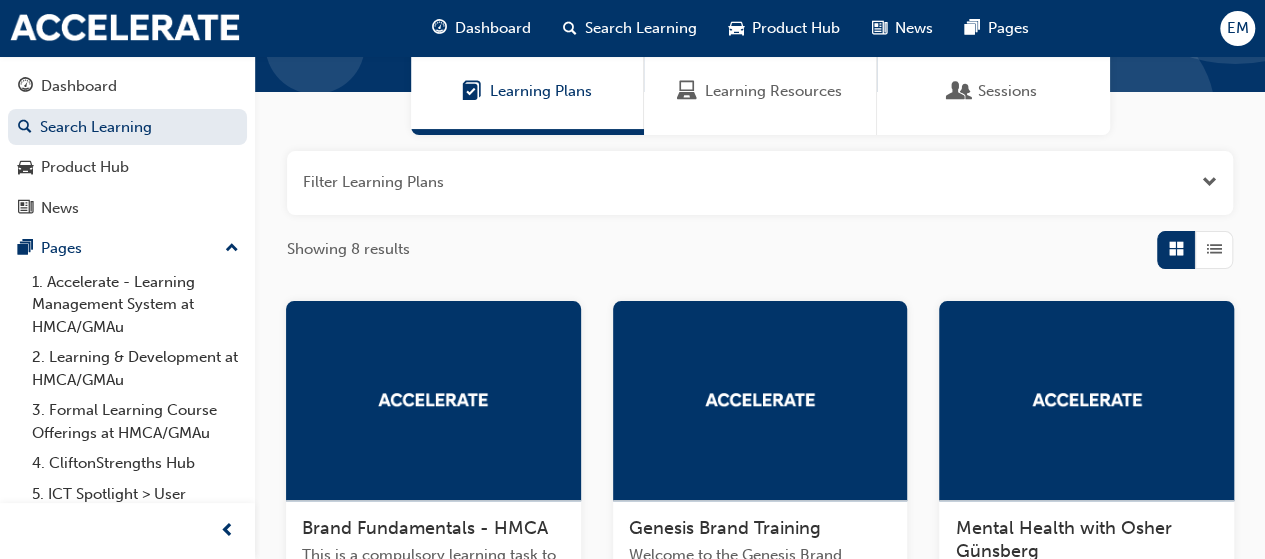 scroll, scrollTop: 0, scrollLeft: 0, axis: both 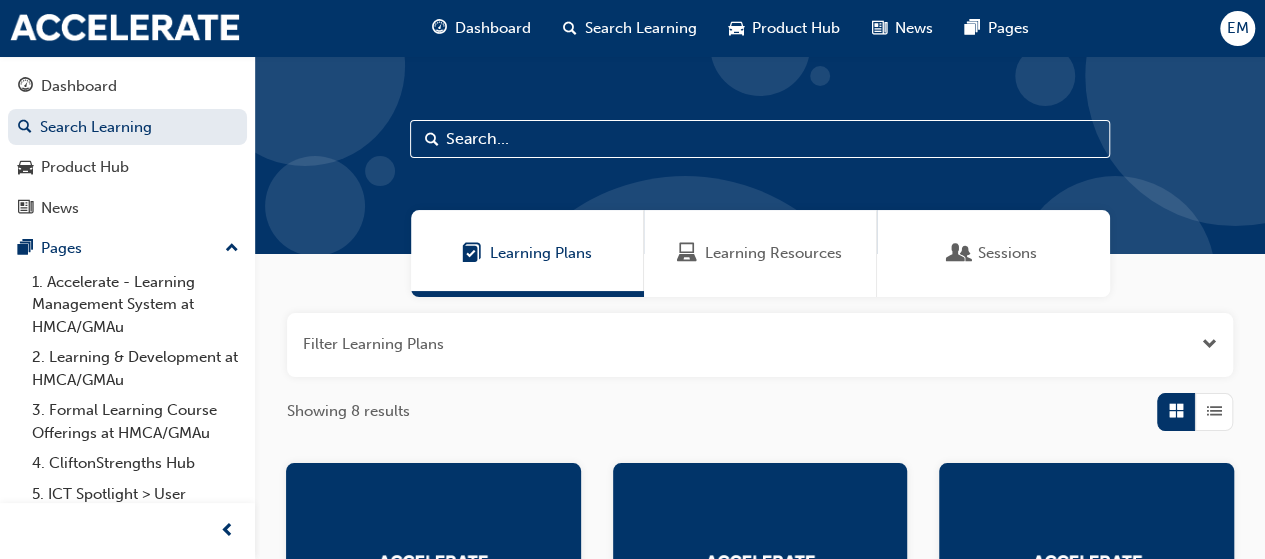 click at bounding box center (760, 139) 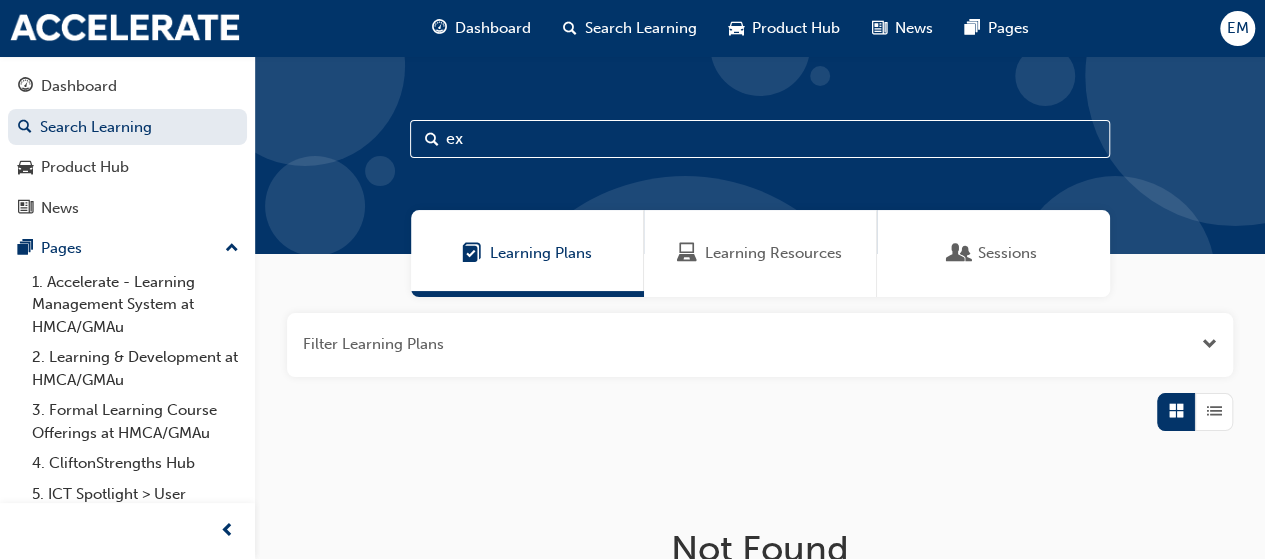 type on "e" 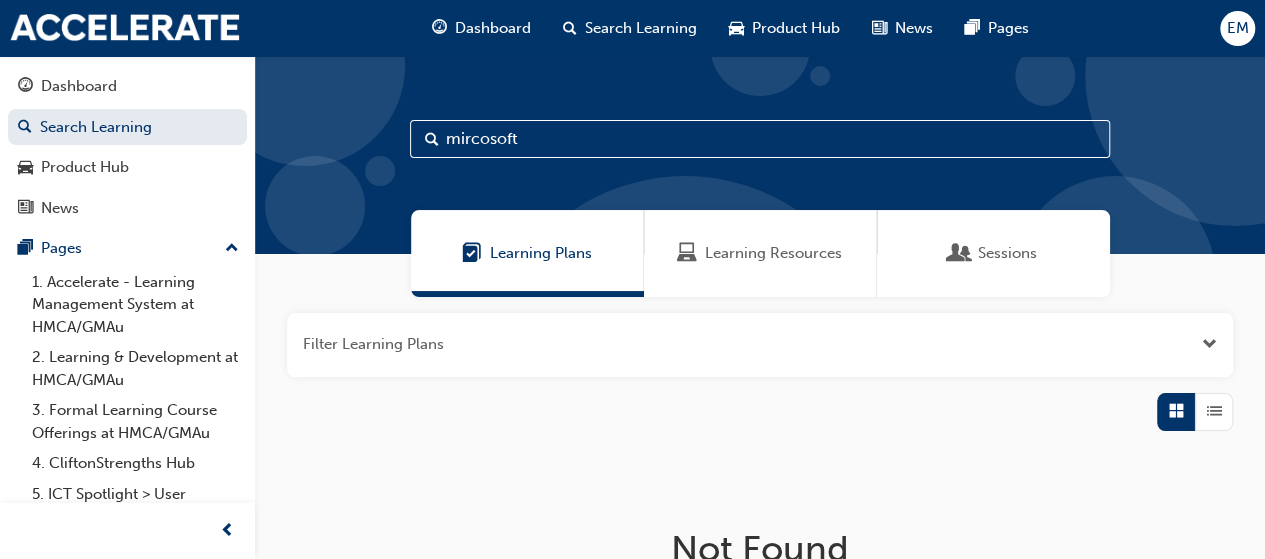 type on "mircosoft" 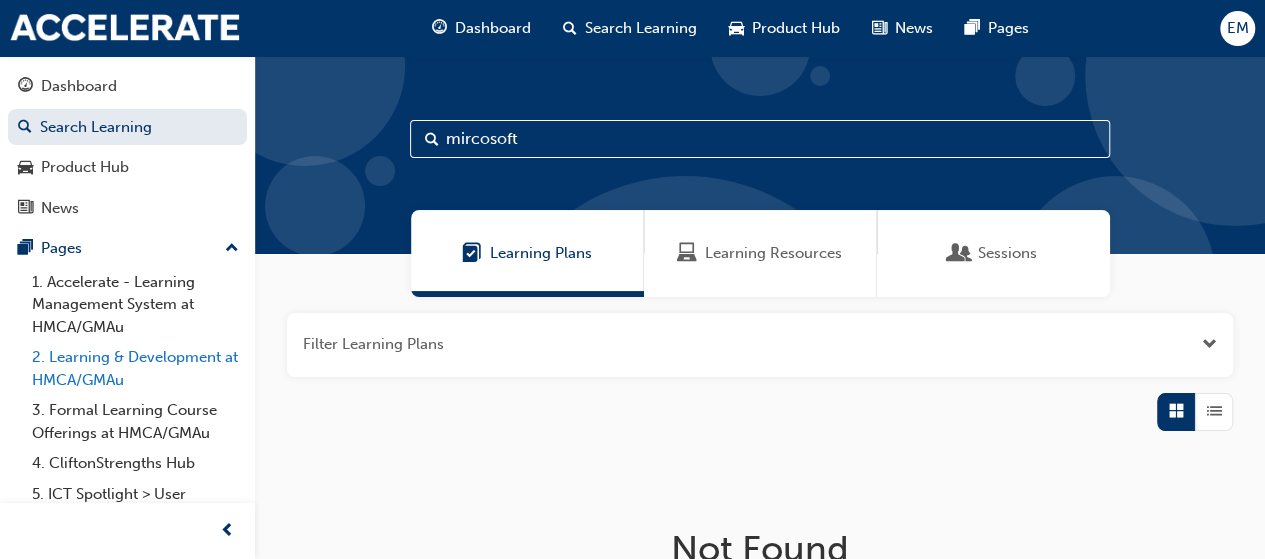 click on "2. Learning & Development at HMCA/GMAu" at bounding box center [135, 368] 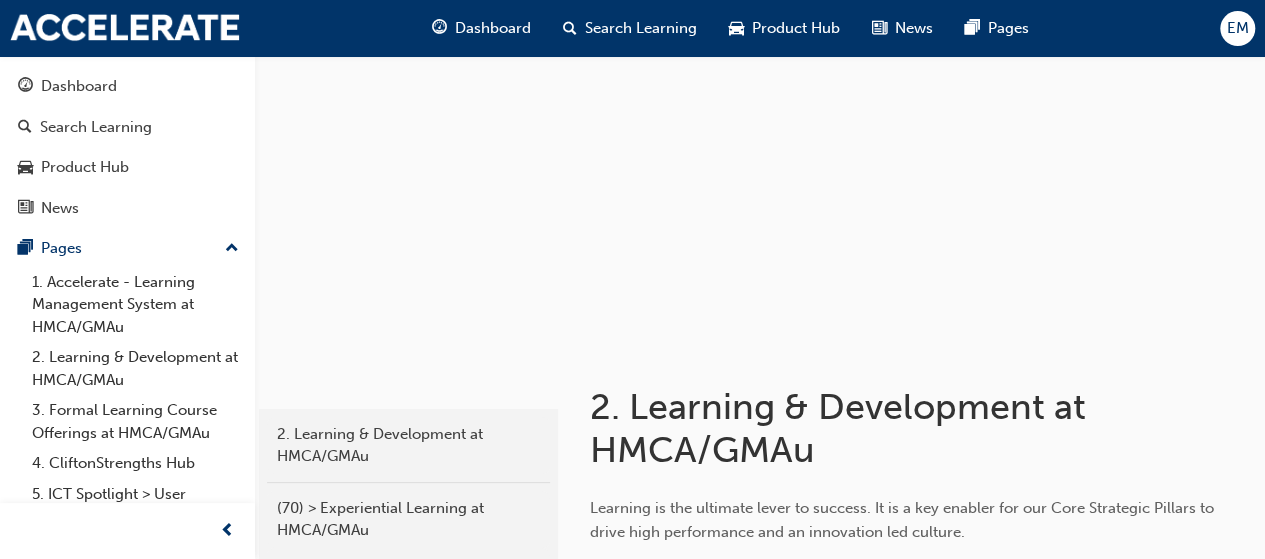 scroll, scrollTop: 0, scrollLeft: 0, axis: both 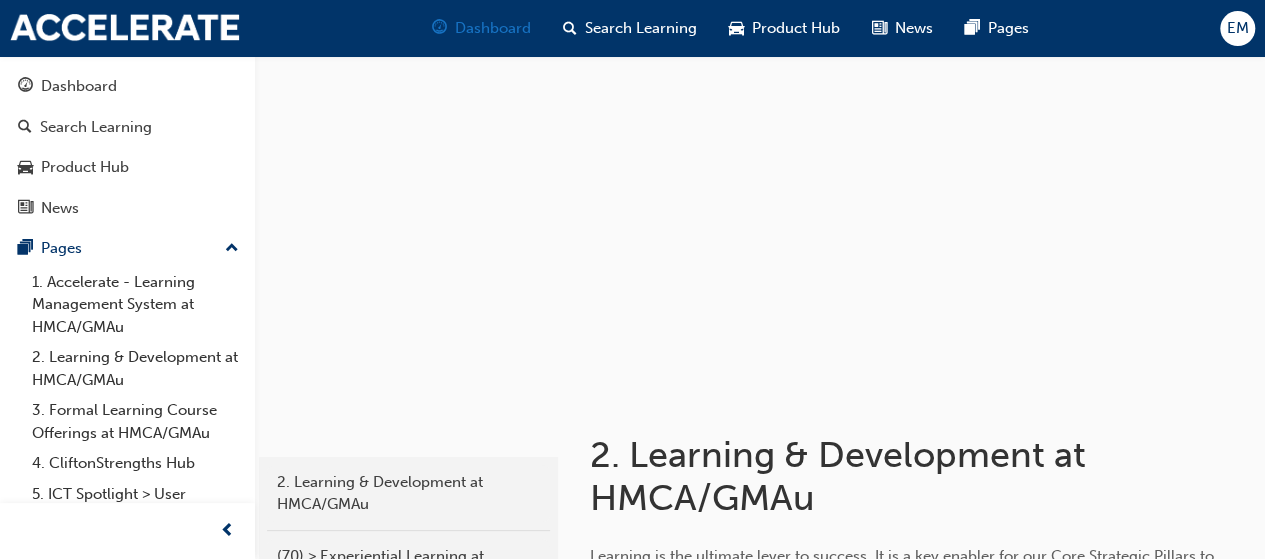 click on "Dashboard" at bounding box center (493, 28) 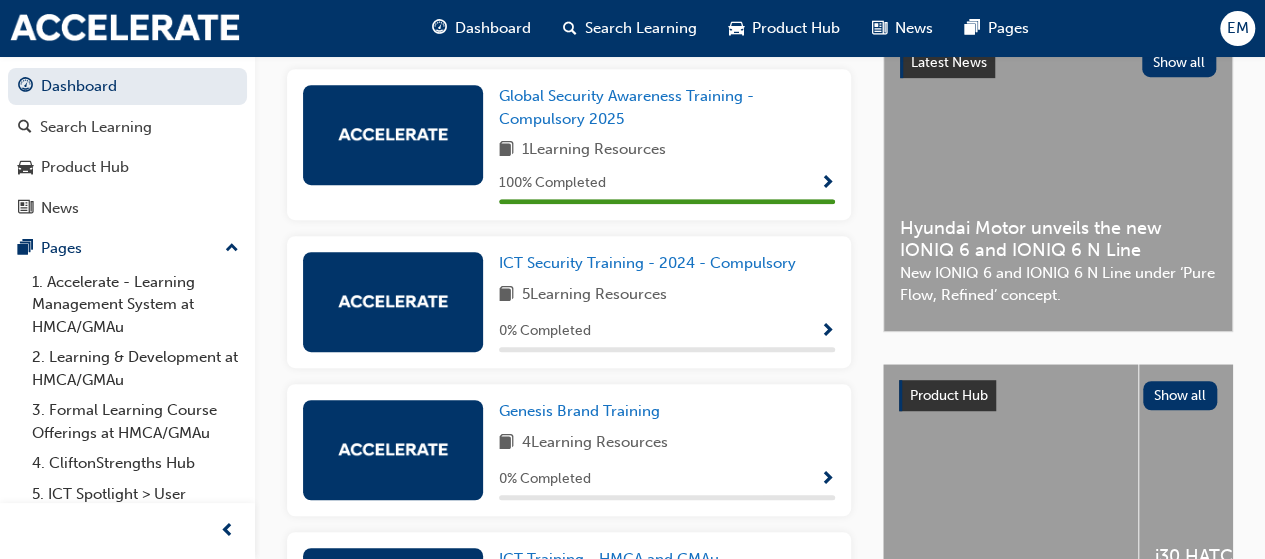 scroll, scrollTop: 500, scrollLeft: 0, axis: vertical 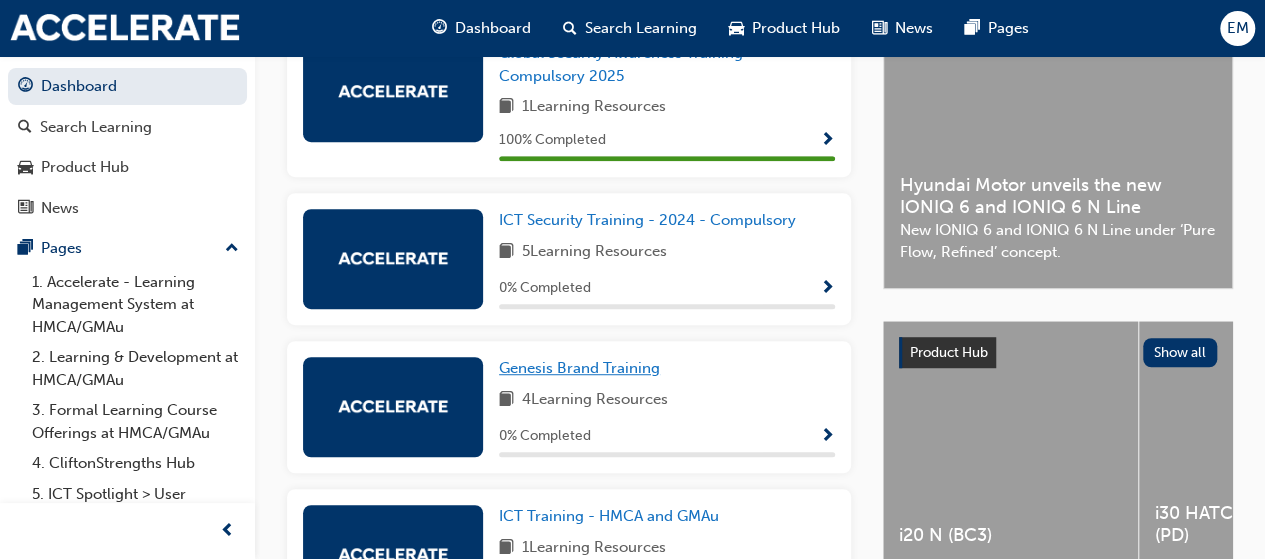 click on "Genesis Brand Training" at bounding box center (579, 368) 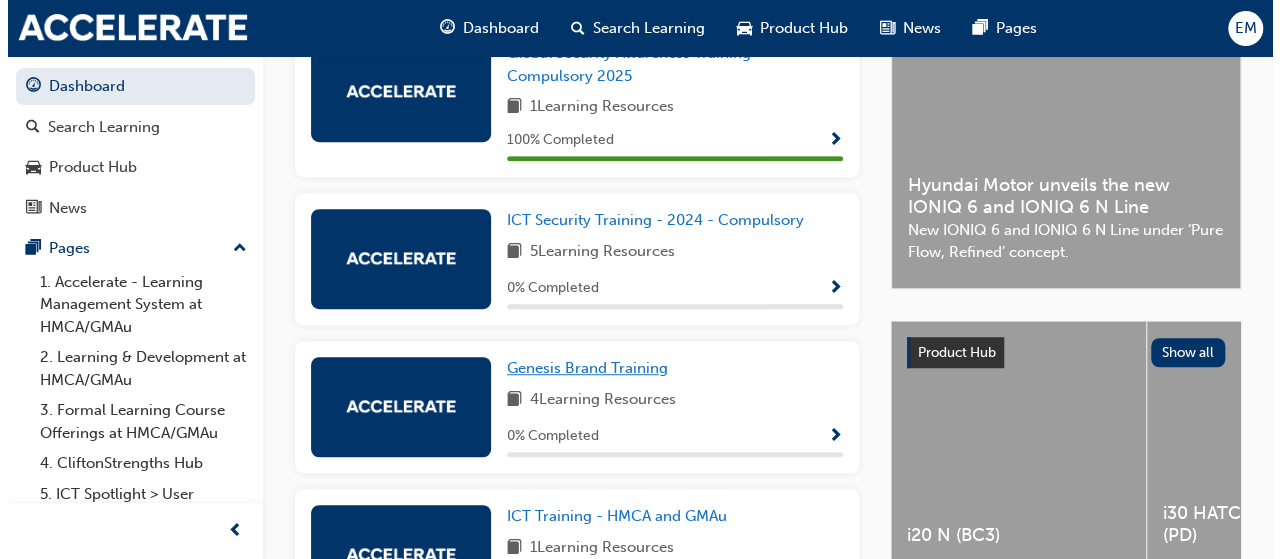 scroll, scrollTop: 0, scrollLeft: 0, axis: both 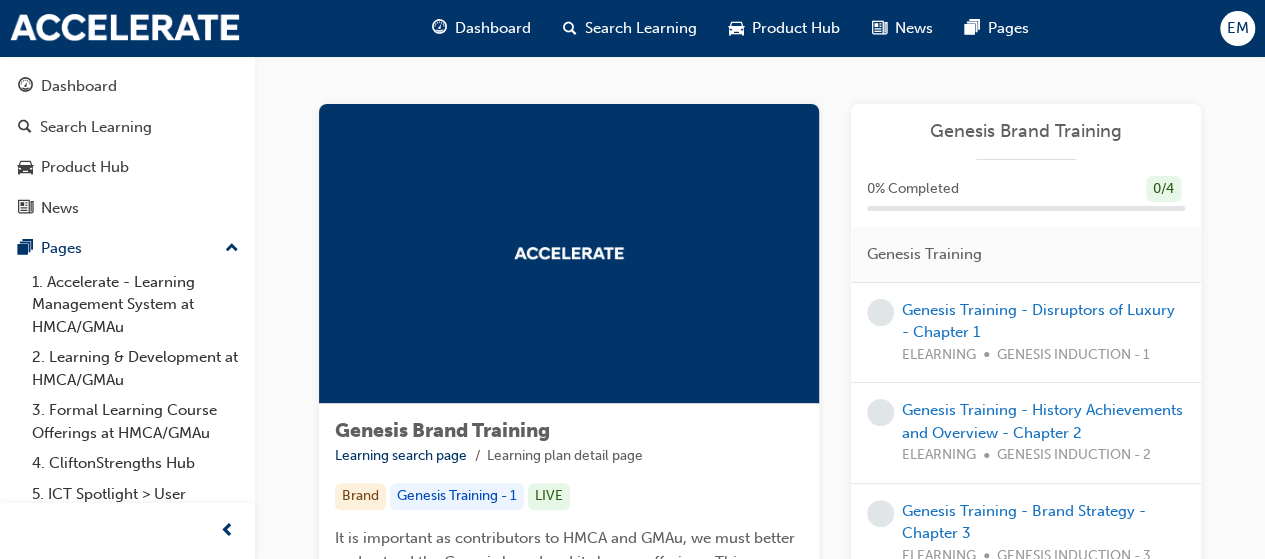 click on "Genesis Training - Disruptors of Luxury - Chapter 1 ELEARNING GENESIS INDUCTION - 1" at bounding box center [1043, 333] 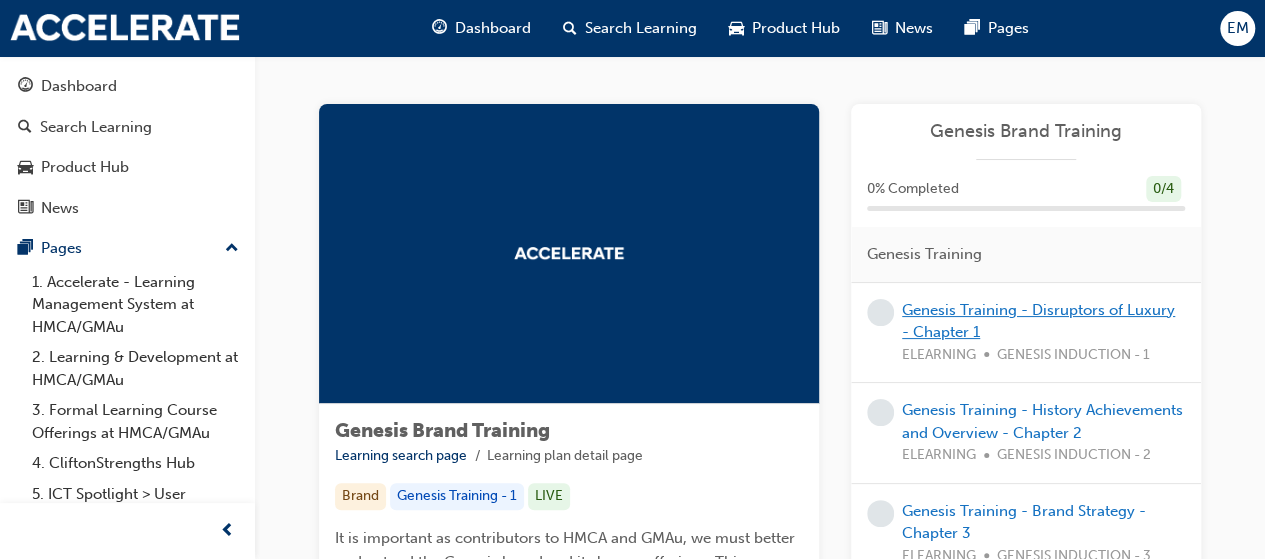 click on "Genesis Training - Disruptors of Luxury - Chapter 1" at bounding box center (1038, 321) 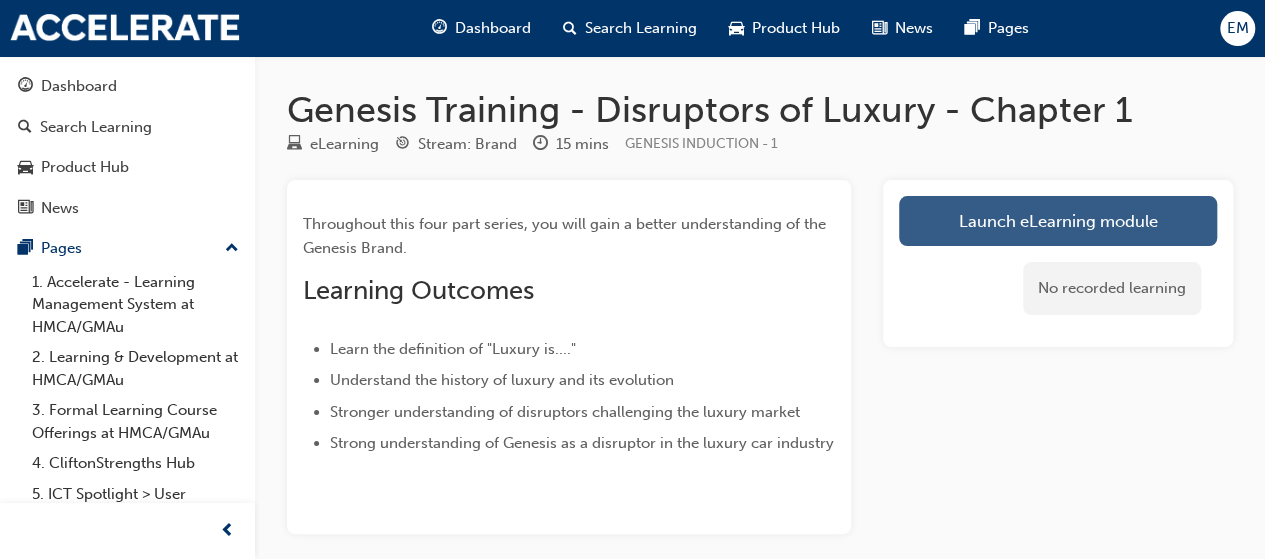 click on "Launch eLearning module" at bounding box center [1058, 221] 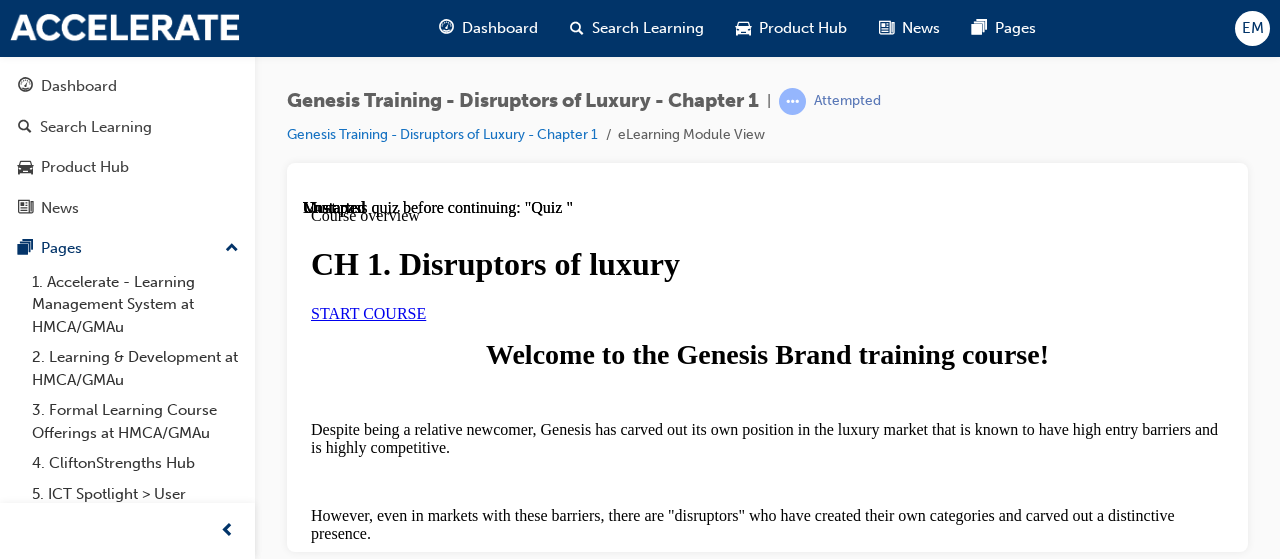 scroll, scrollTop: 0, scrollLeft: 0, axis: both 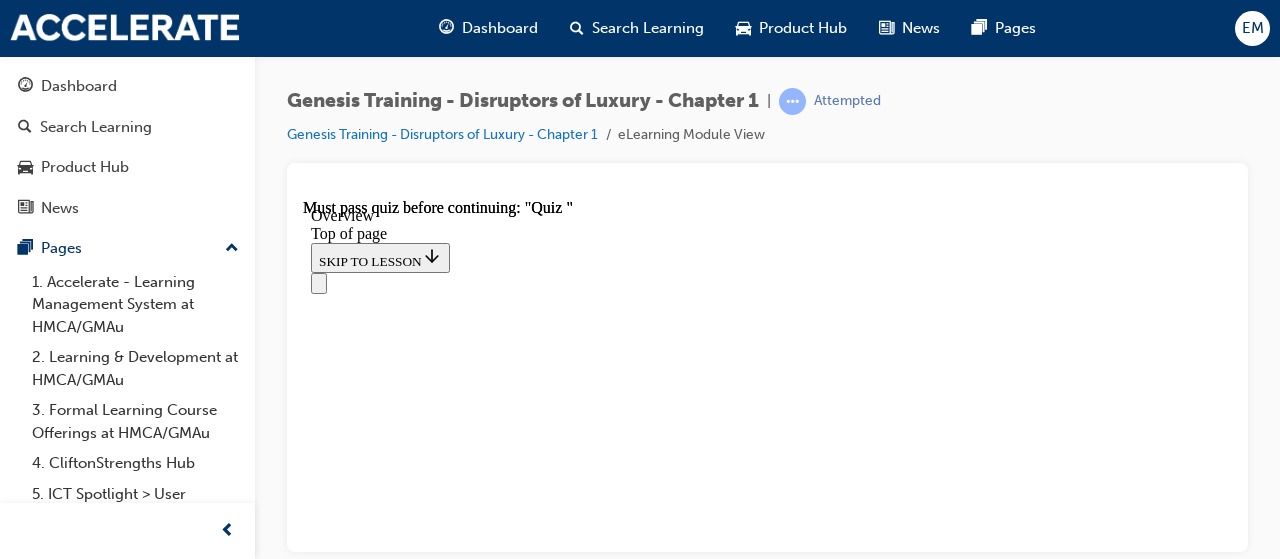click on "Lesson 2 - 1 Minute summary" at bounding box center [407, 7240] 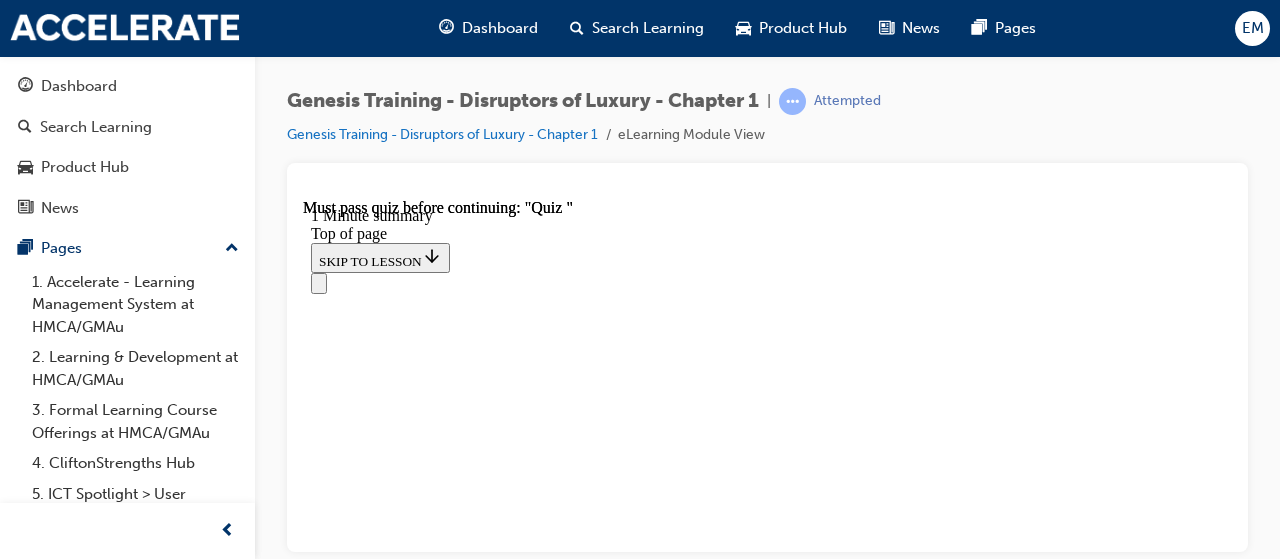 scroll, scrollTop: 0, scrollLeft: 0, axis: both 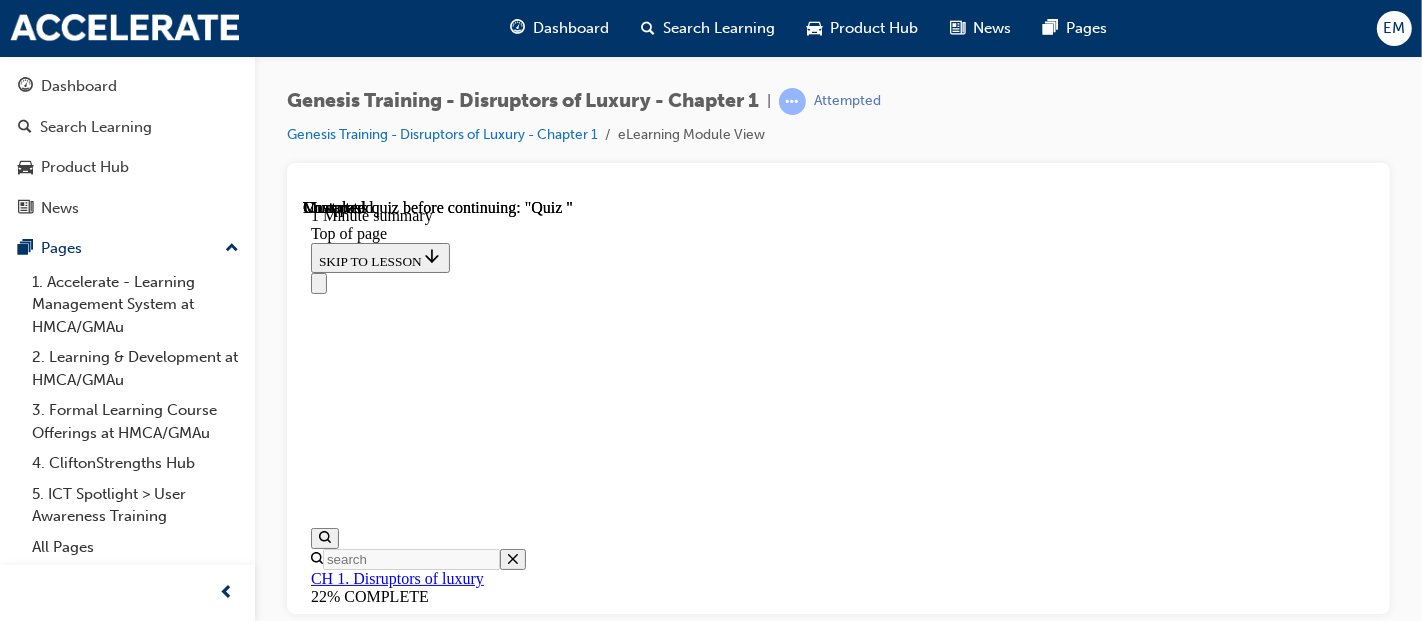 drag, startPoint x: 1245, startPoint y: 2, endPoint x: 1002, endPoint y: 84, distance: 256.46246 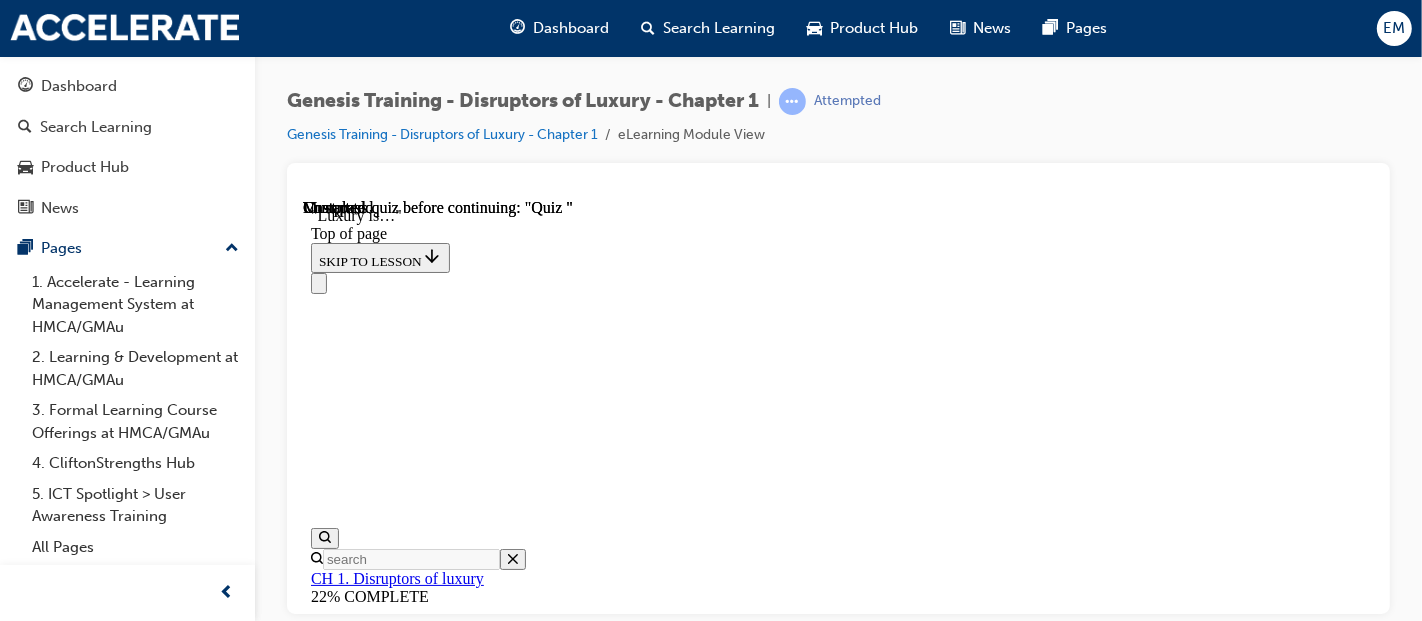 scroll, scrollTop: 0, scrollLeft: 0, axis: both 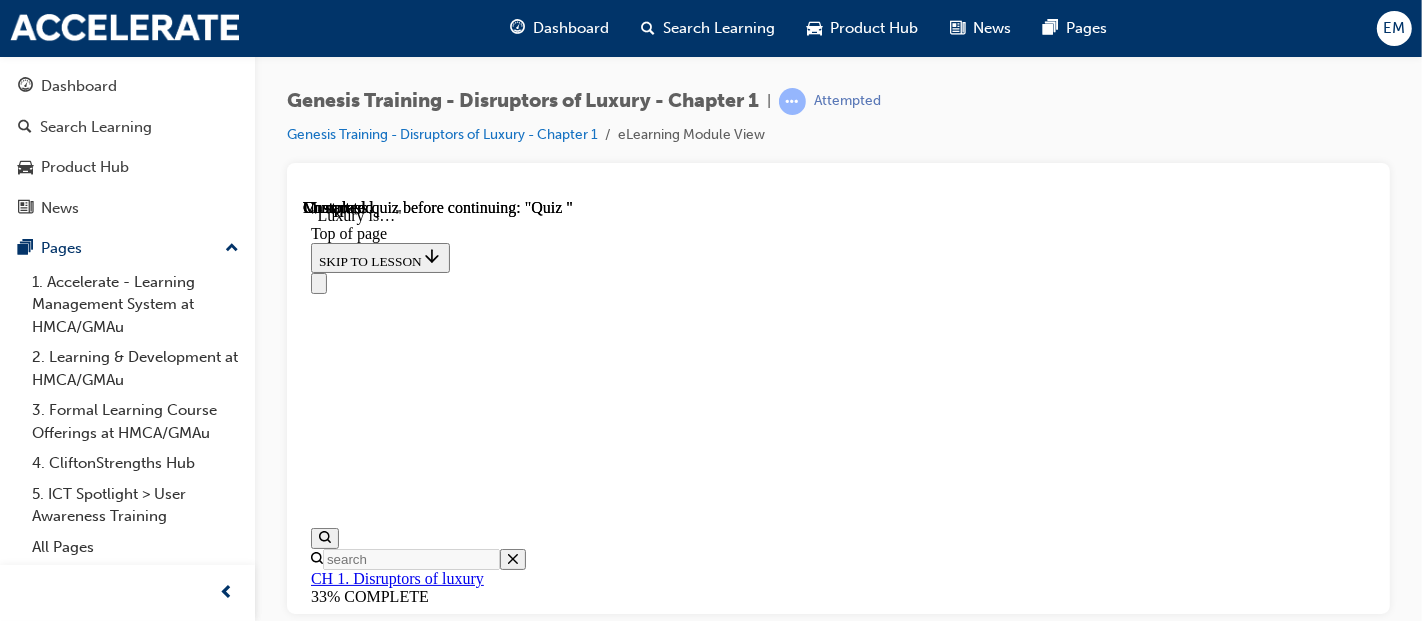 click at bounding box center (318, 3489) 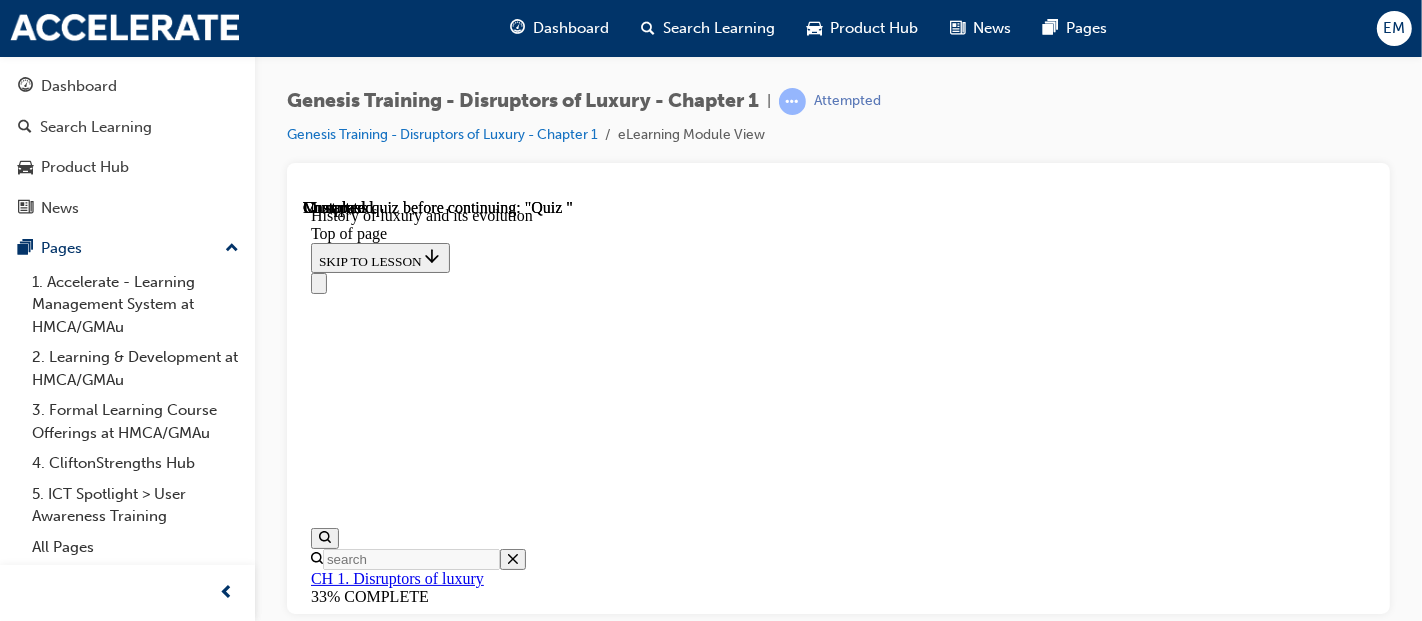 scroll, scrollTop: 0, scrollLeft: 0, axis: both 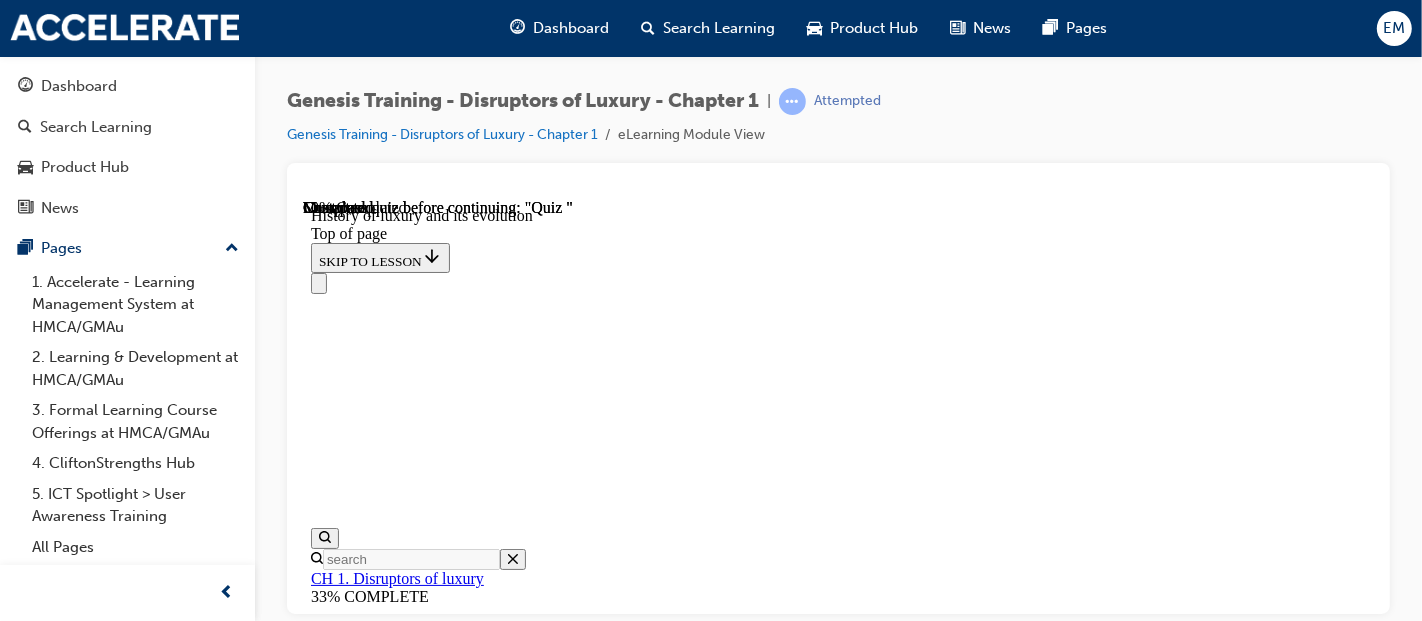 click on "Then came the Renaissance, when the value of beauty and art was emphasized. Craftsmanship and artistic expression of luxury began to be recognized as a way of life, but luxury was still very much a matter of class and a sociological issue." at bounding box center [837, 3325] 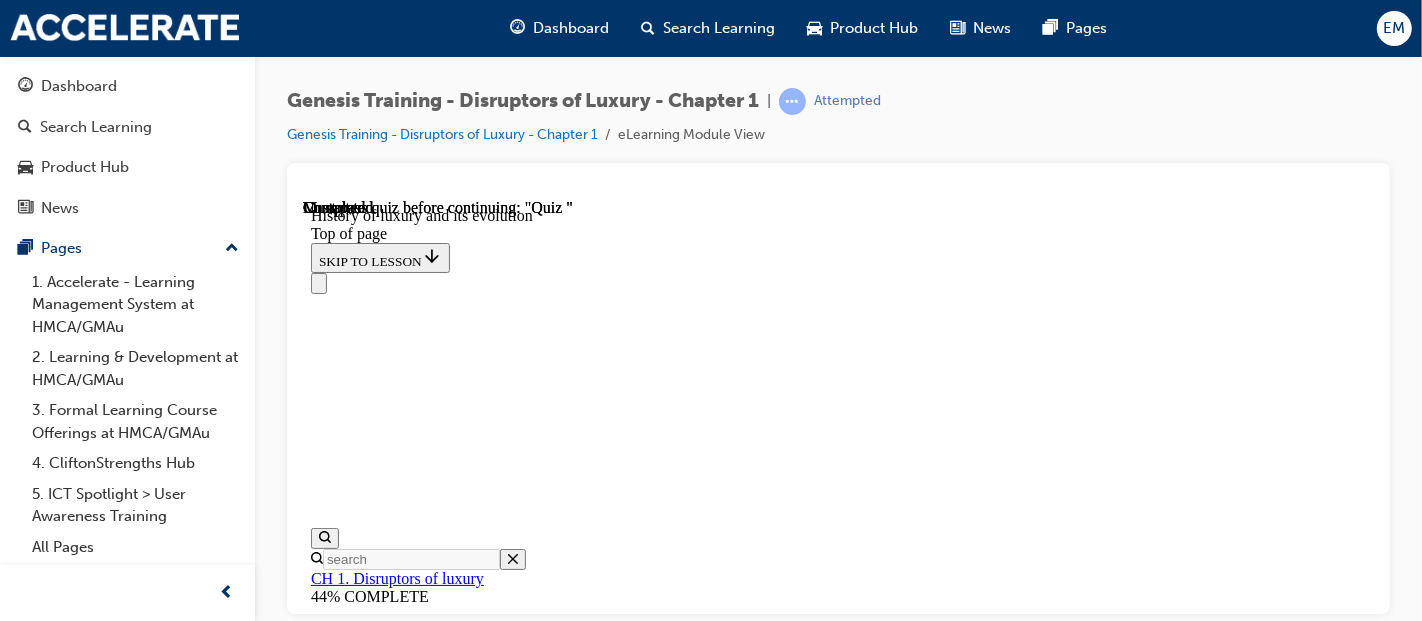 scroll, scrollTop: 2830, scrollLeft: 0, axis: vertical 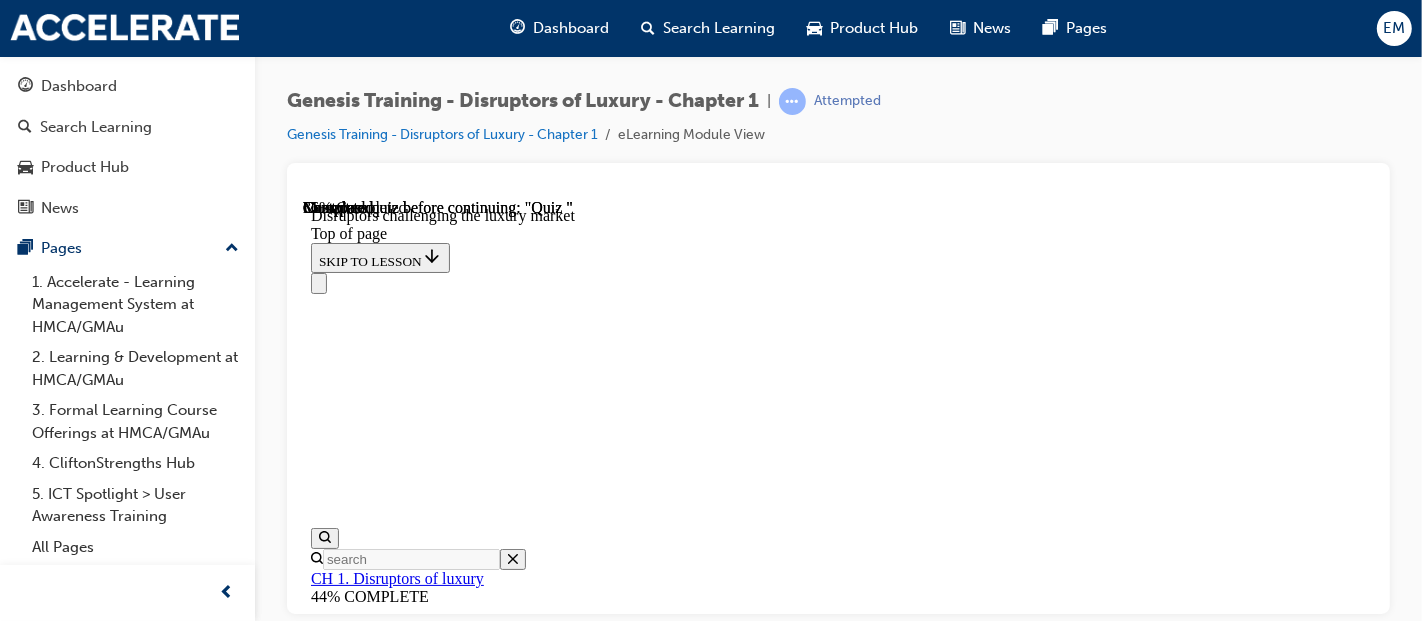 click on "Japanese whiskey" at bounding box center [461, 3390] 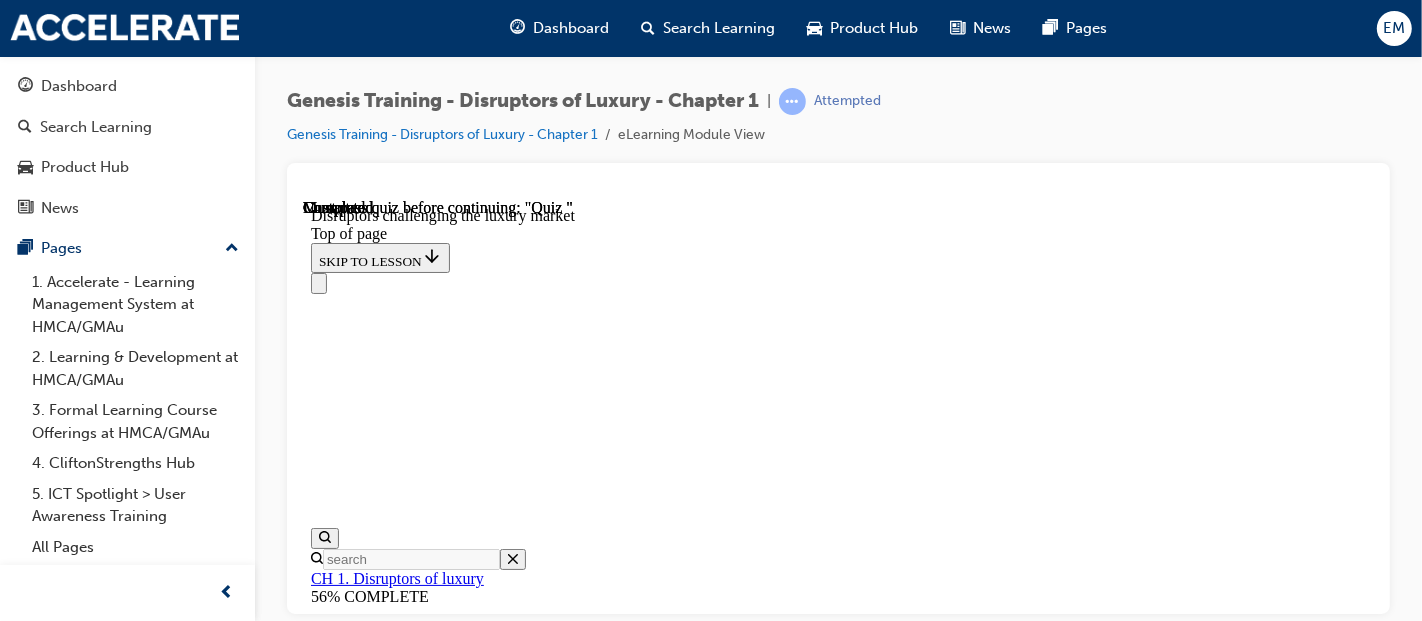 scroll, scrollTop: 2250, scrollLeft: 0, axis: vertical 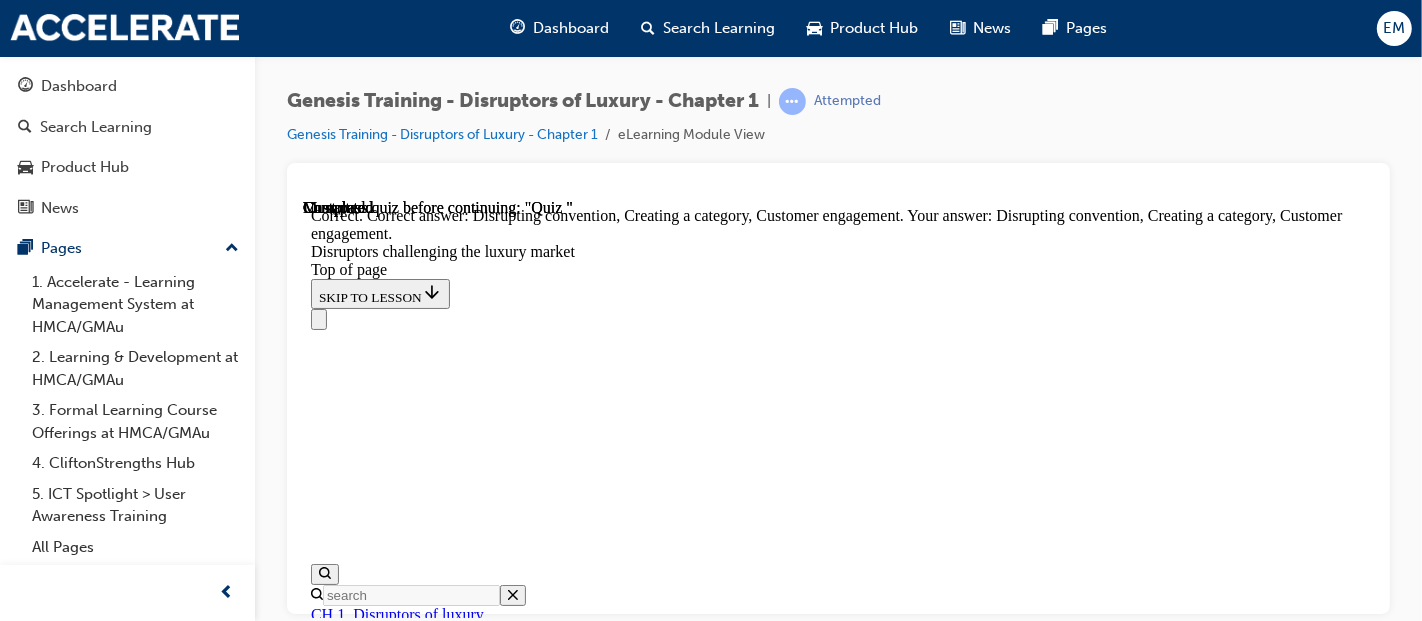 click on "Lesson 6 - Genesis : a disruptor in luxury car industry" at bounding box center (482, 8837) 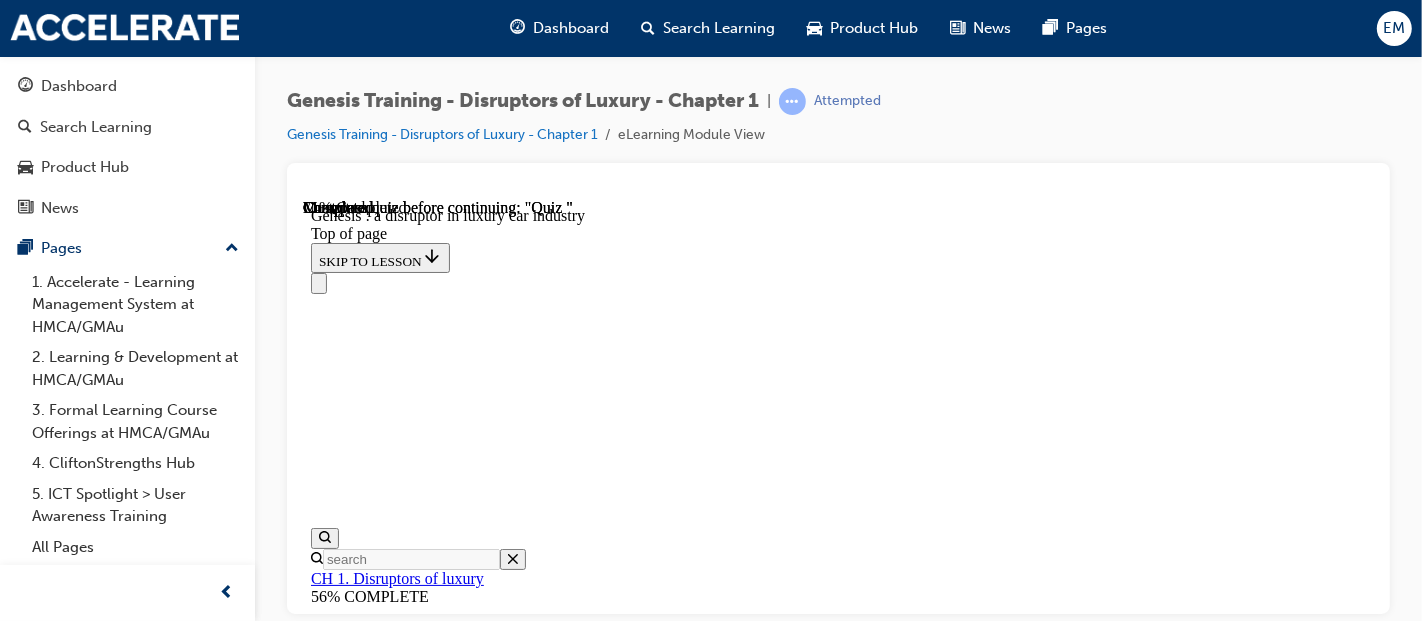 scroll, scrollTop: 840, scrollLeft: 0, axis: vertical 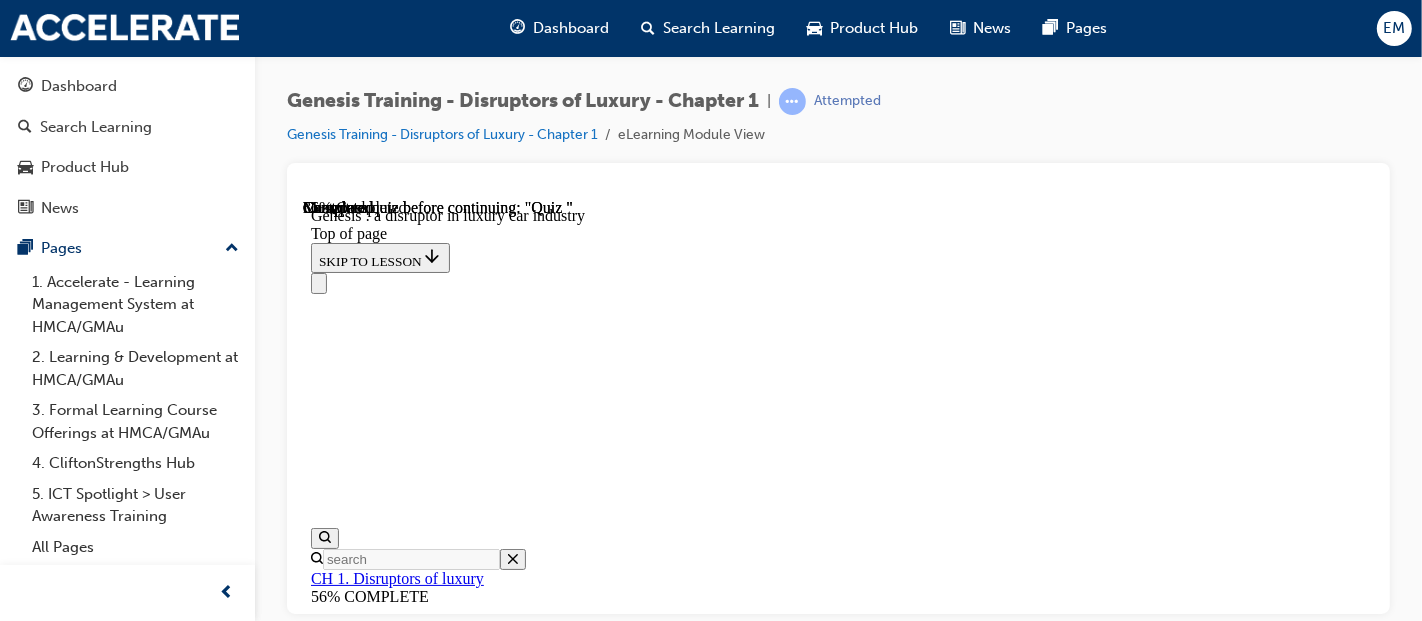 click at bounding box center [350, 3787] 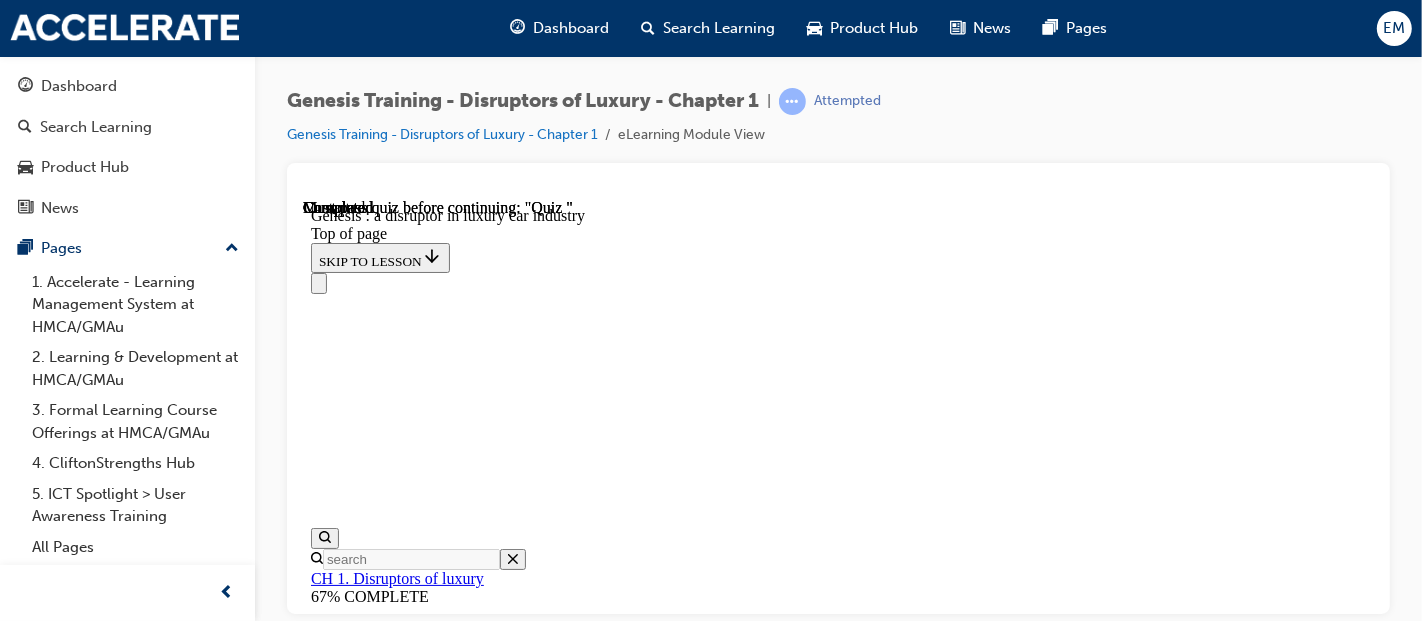 scroll, scrollTop: 1588, scrollLeft: 0, axis: vertical 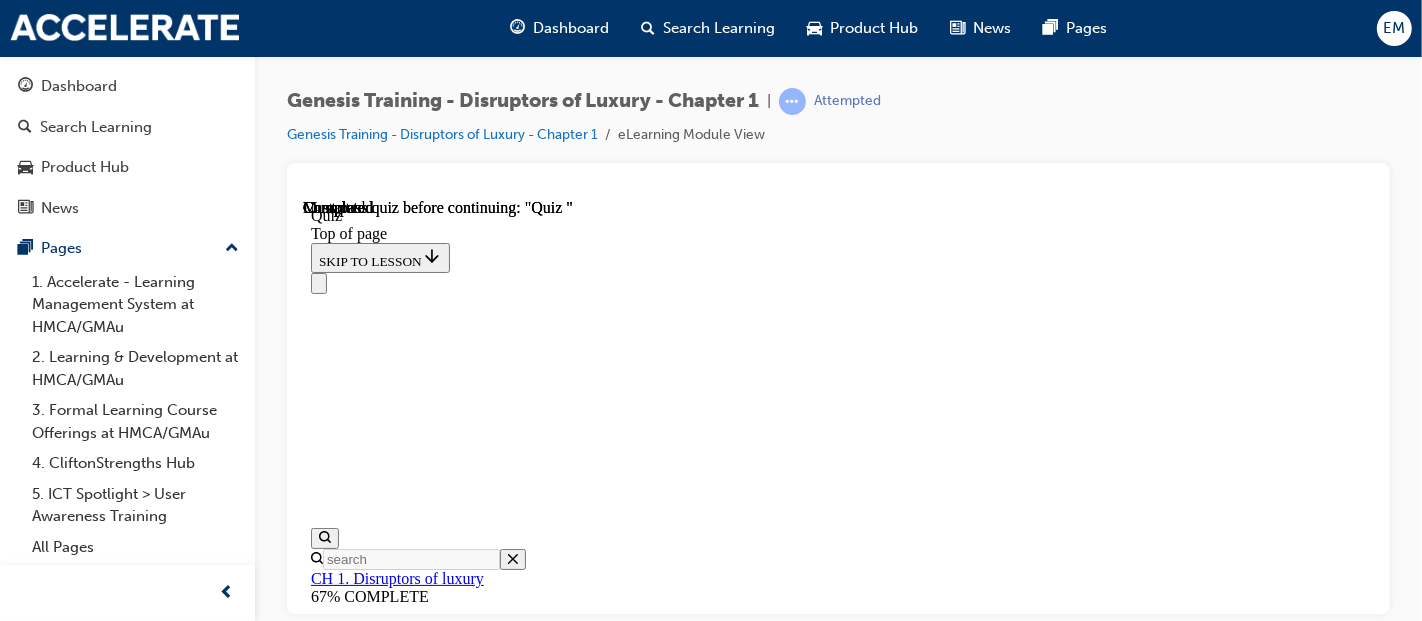 click on "Quiz  You have to get all the quizzes right to move on to the next chapter. START QUIZ" at bounding box center [837, 2608] 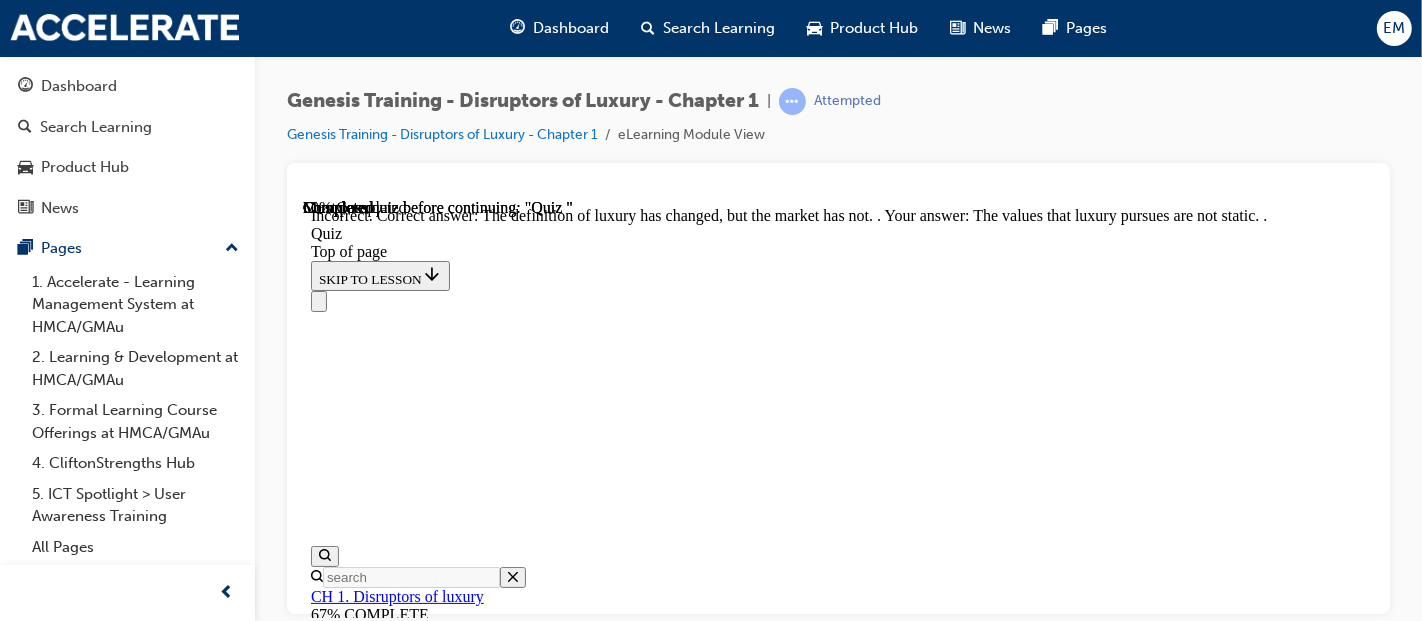 scroll, scrollTop: 569, scrollLeft: 0, axis: vertical 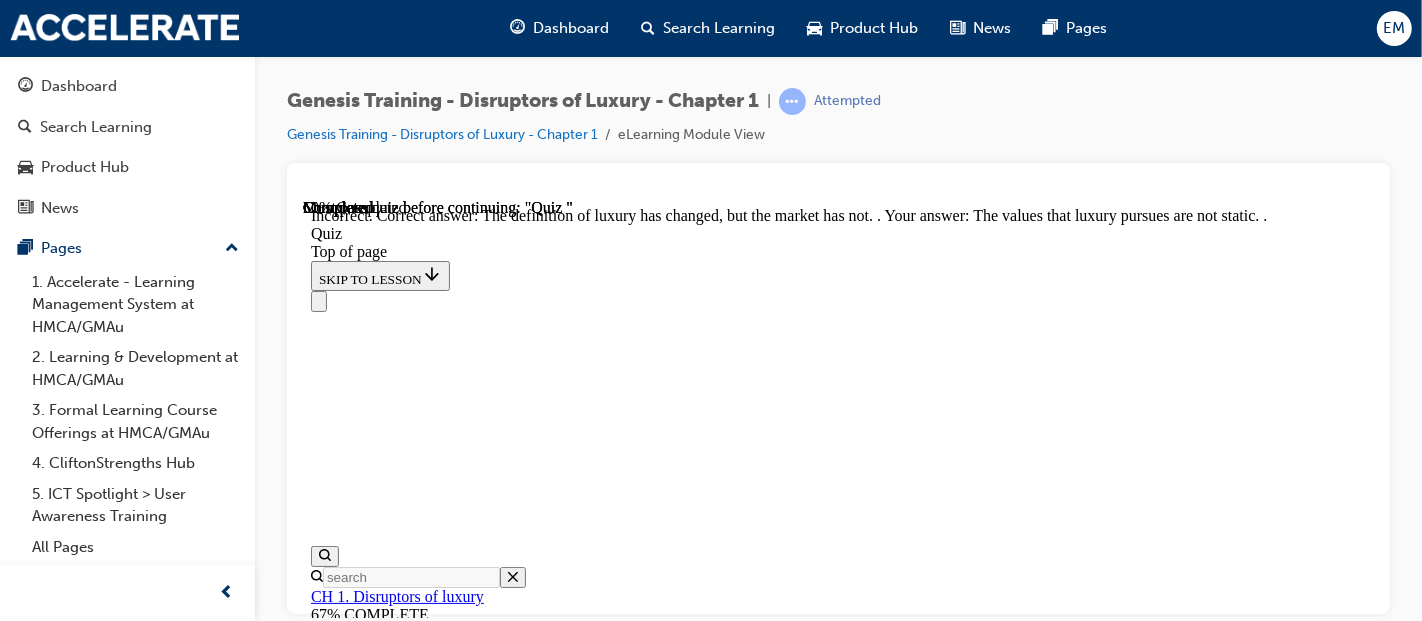 click on "NEXT" at bounding box center [336, 10547] 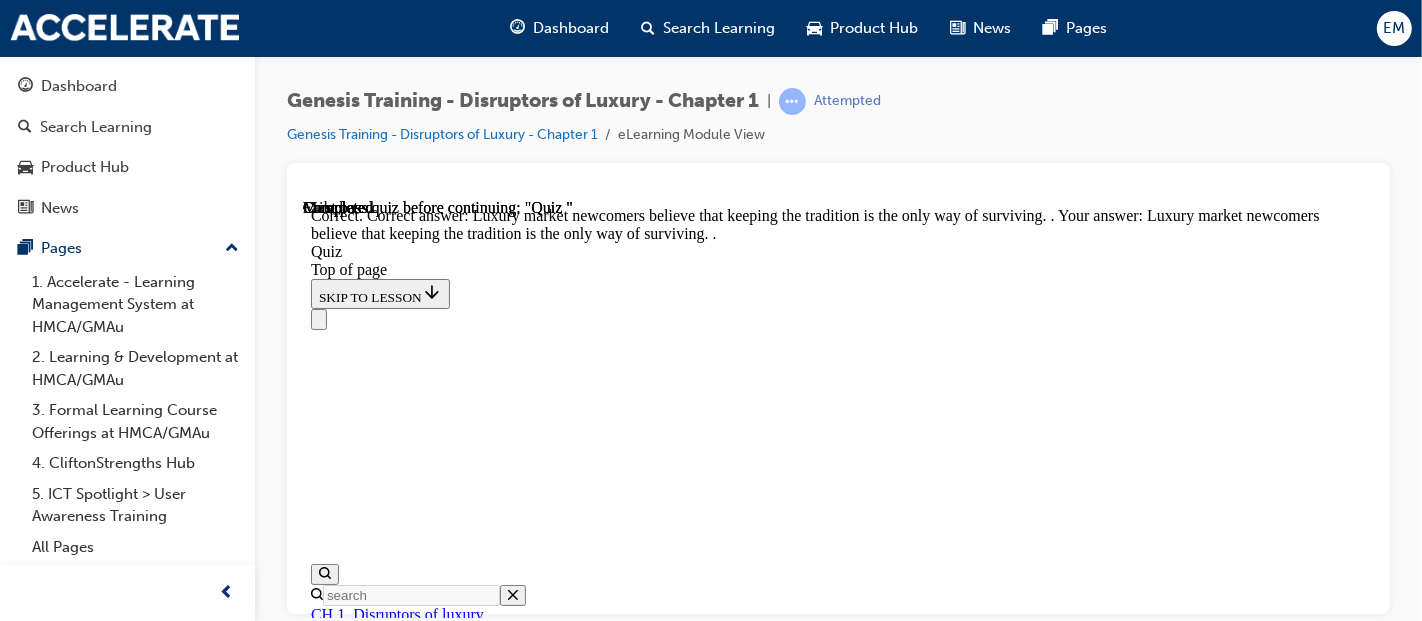 click on "NEXT" at bounding box center [336, 18322] 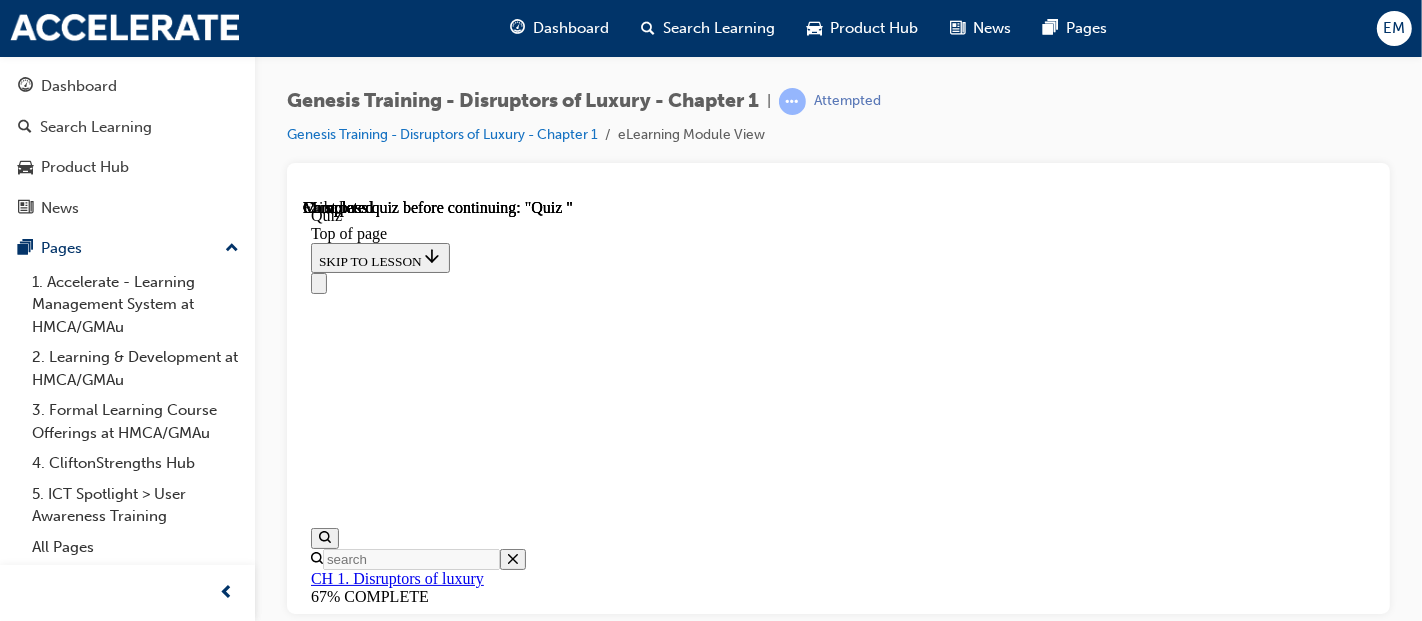 scroll, scrollTop: 444, scrollLeft: 0, axis: vertical 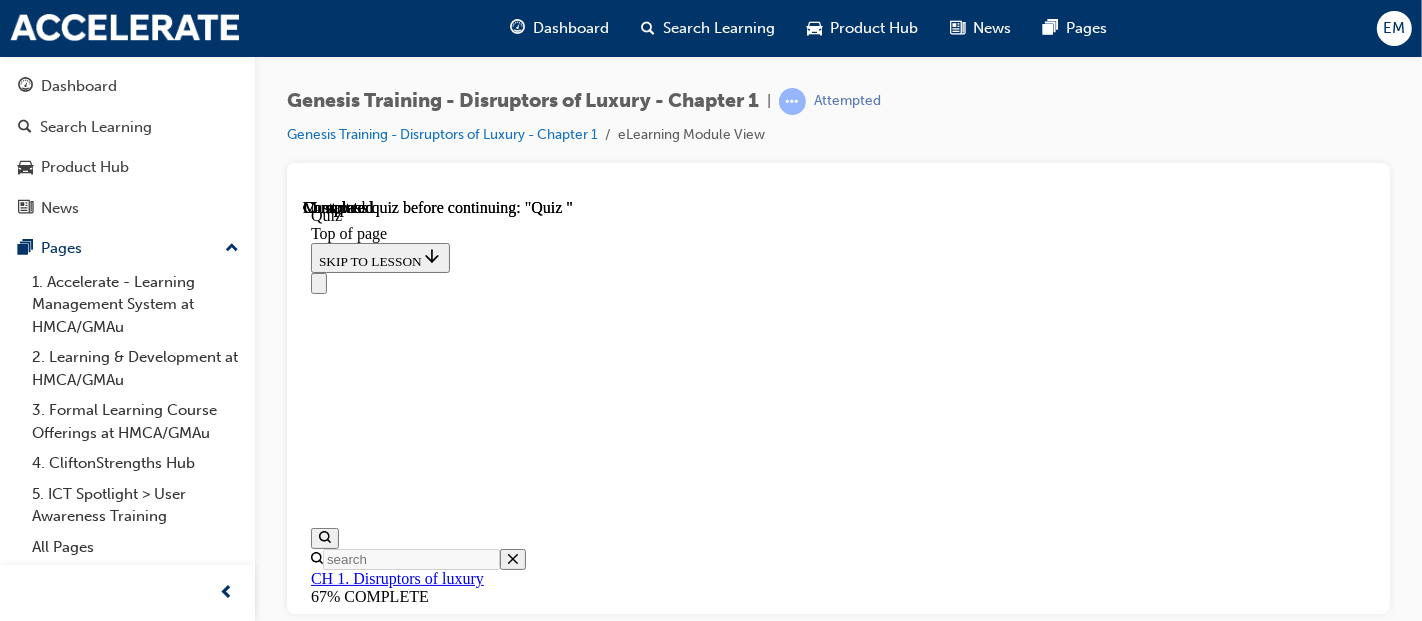 click on "Quiz  You have to get all the quizzes right to move on to the next chapter. TAKE AGAIN" at bounding box center [837, 2608] 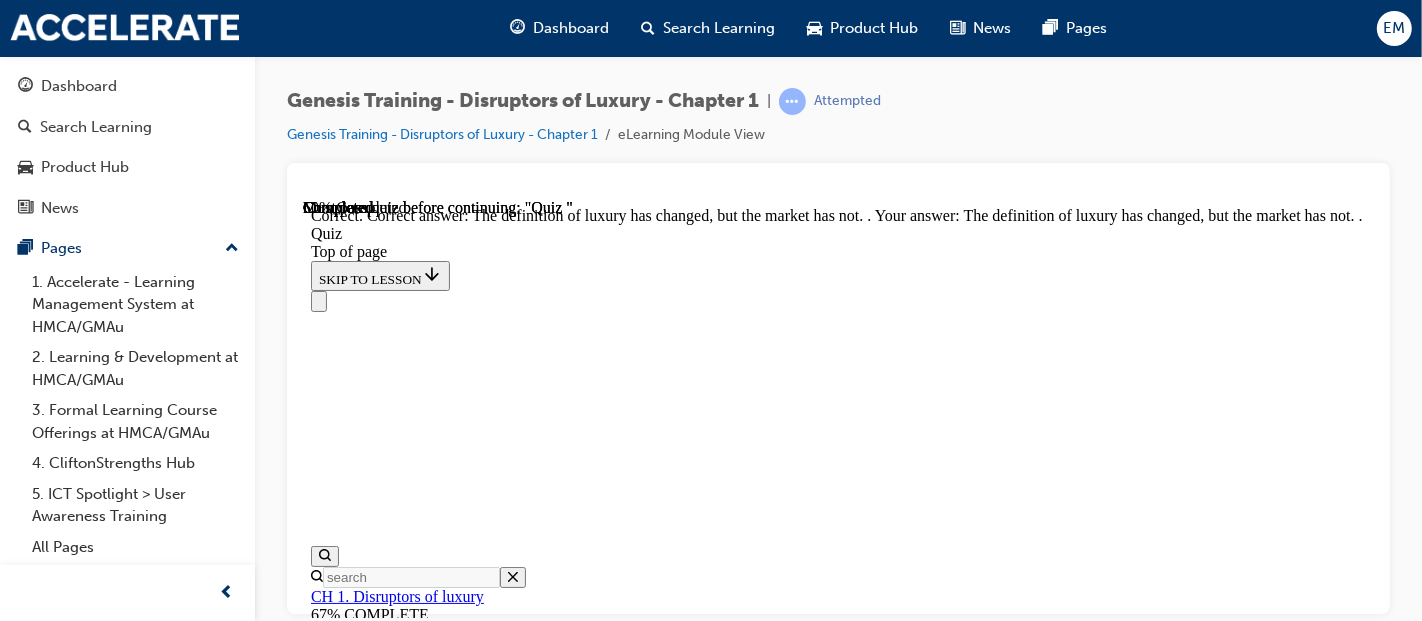 click on "NEXT" at bounding box center (336, 10547) 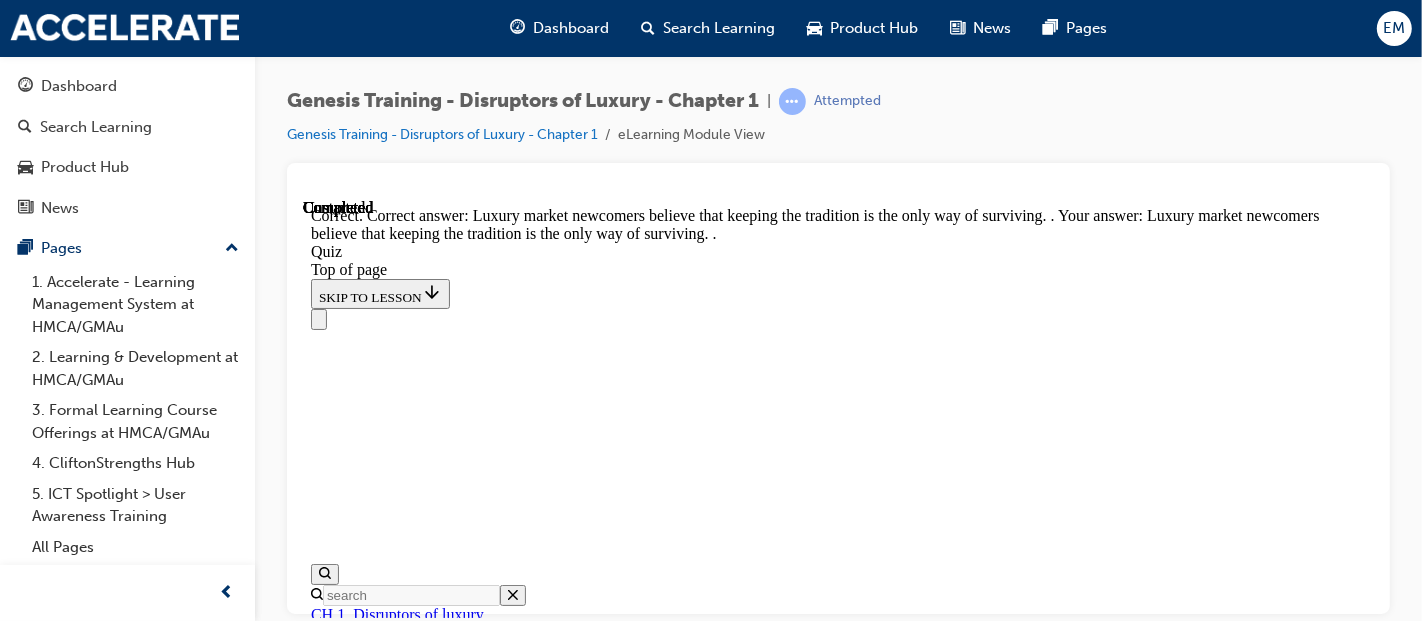 click on "NEXT" at bounding box center (336, 18322) 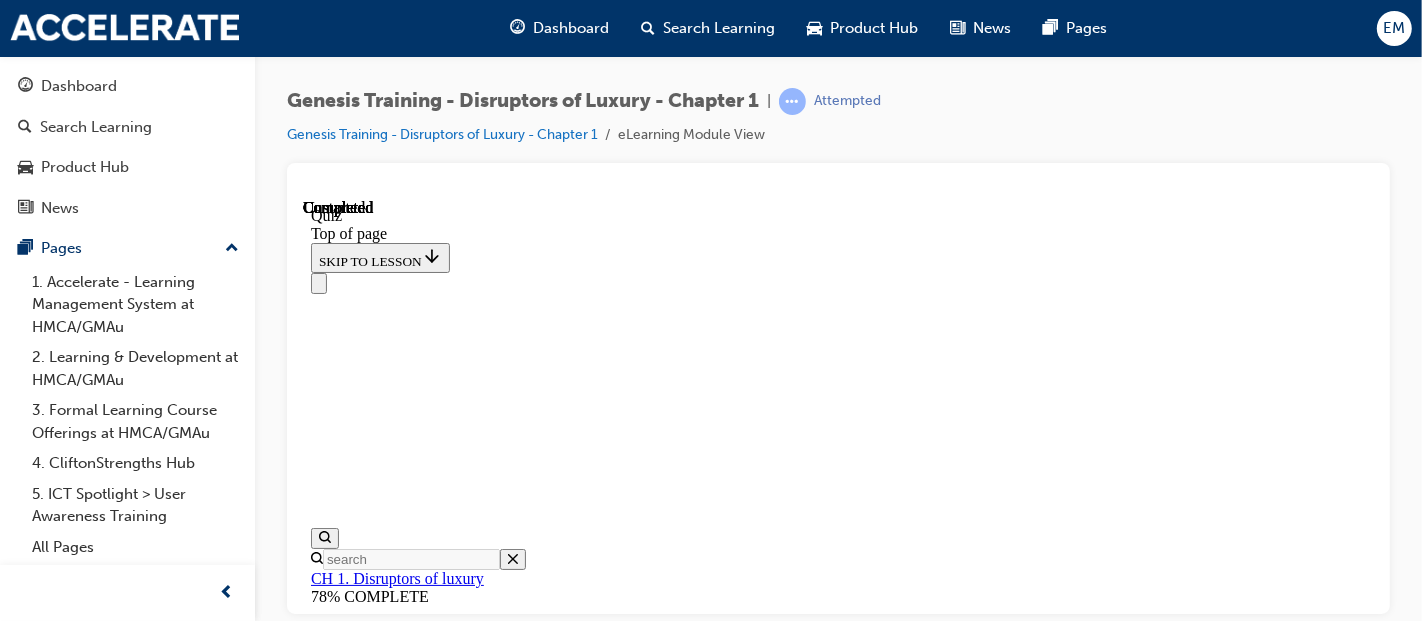 scroll, scrollTop: 666, scrollLeft: 0, axis: vertical 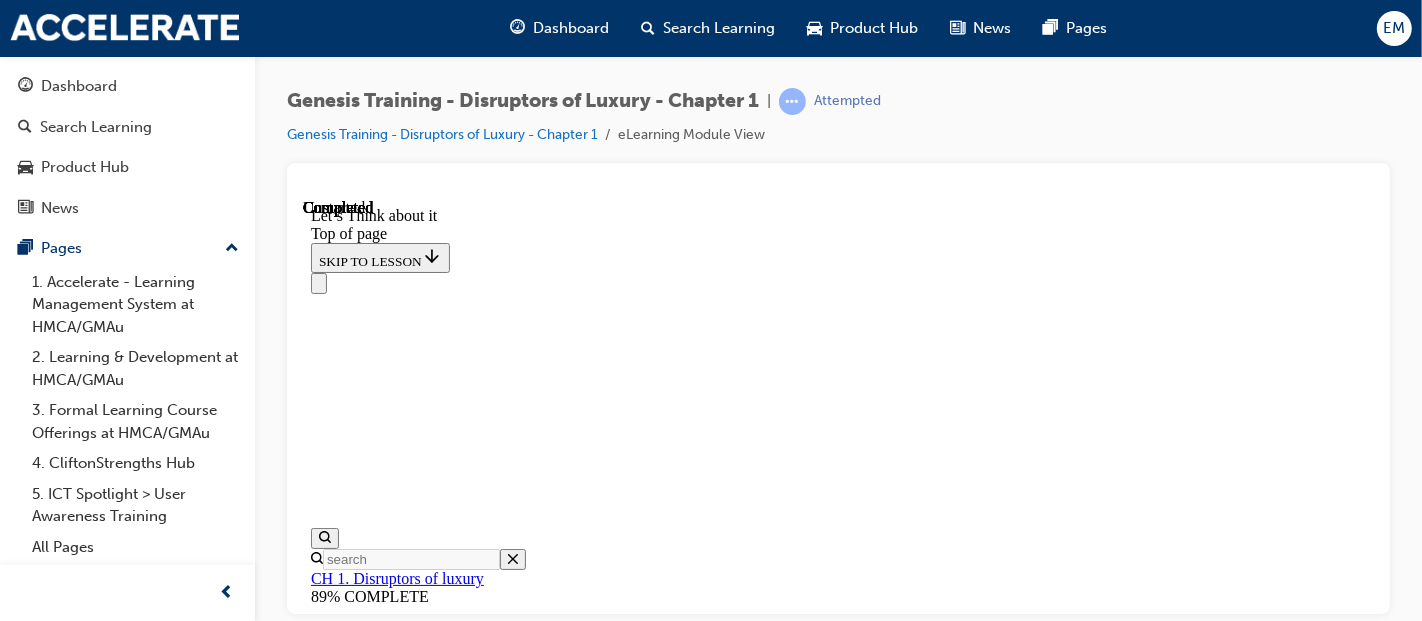 click on "Lesson 9 - Journey to Genesis Brand" at bounding box center [428, 4161] 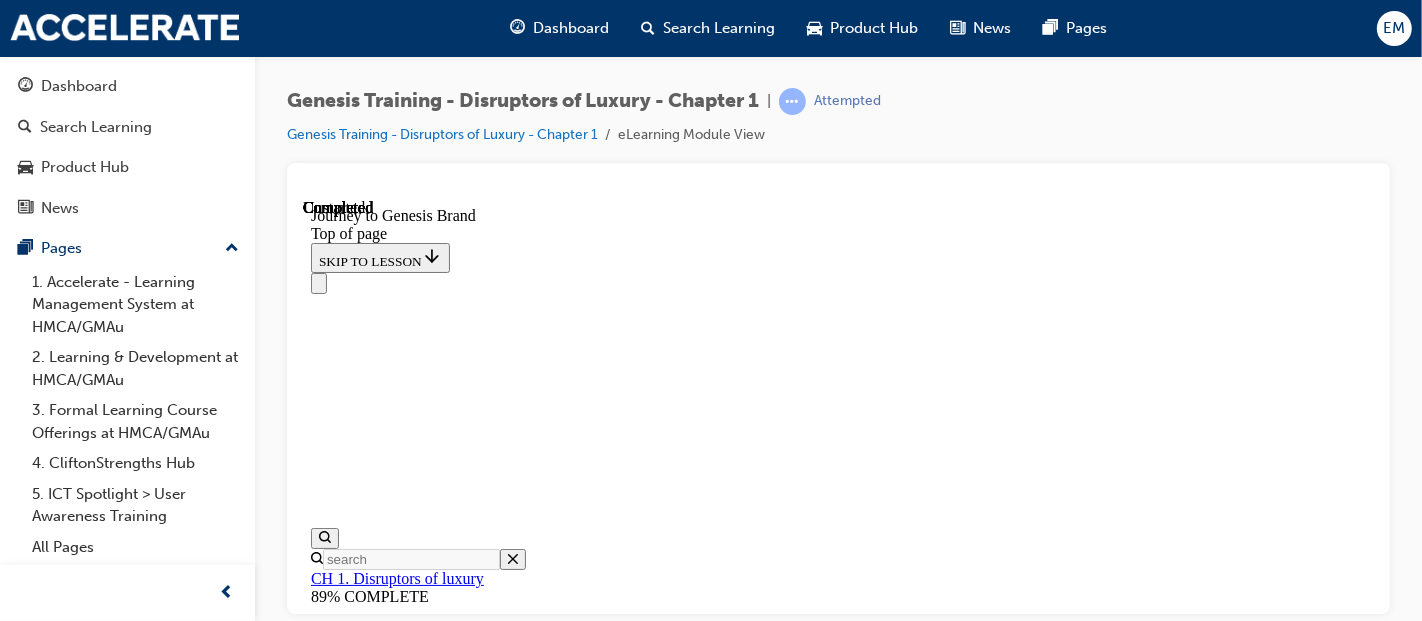 scroll, scrollTop: 0, scrollLeft: 0, axis: both 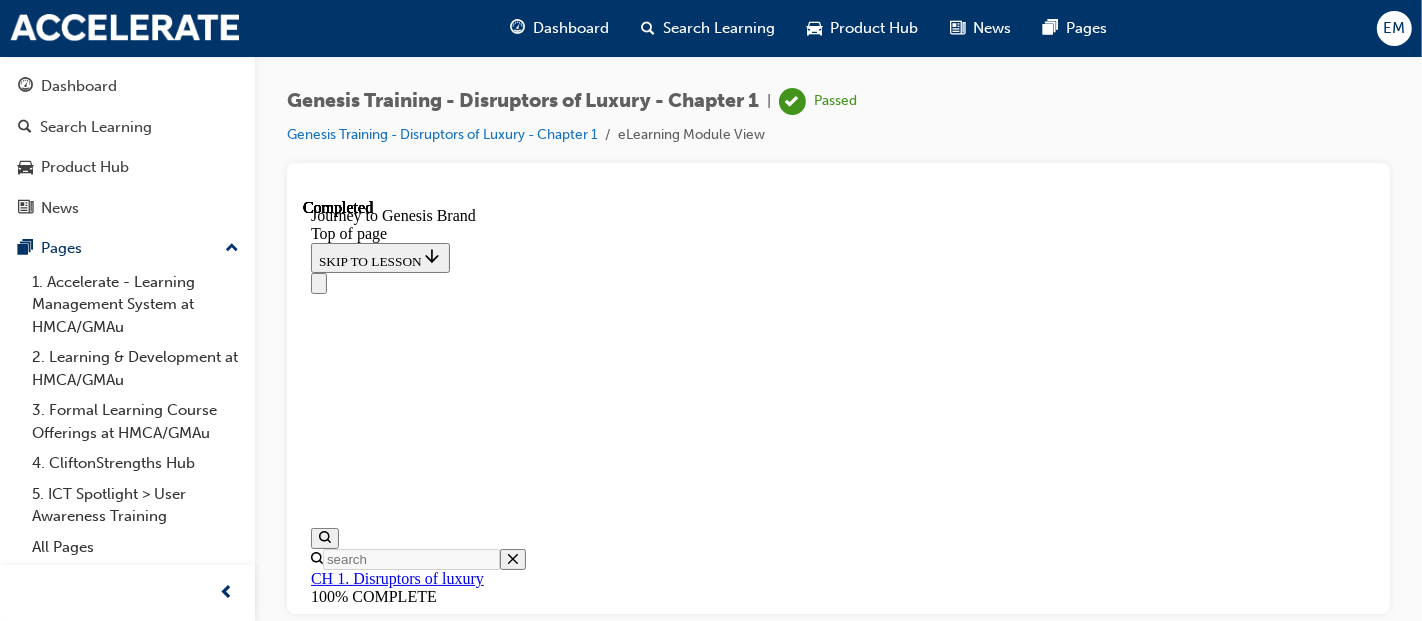 click at bounding box center (310, 3109) 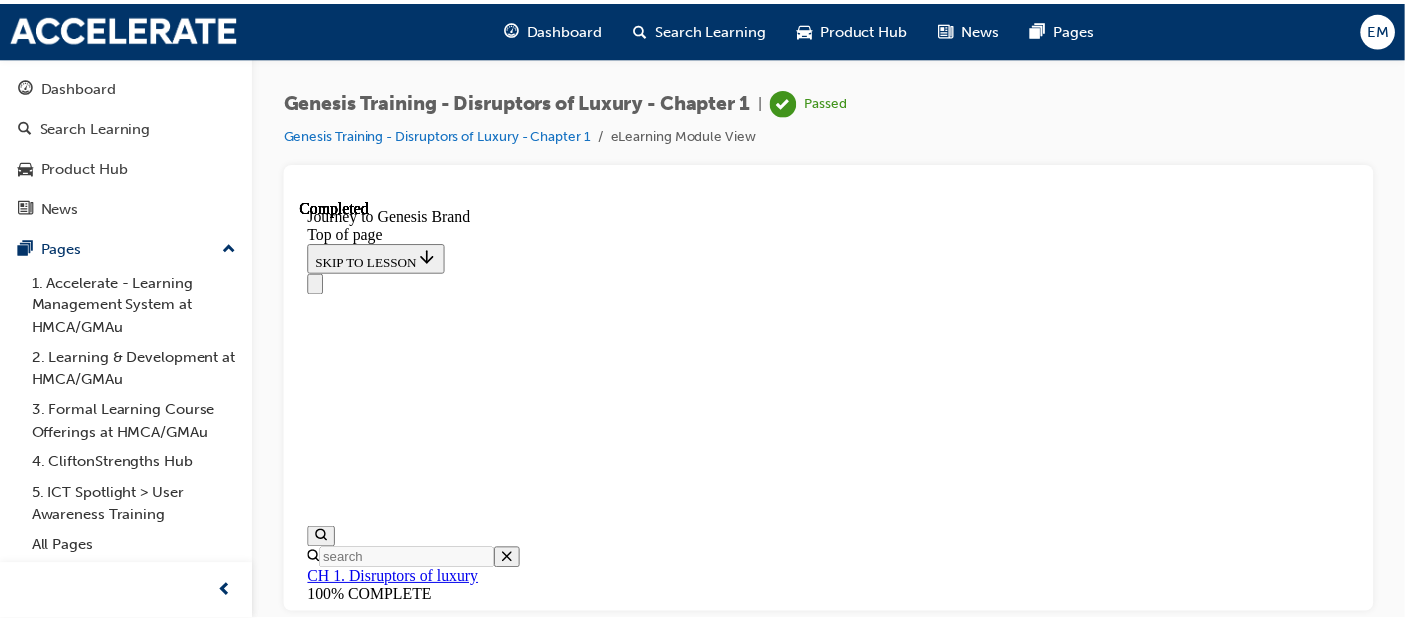 scroll, scrollTop: 0, scrollLeft: 0, axis: both 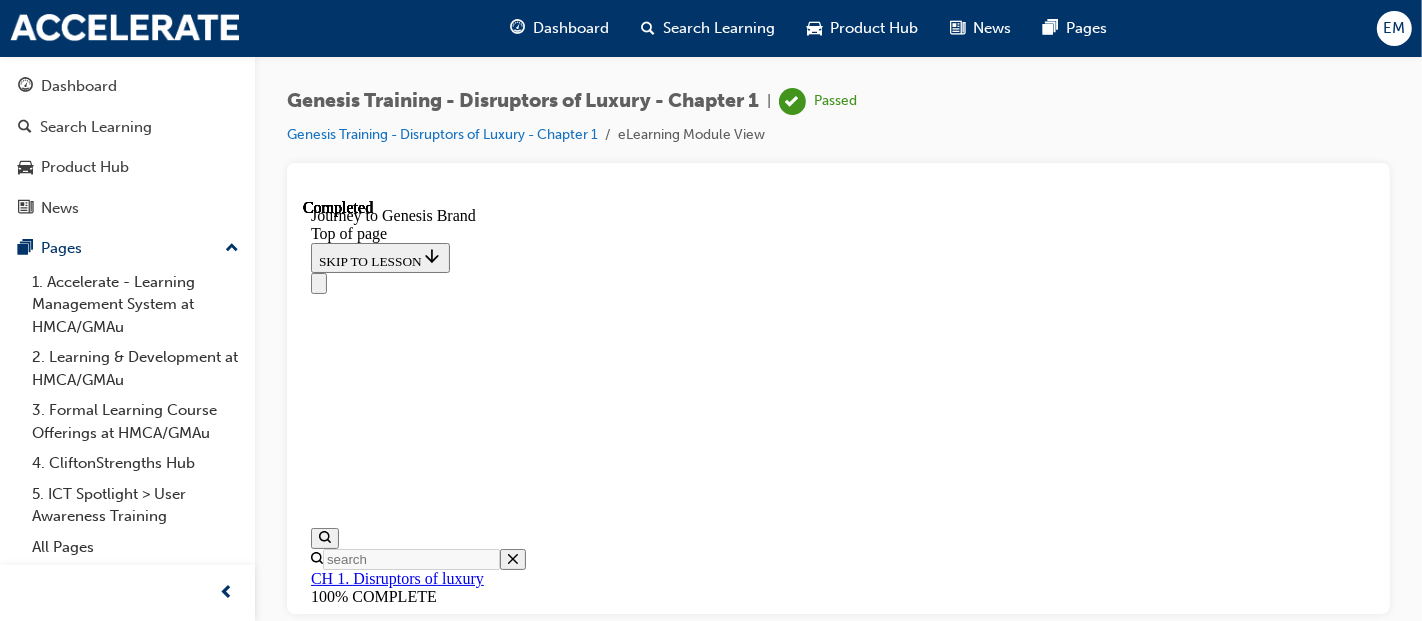 click on "Genesis Training - Disruptors of Luxury - Chapter 1 | Passed Genesis Training - Disruptors of Luxury - Chapter 1 eLearning Module View" at bounding box center [838, 125] 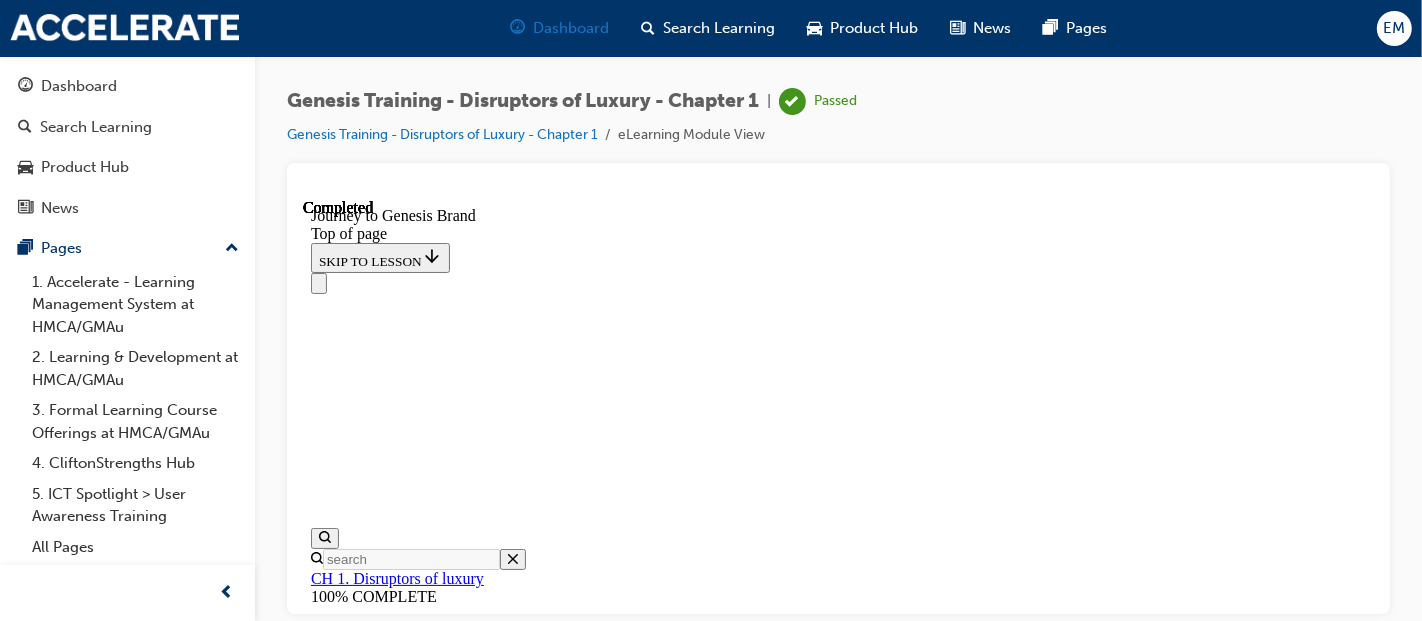 click on "Dashboard" at bounding box center [559, 28] 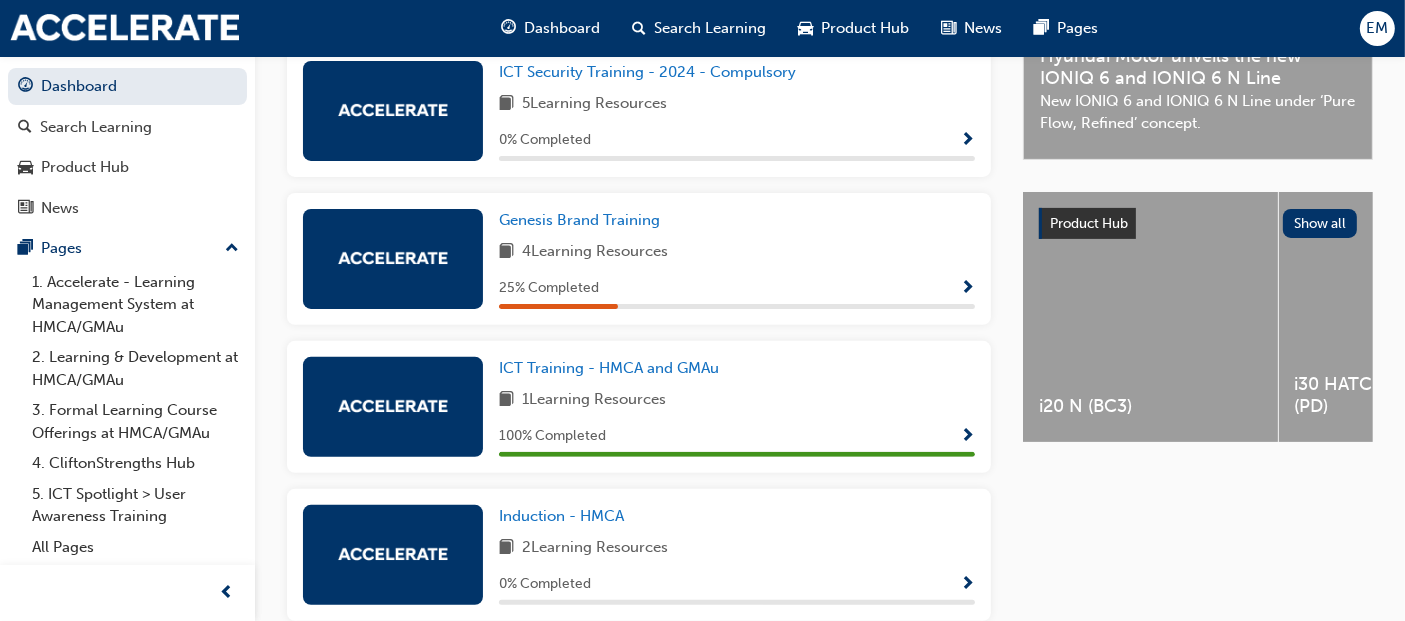 scroll, scrollTop: 666, scrollLeft: 0, axis: vertical 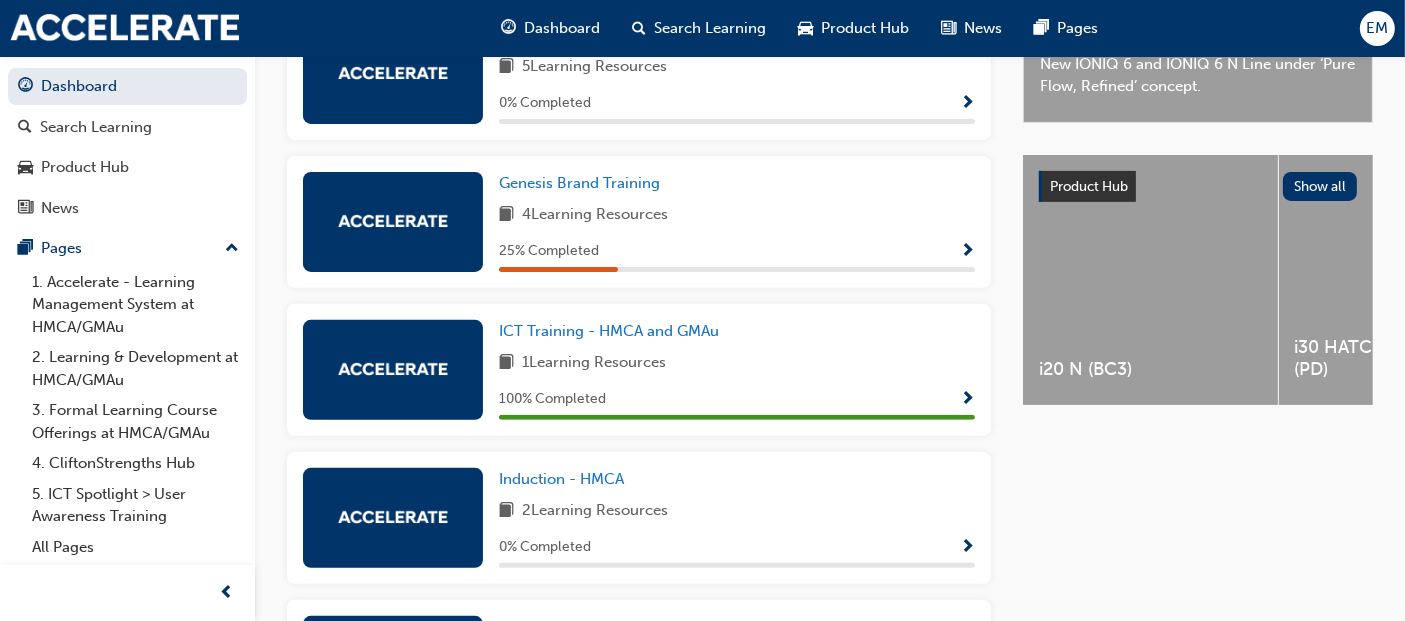 click on "4  Learning Resources" at bounding box center [737, 215] 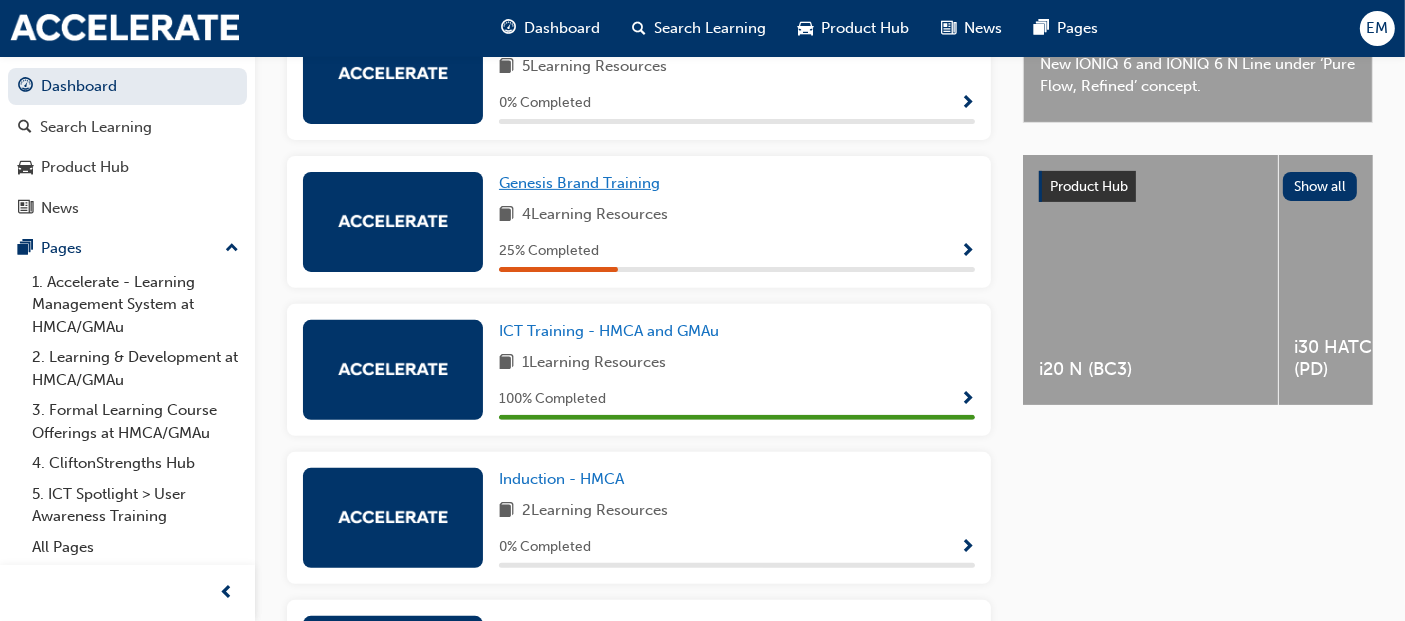 click on "Genesis Brand Training" at bounding box center (579, 183) 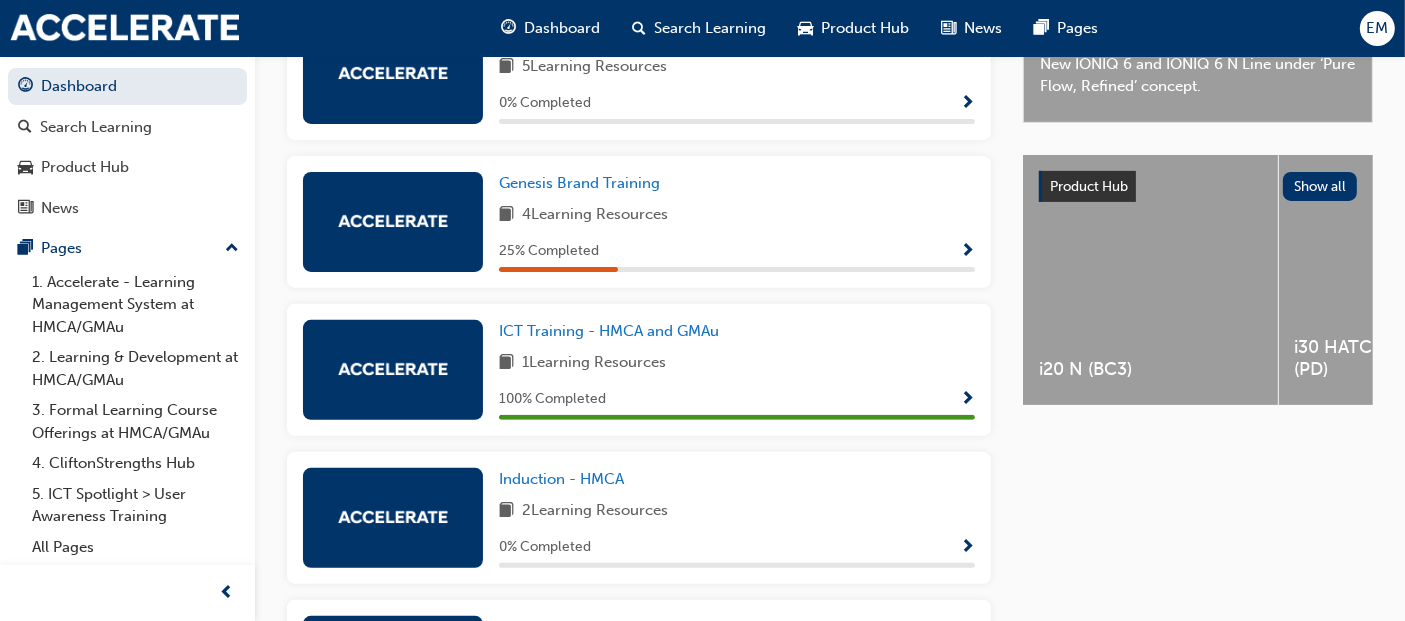 scroll, scrollTop: 0, scrollLeft: 0, axis: both 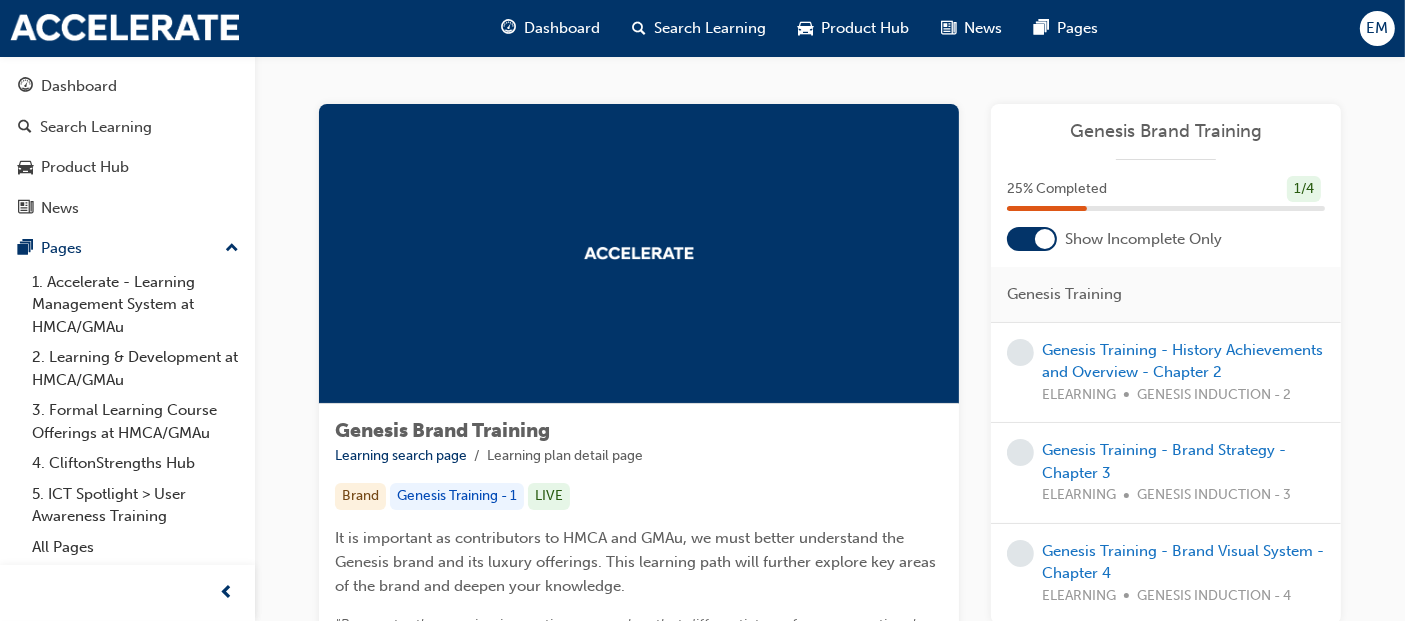 click on "25 % Completed 1 / 4" at bounding box center [1166, 189] 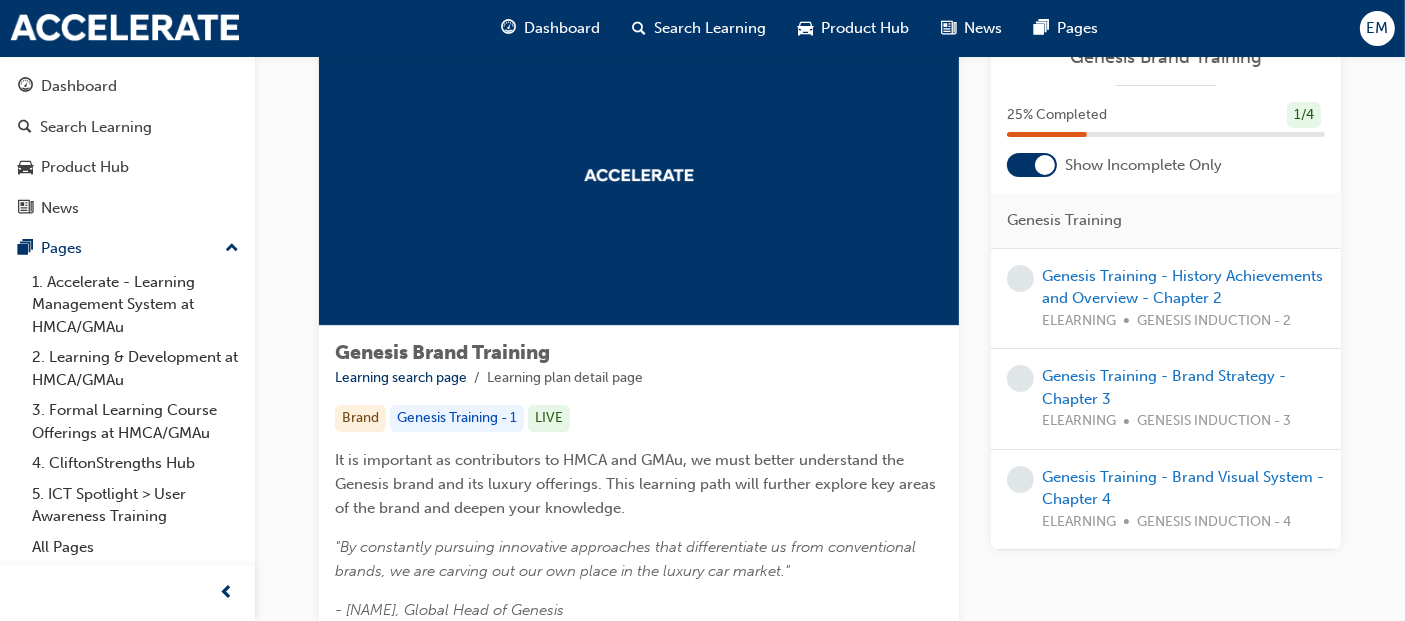 scroll, scrollTop: 254, scrollLeft: 0, axis: vertical 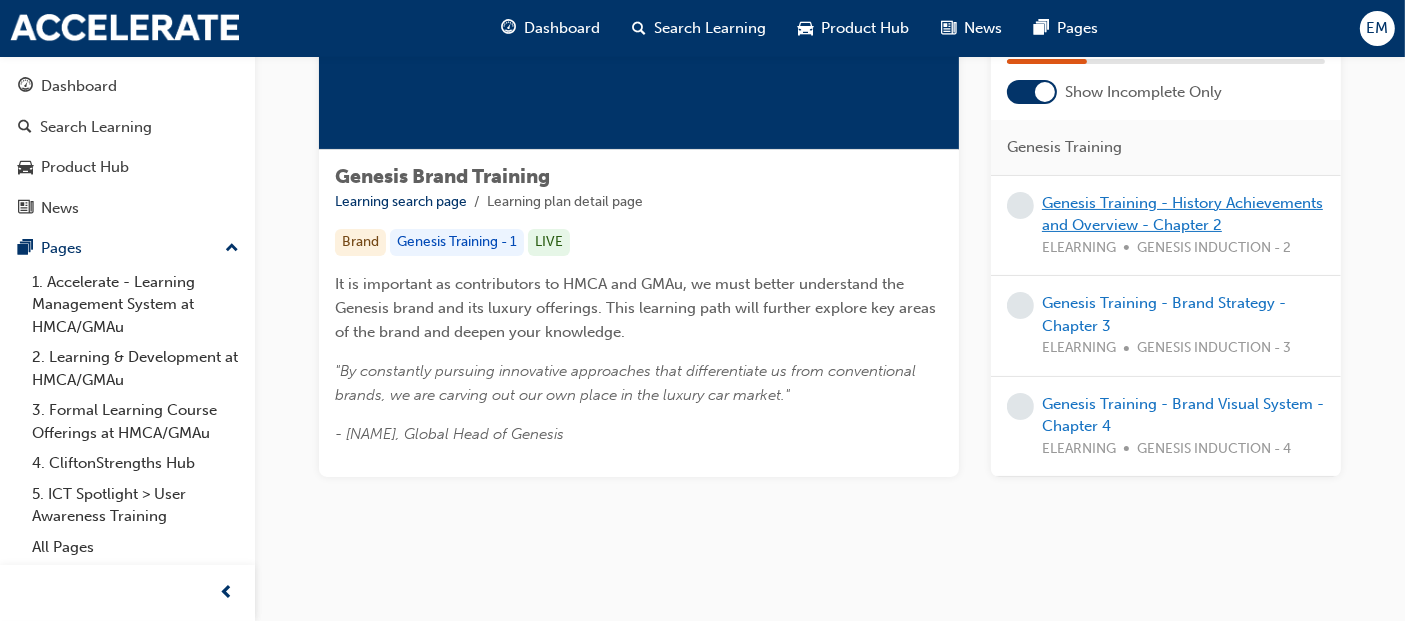 click on "Genesis Training - History Achievements and Overview - Chapter 2" at bounding box center (1182, 213) 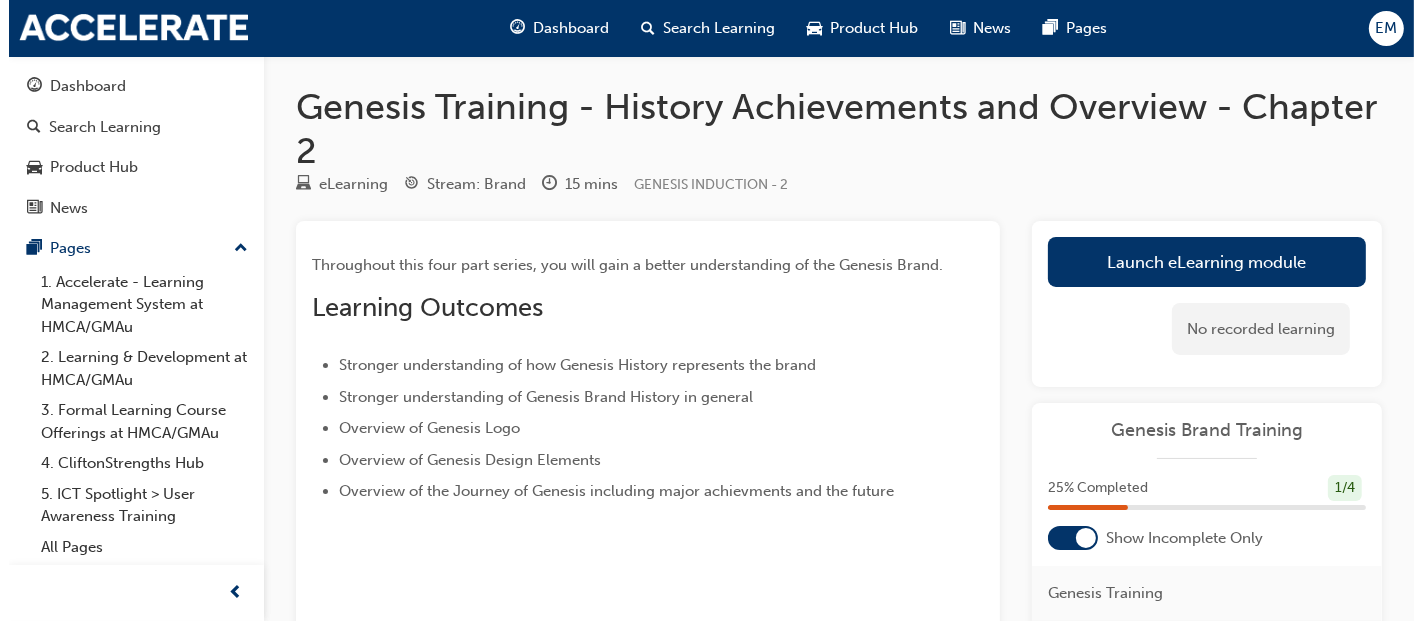 scroll, scrollTop: 0, scrollLeft: 0, axis: both 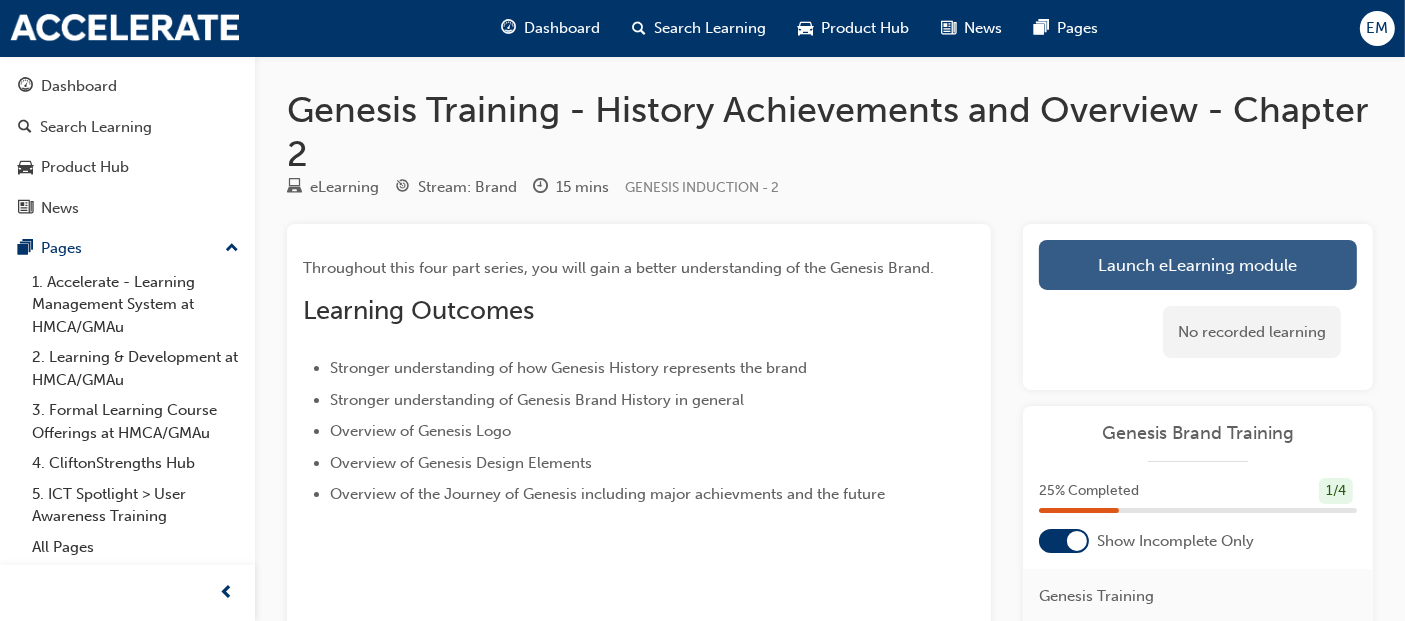 click on "Launch eLearning module" at bounding box center [1198, 265] 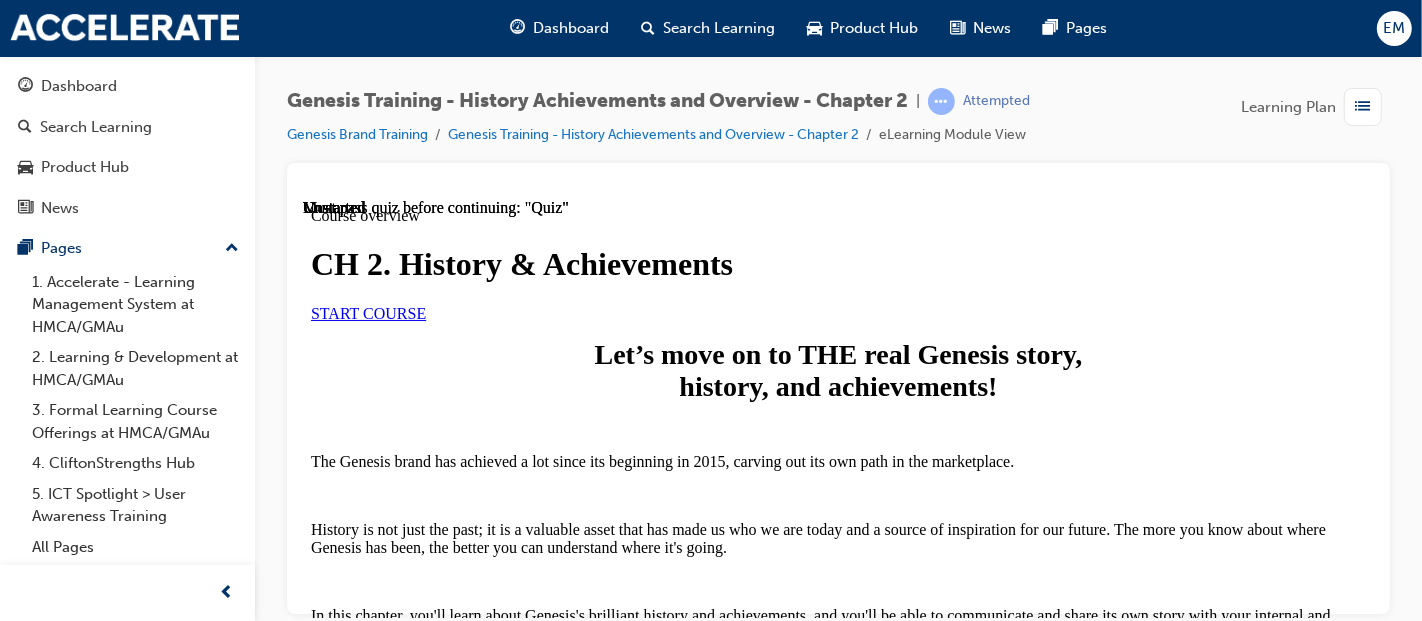 scroll, scrollTop: 0, scrollLeft: 0, axis: both 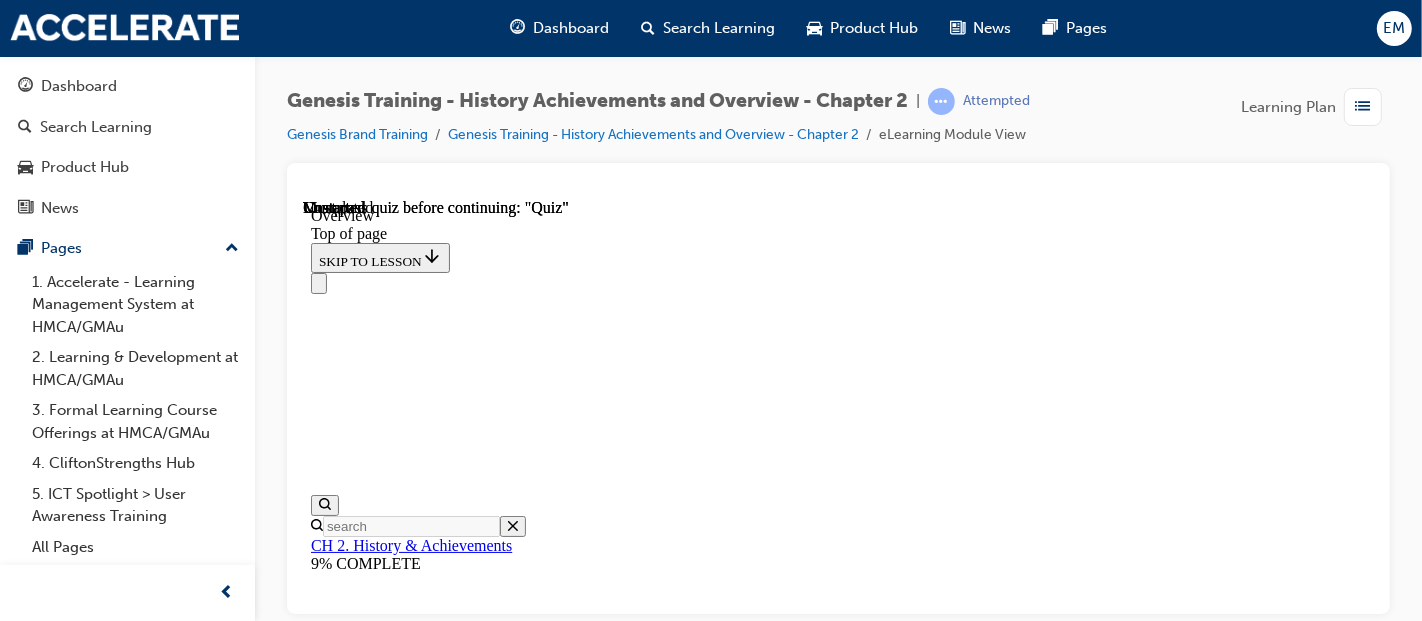 click on "Lesson 2 - 1 Minute summary" at bounding box center (406, 4011) 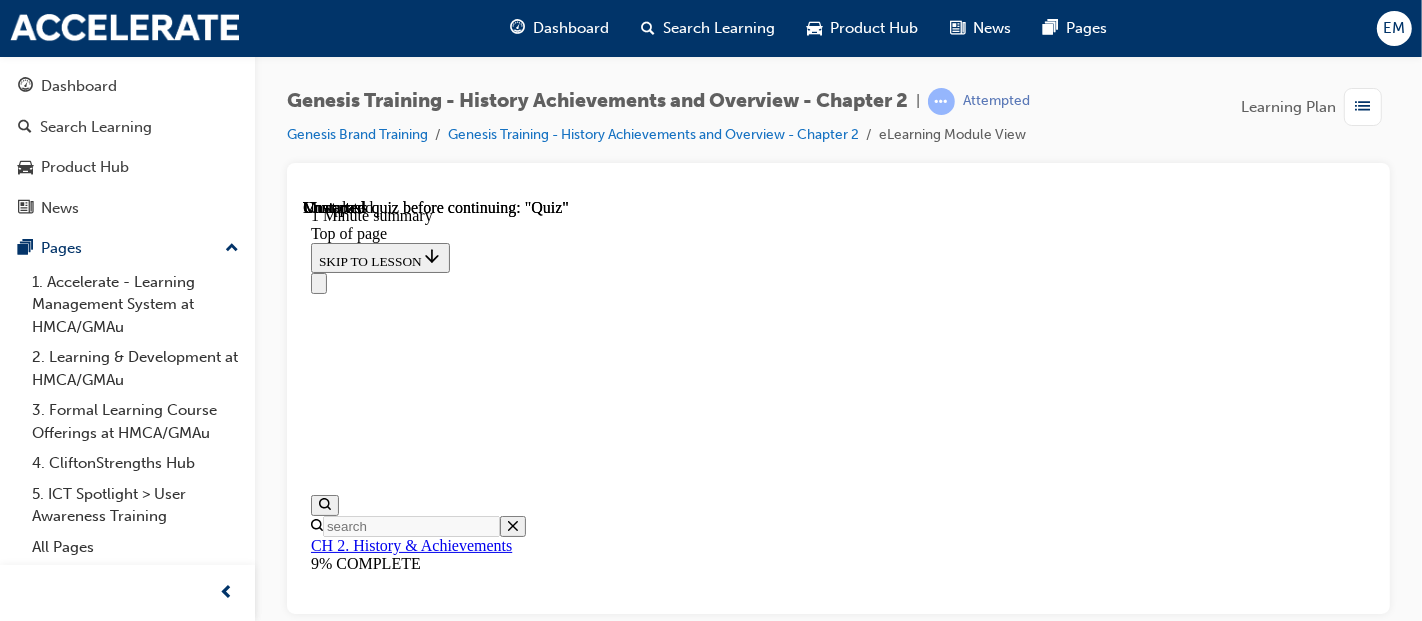 scroll, scrollTop: 0, scrollLeft: 0, axis: both 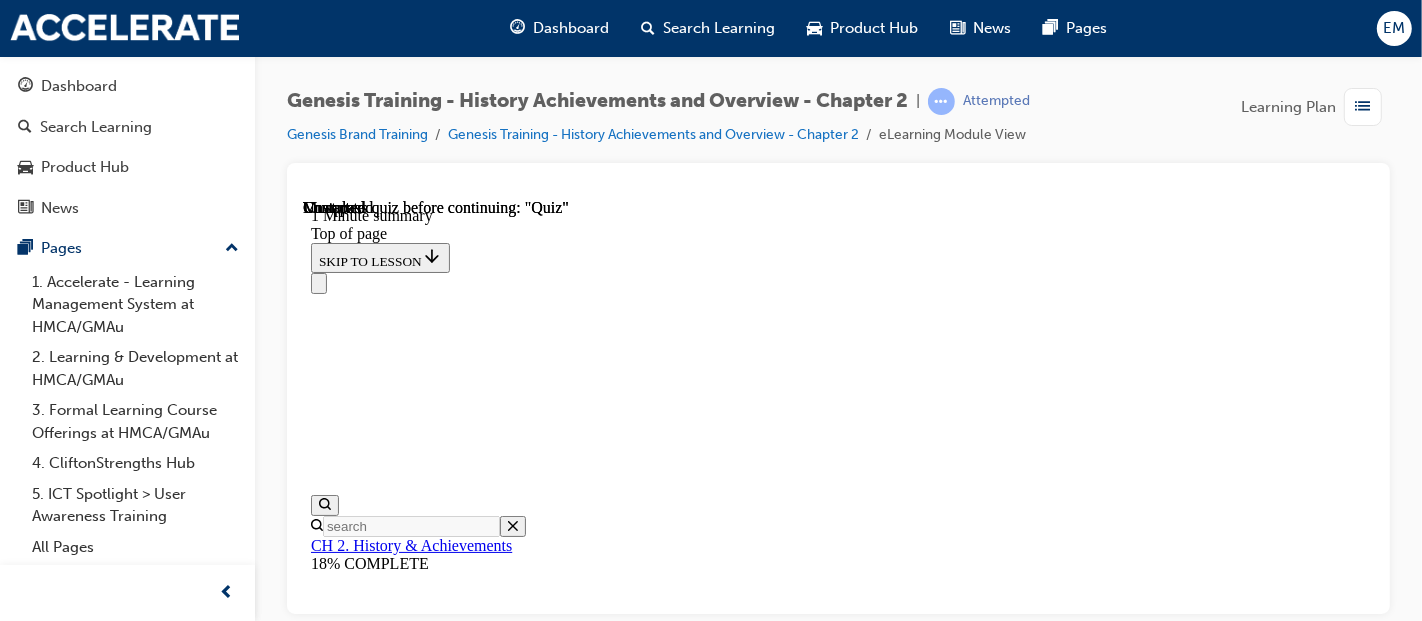 click at bounding box center (358, 3129) 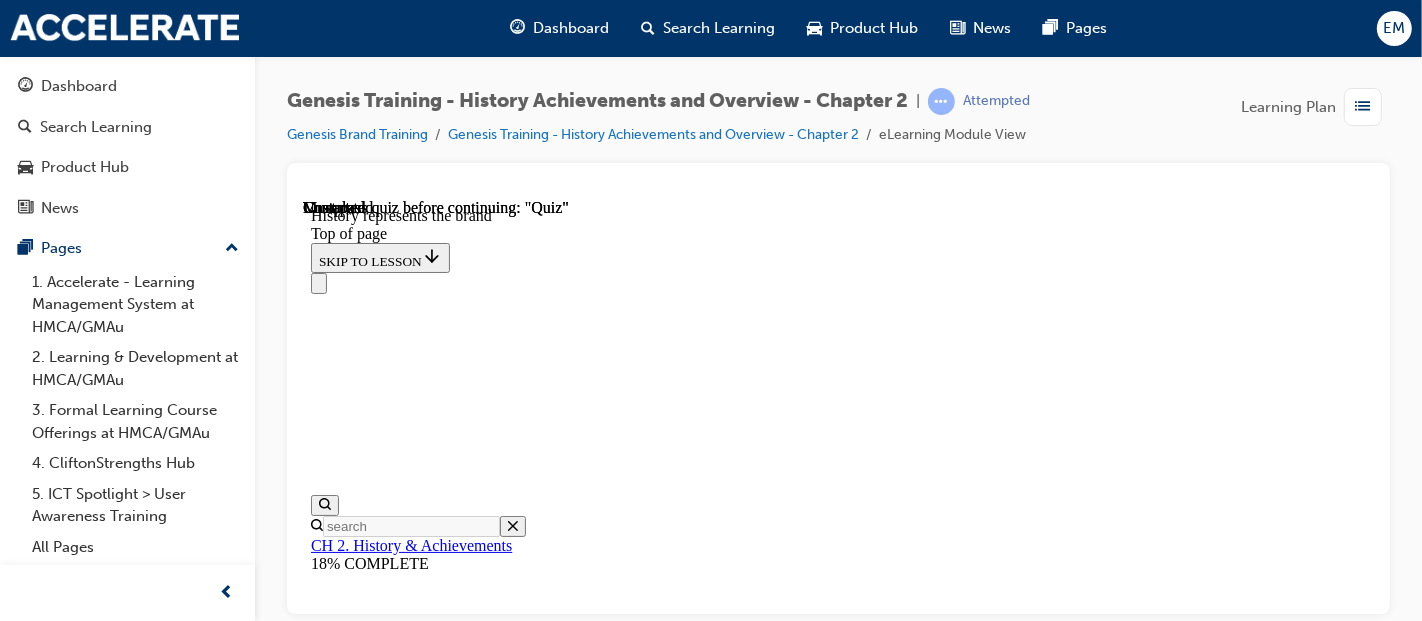 scroll, scrollTop: 0, scrollLeft: 0, axis: both 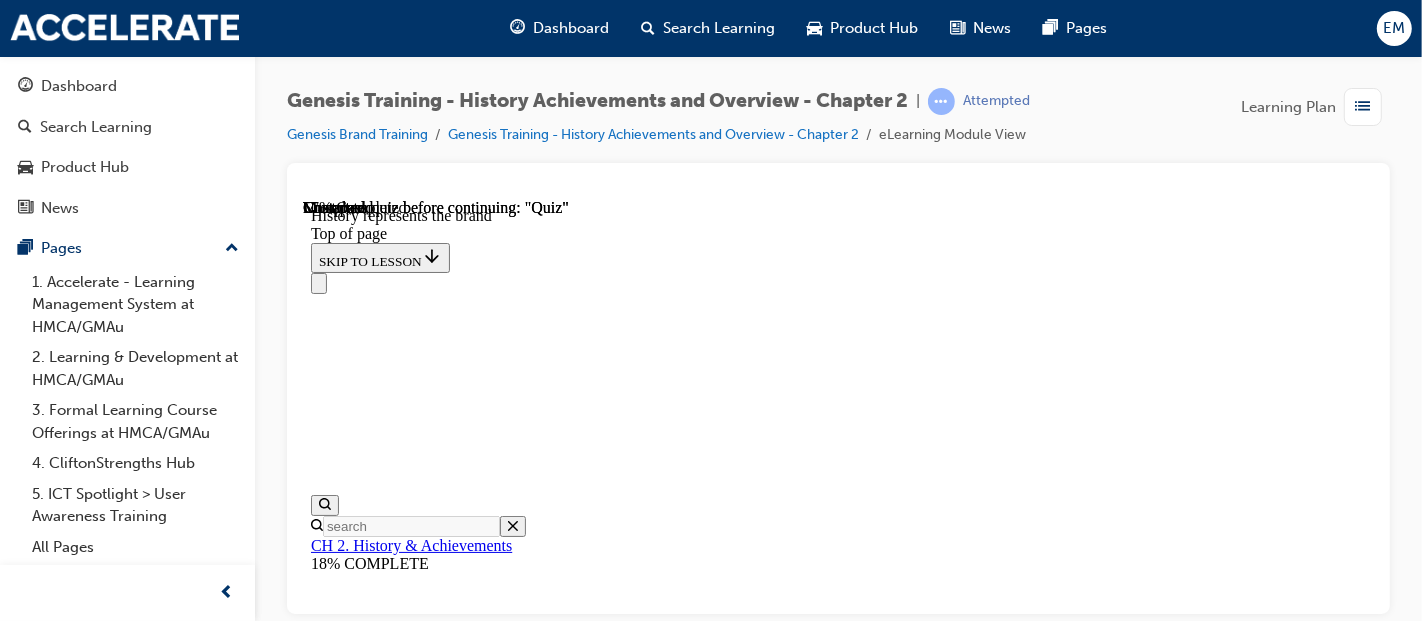 click on "CONTINUE" at bounding box center (352, 3446) 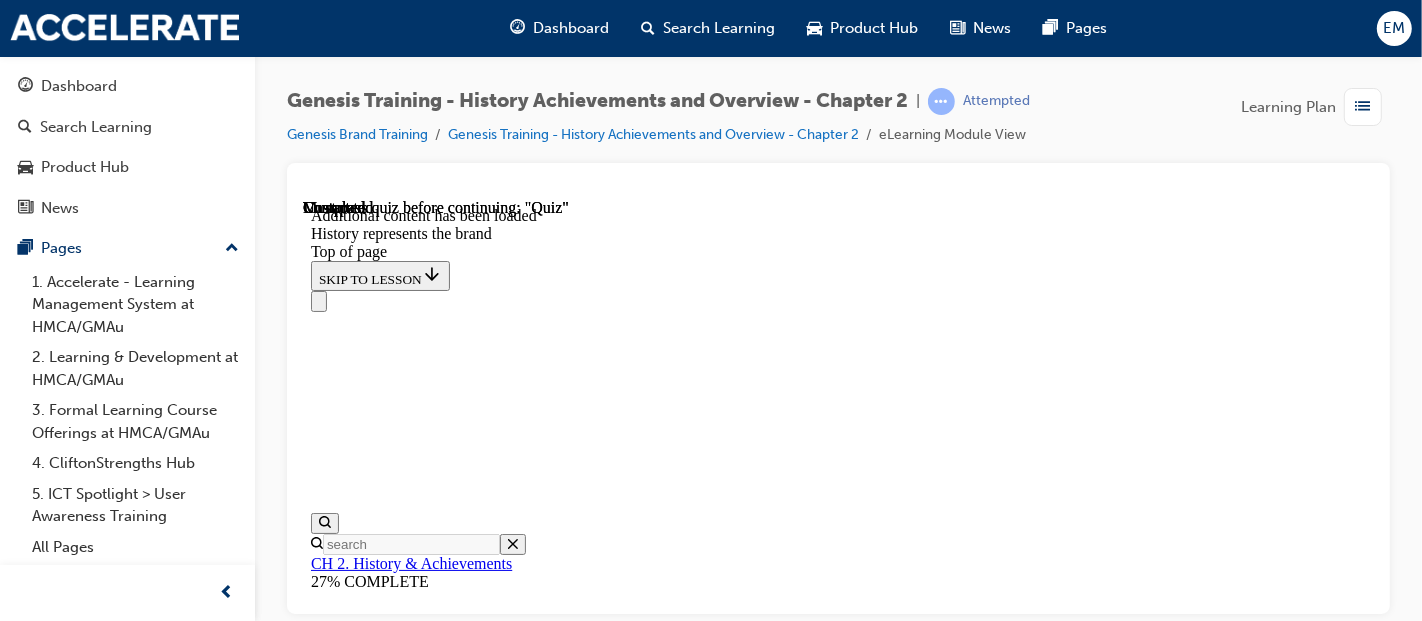 scroll, scrollTop: 1597, scrollLeft: 0, axis: vertical 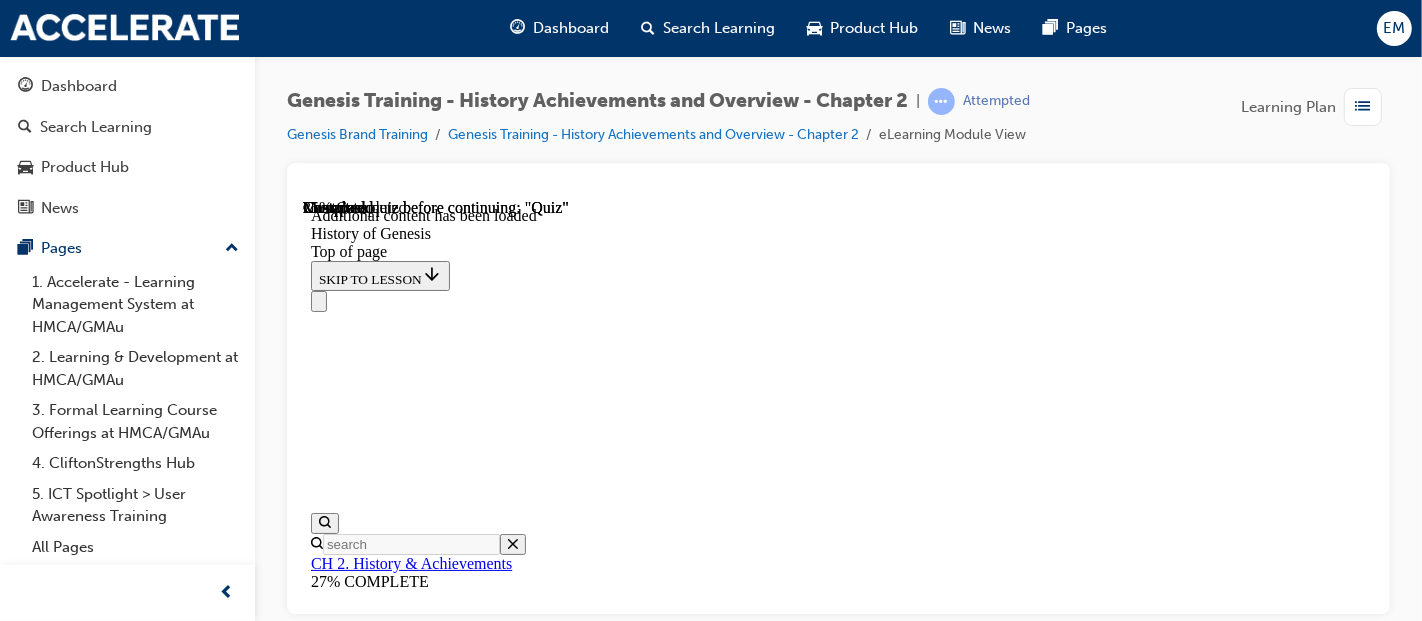 click at bounding box center [350, 3241] 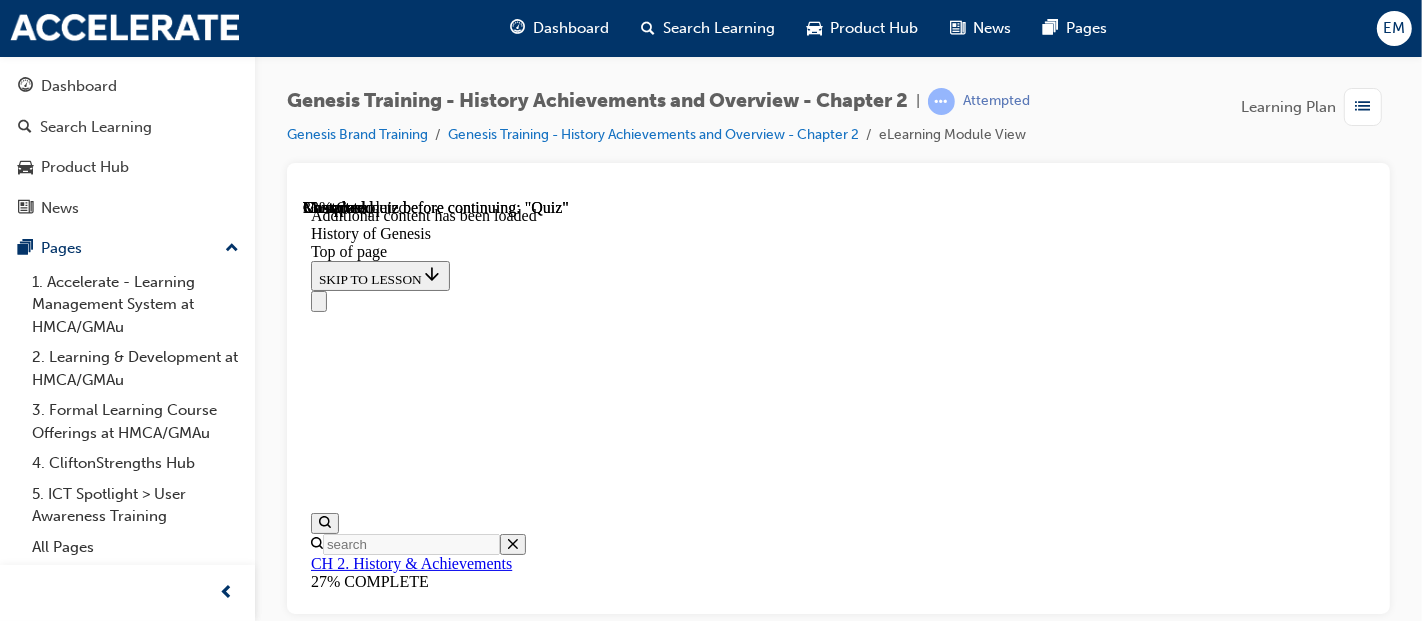 scroll, scrollTop: 840, scrollLeft: 0, axis: vertical 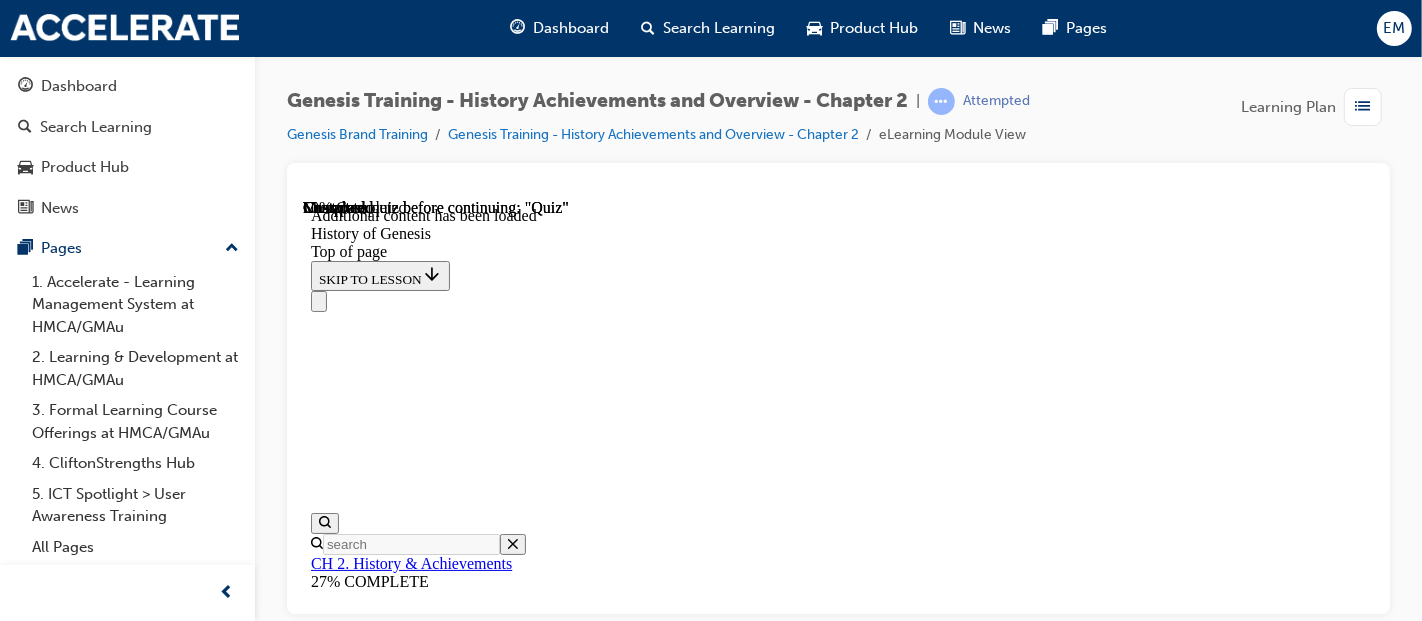 click on "Finally, in November 2015, we embarked on a new challenge as an independent luxury brand to meet the evolving luxury market and customer expectations." at bounding box center (837, 4152) 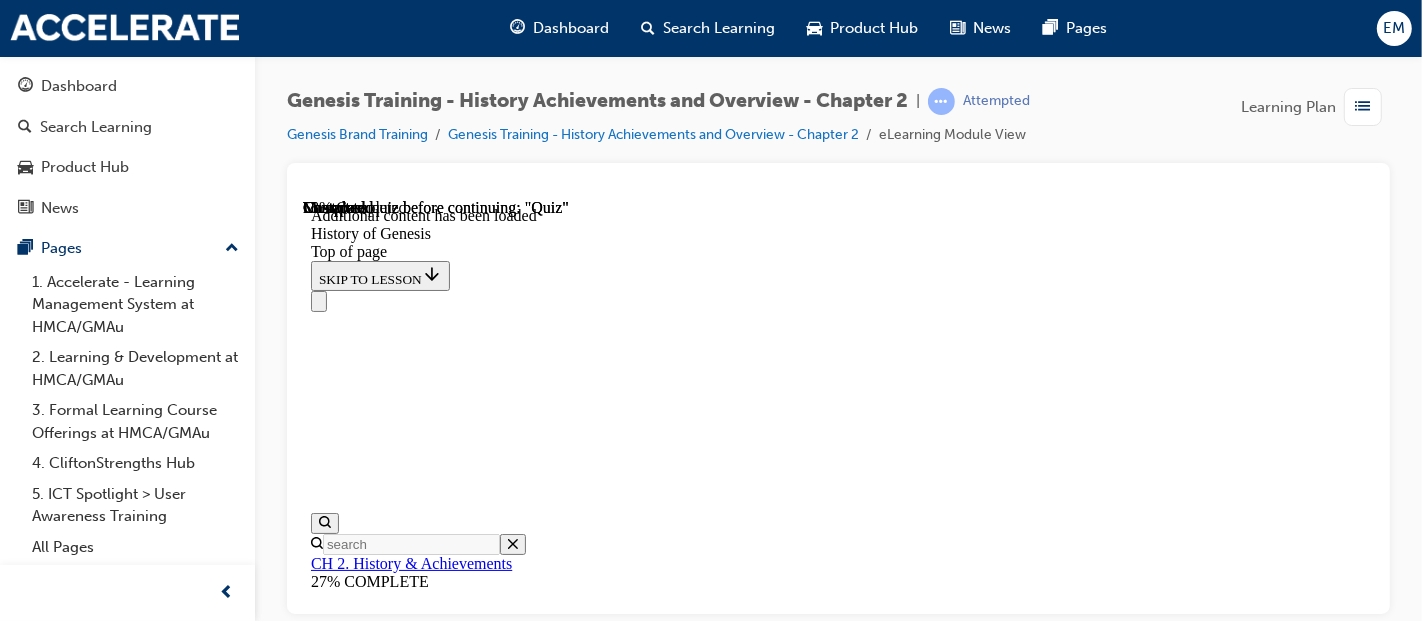 click at bounding box center (358, 4489) 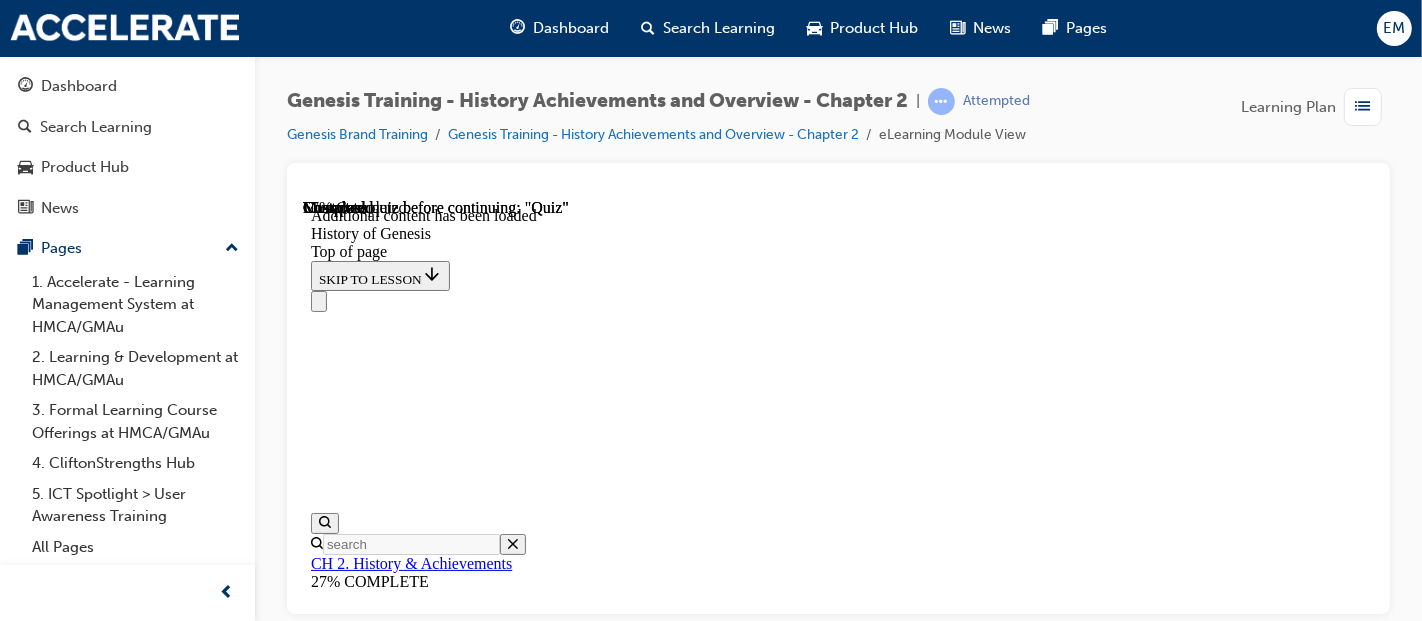 scroll, scrollTop: 2074, scrollLeft: 0, axis: vertical 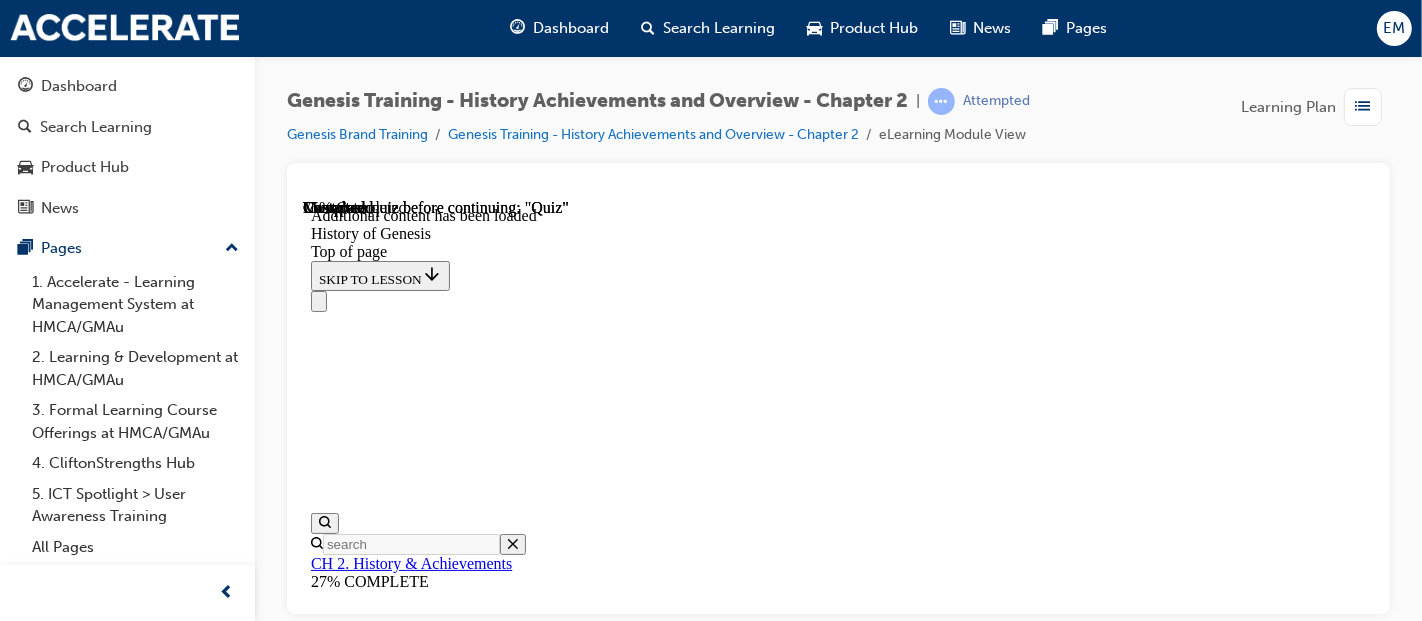 drag, startPoint x: 861, startPoint y: 503, endPoint x: 950, endPoint y: 498, distance: 89.140335 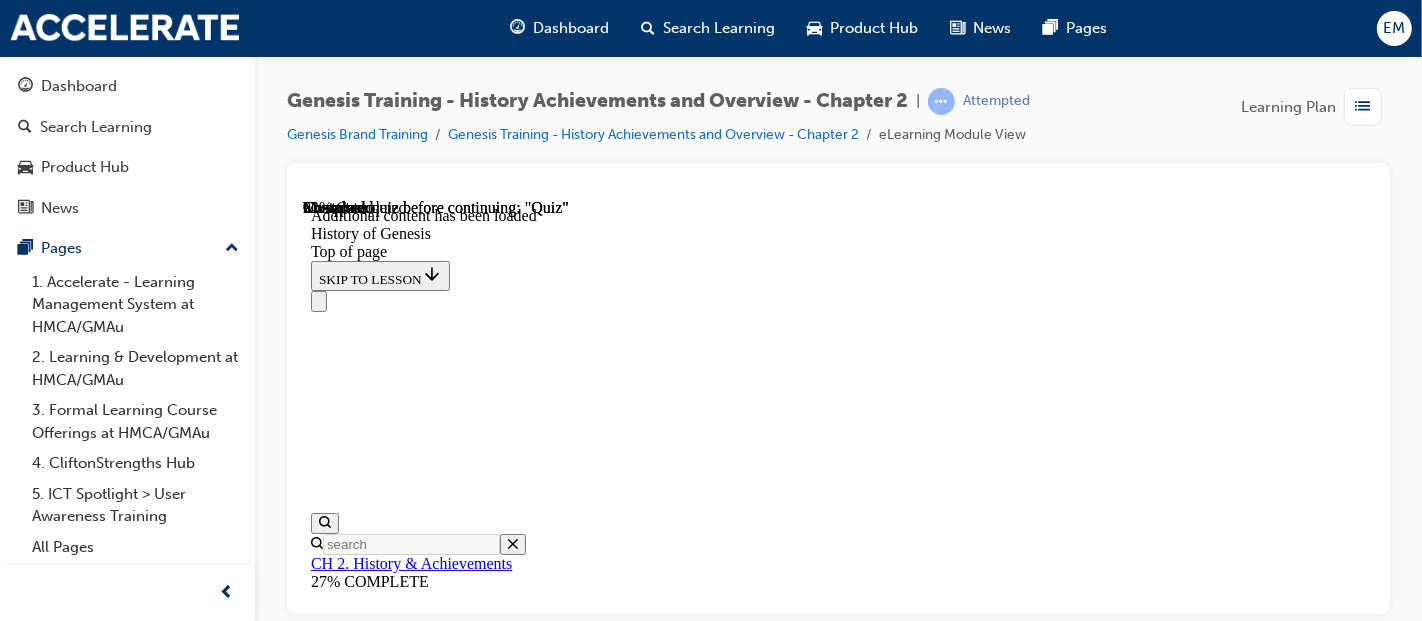 scroll, scrollTop: 2434, scrollLeft: 0, axis: vertical 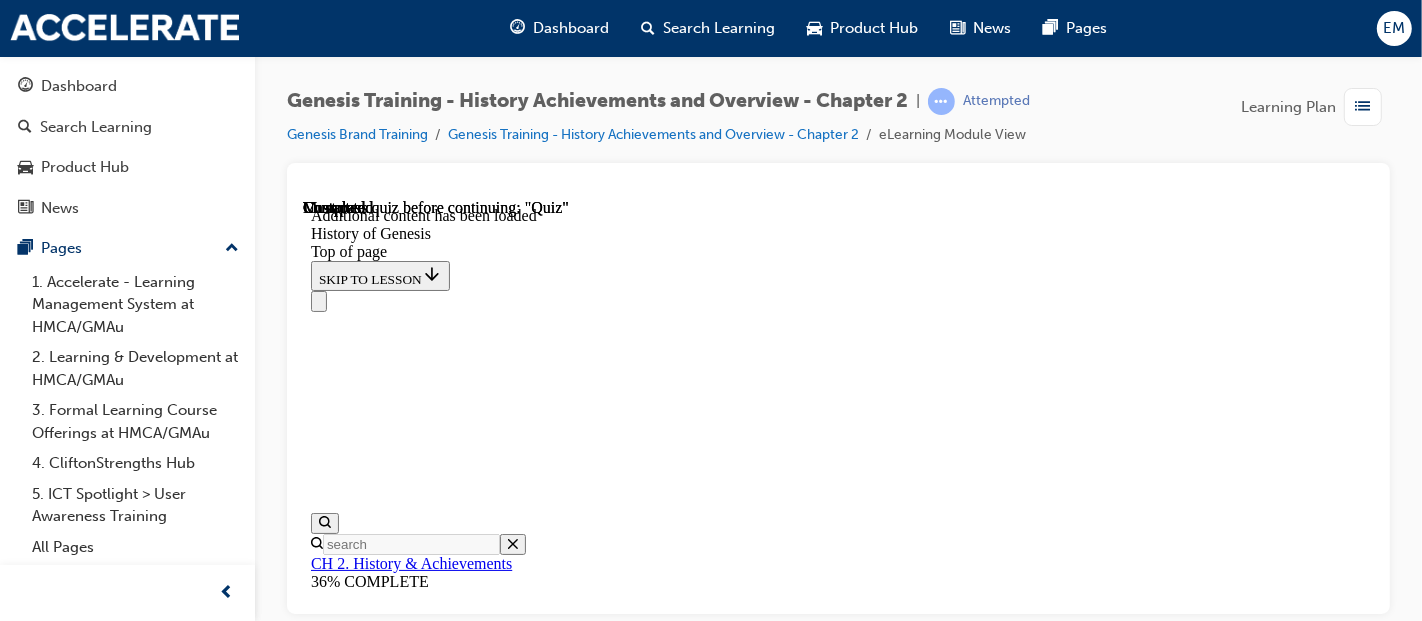 click on "Lesson 5 - Our timeless assets :  (1) Logo" at bounding box center [441, 4938] 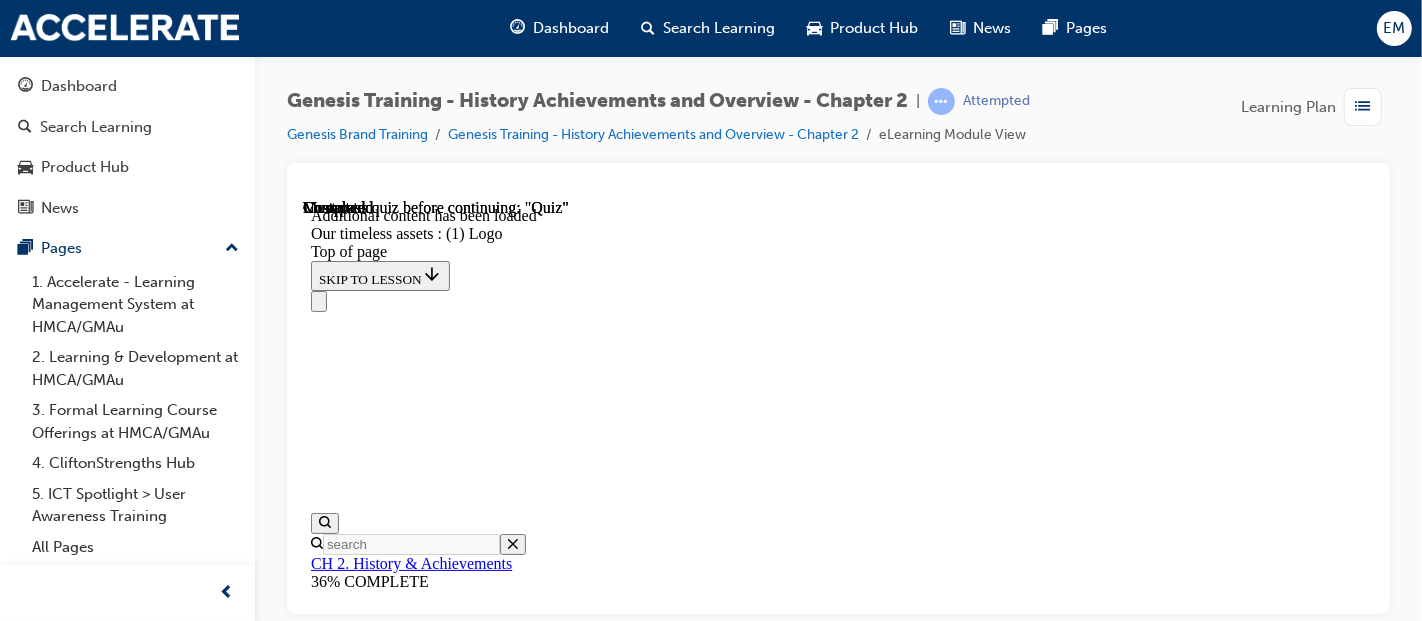 scroll, scrollTop: 0, scrollLeft: 0, axis: both 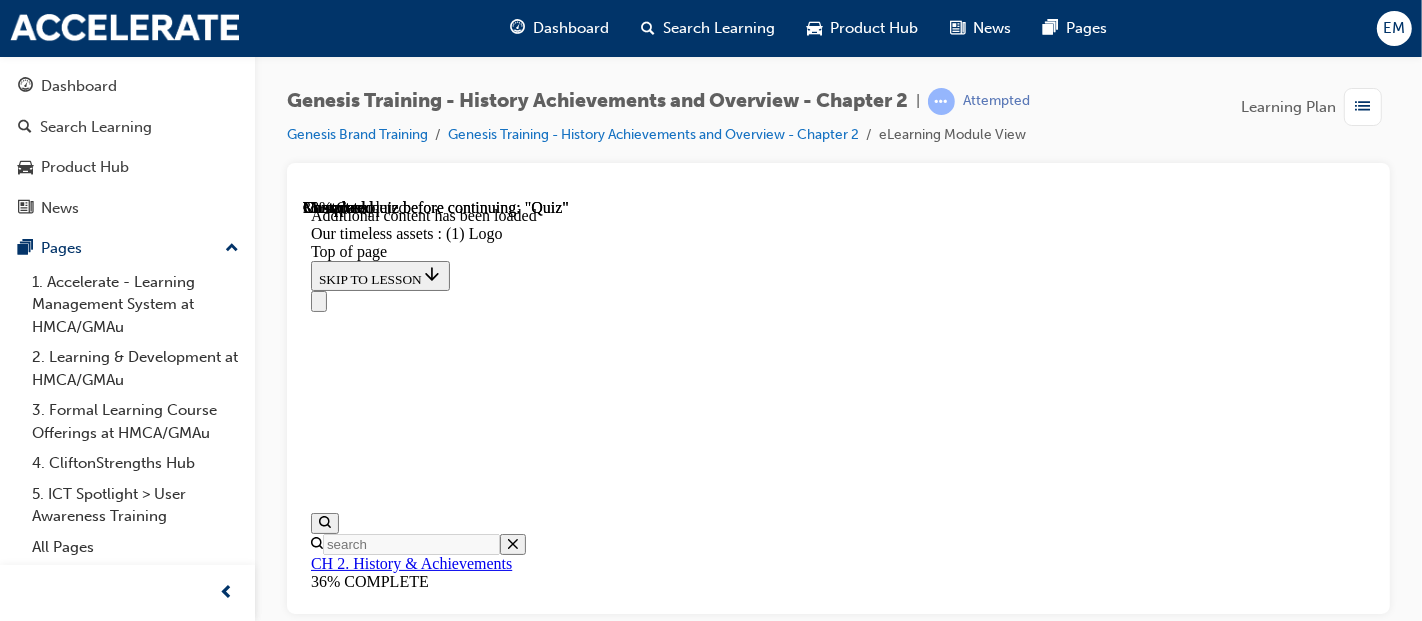 click at bounding box center [310, 3125] 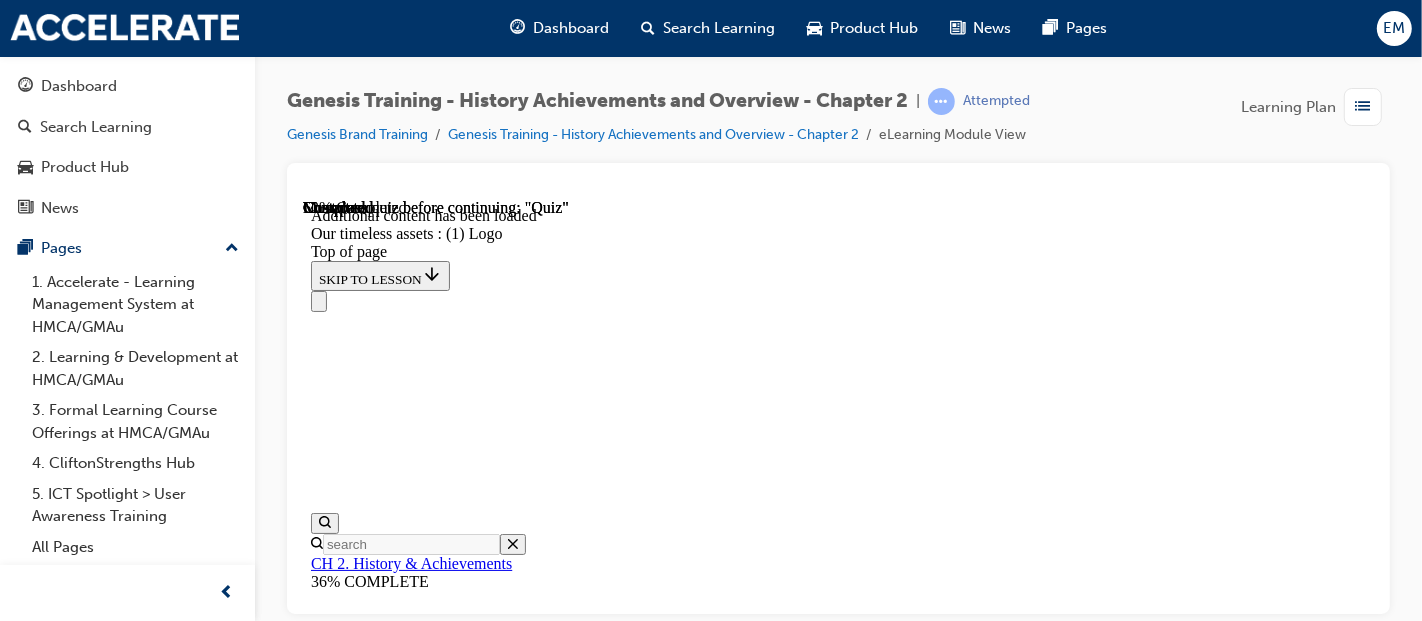 scroll, scrollTop: 1088, scrollLeft: 0, axis: vertical 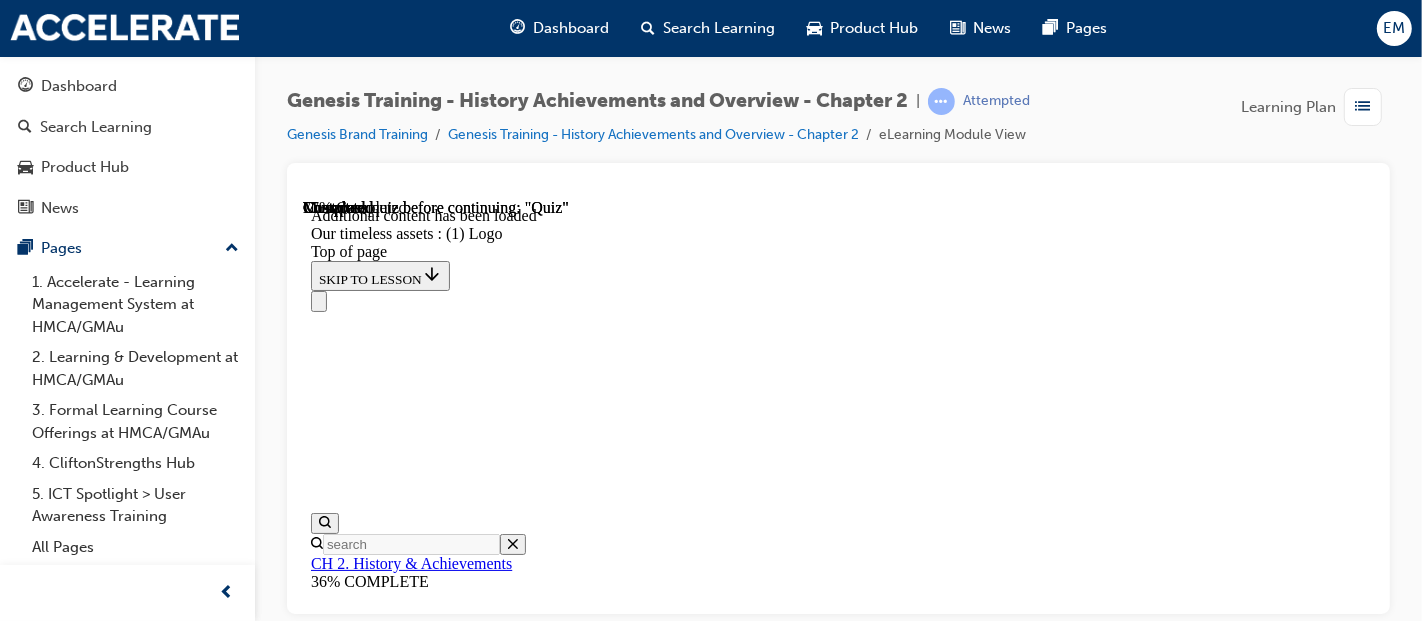 click at bounding box center (310, 4178) 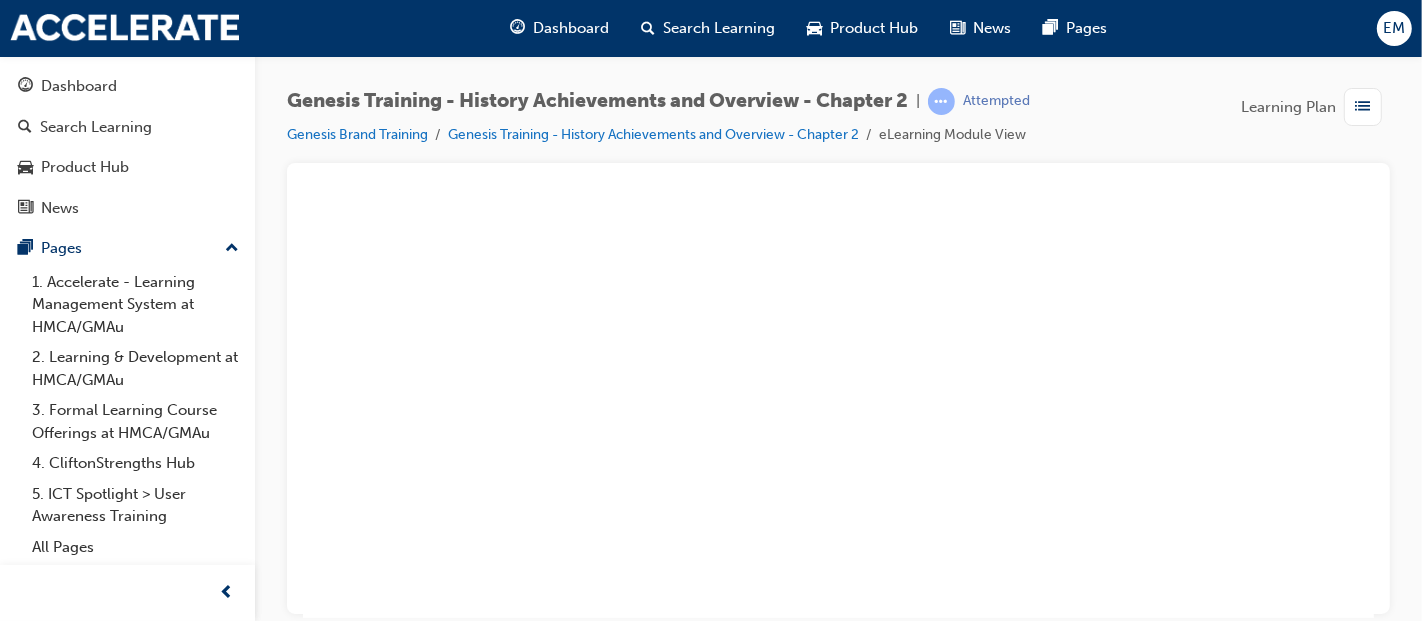click at bounding box center (837, 407) 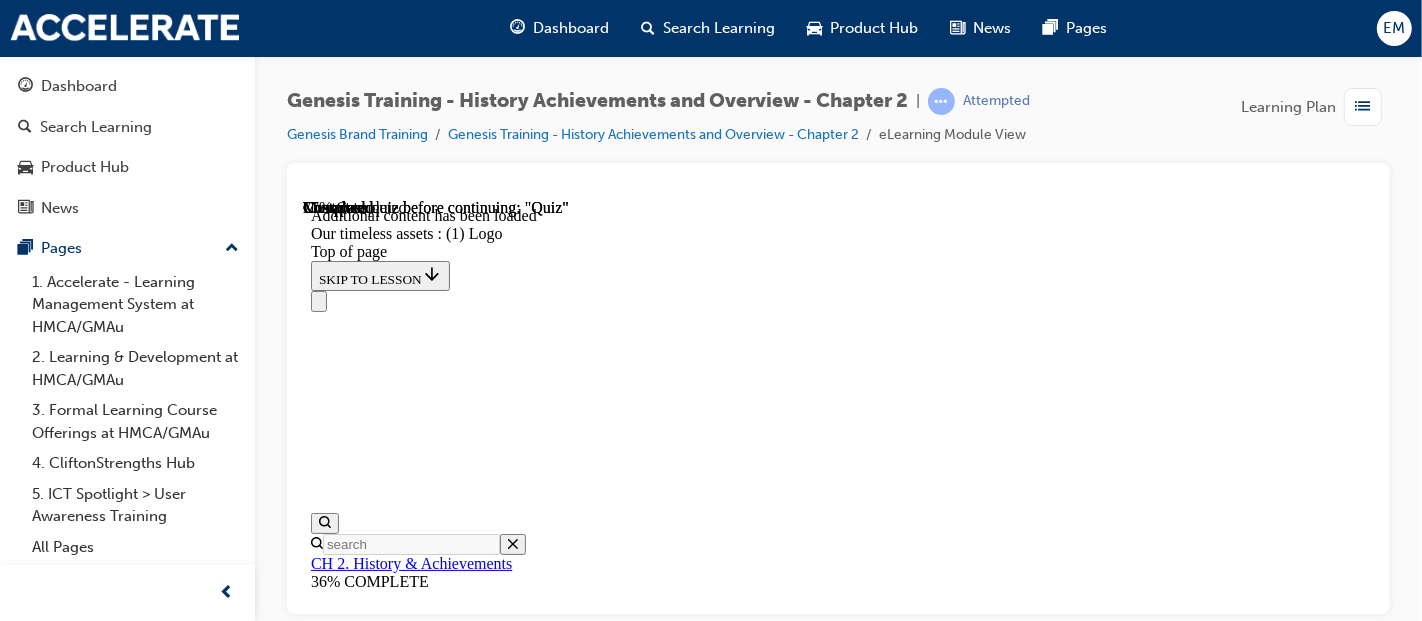 scroll, scrollTop: 1865, scrollLeft: 0, axis: vertical 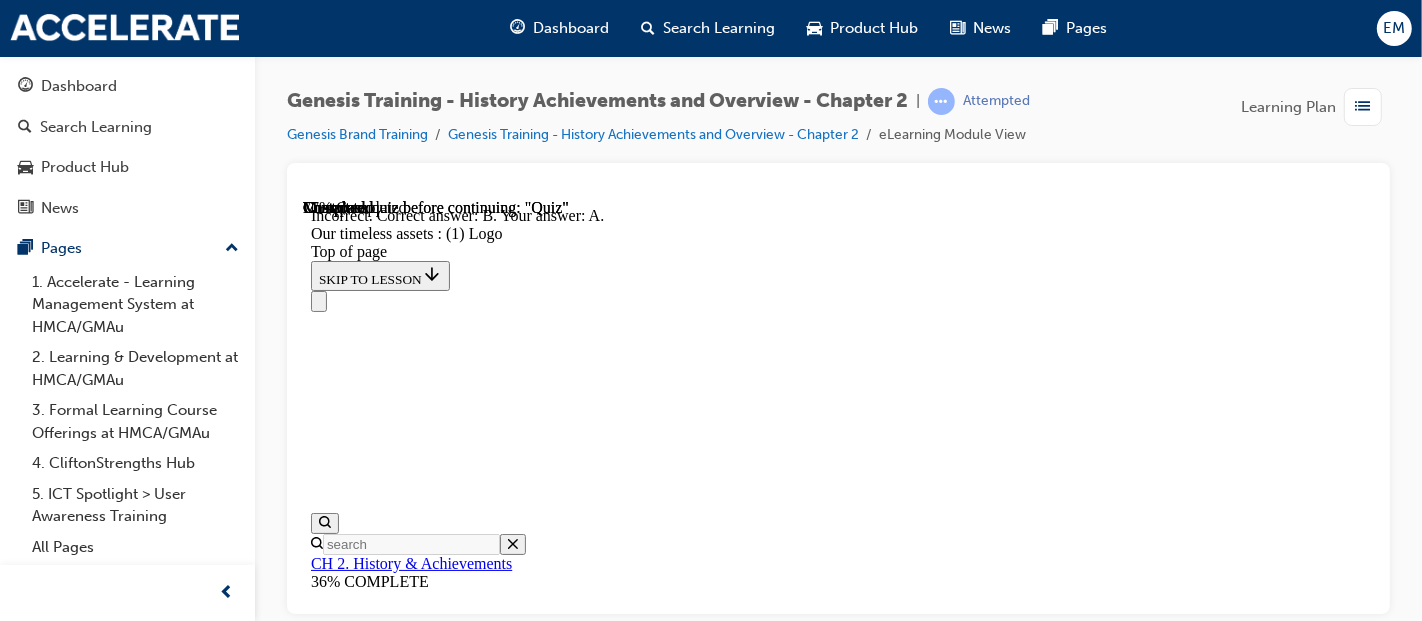 click at bounding box center [837, 8057] 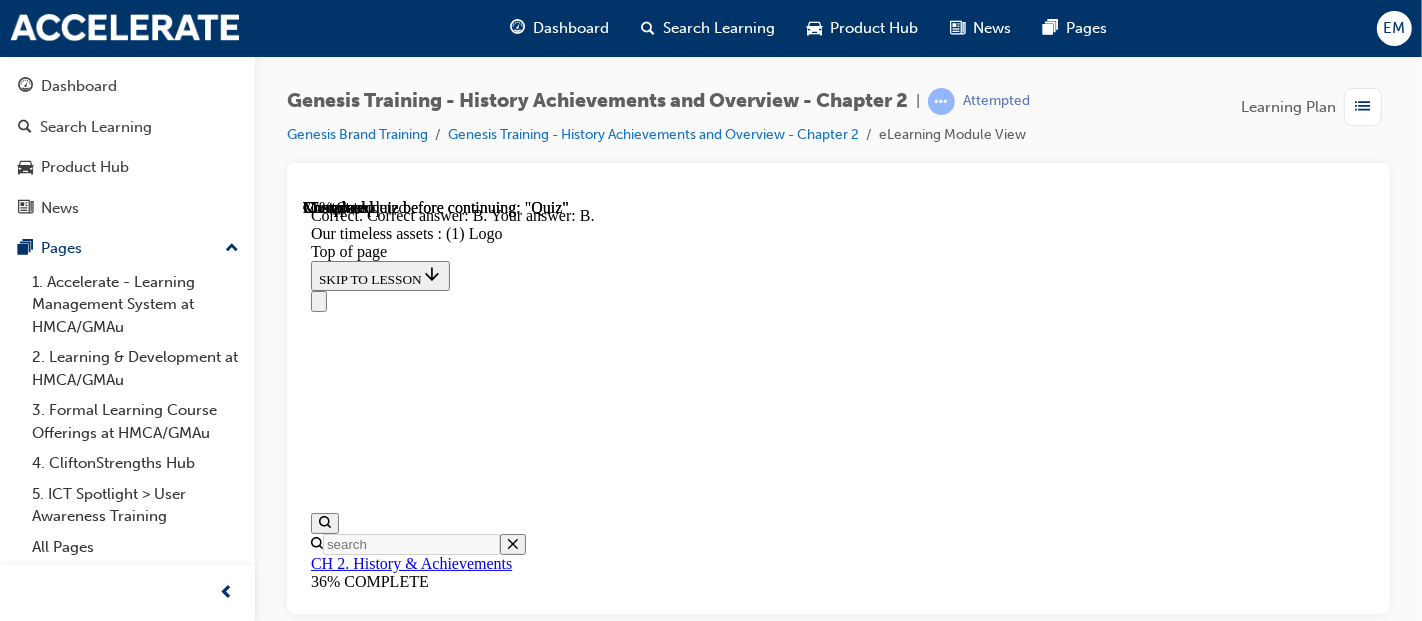 click on "CONTINUE" at bounding box center [352, 8204] 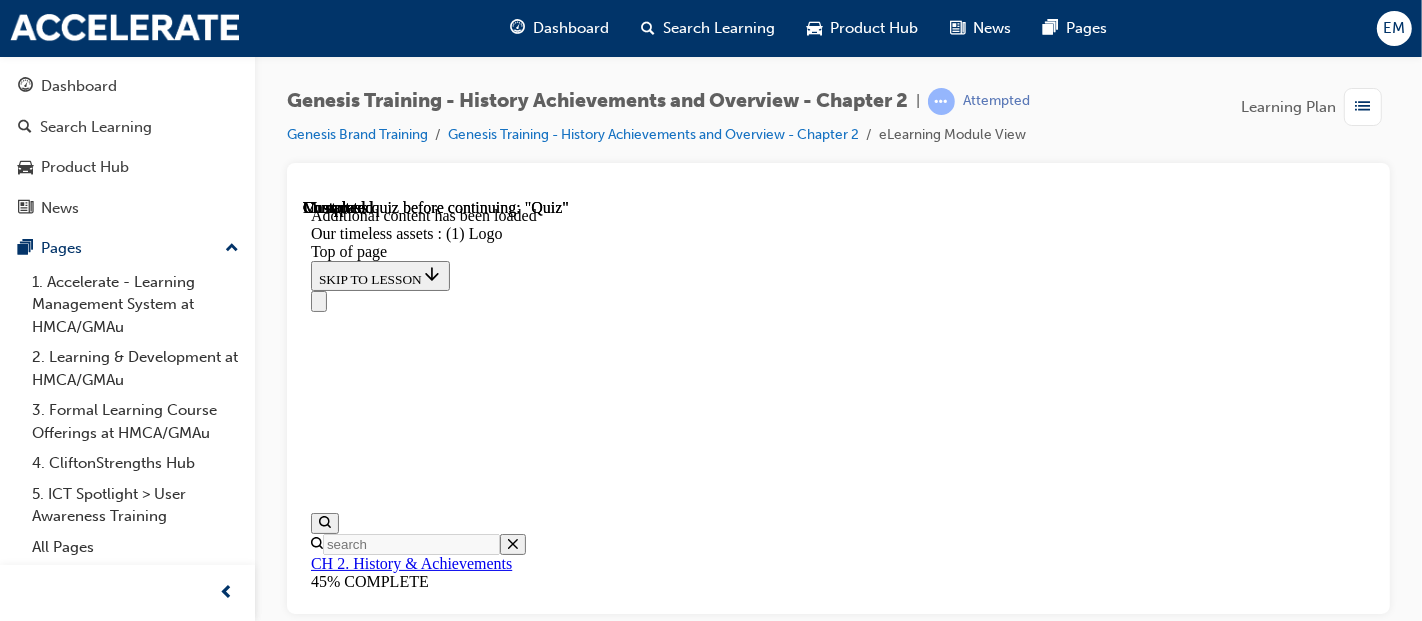 scroll, scrollTop: 2605, scrollLeft: 0, axis: vertical 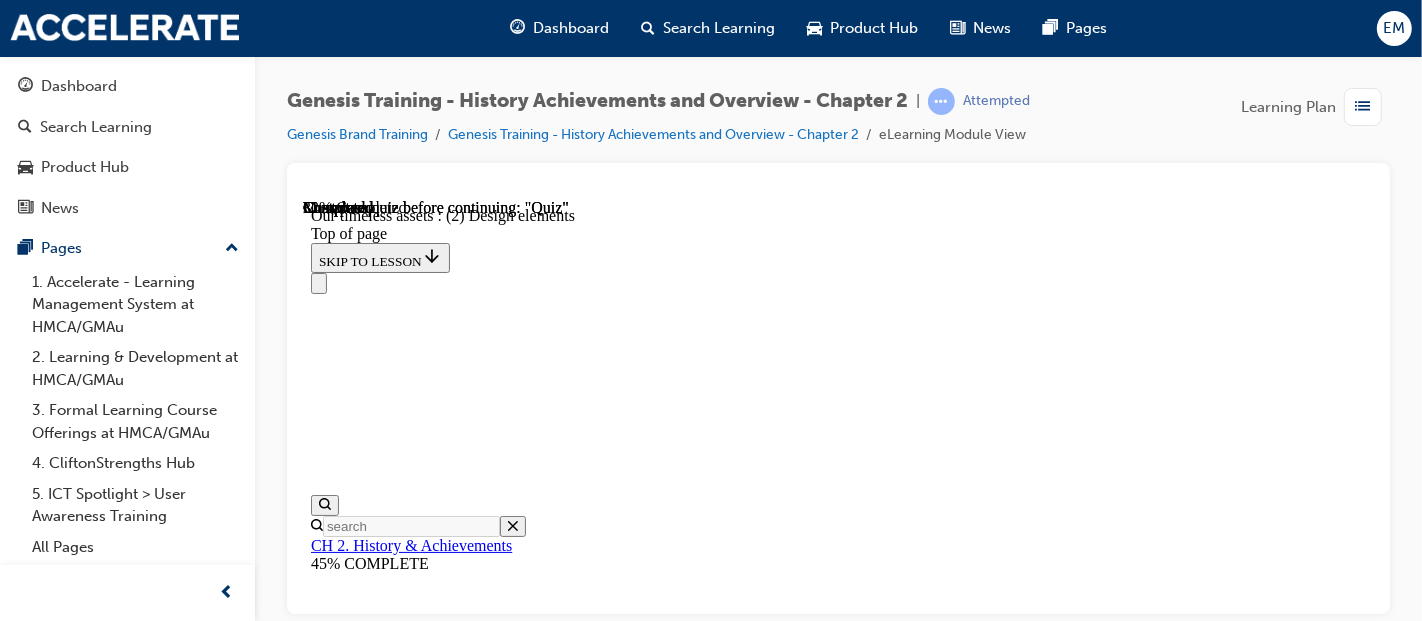 click at bounding box center [358, 3505] 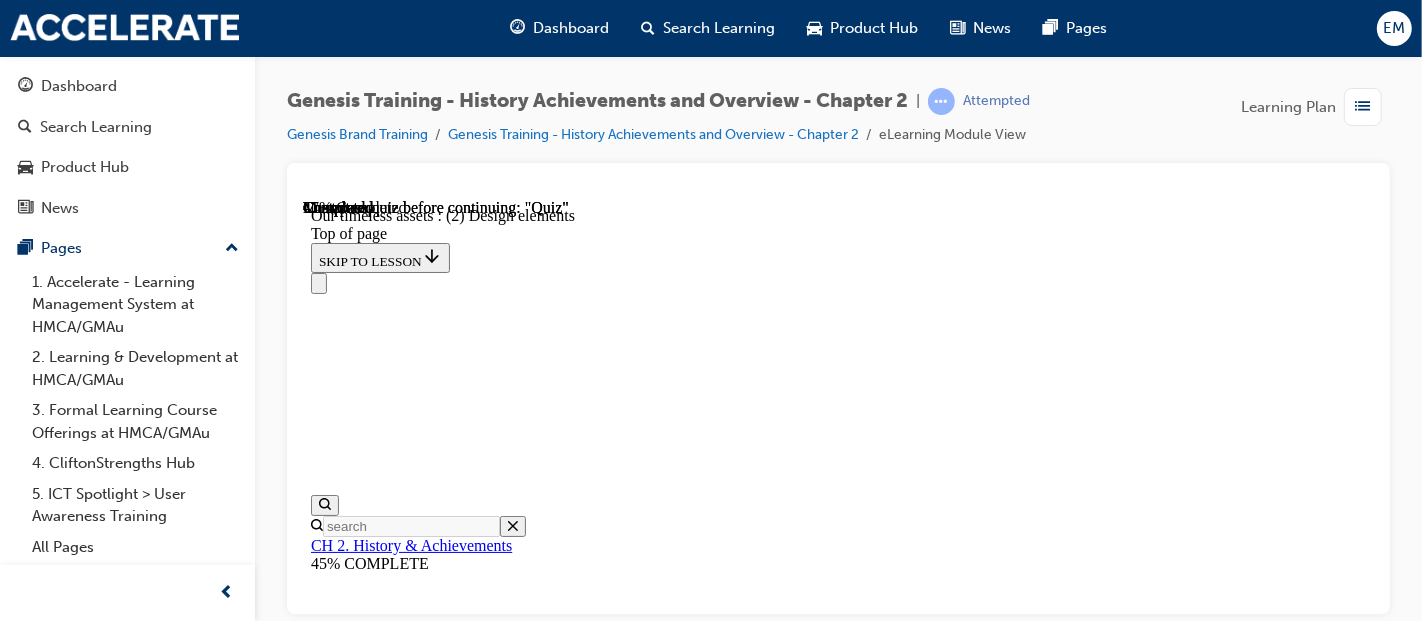 scroll, scrollTop: 1819, scrollLeft: 0, axis: vertical 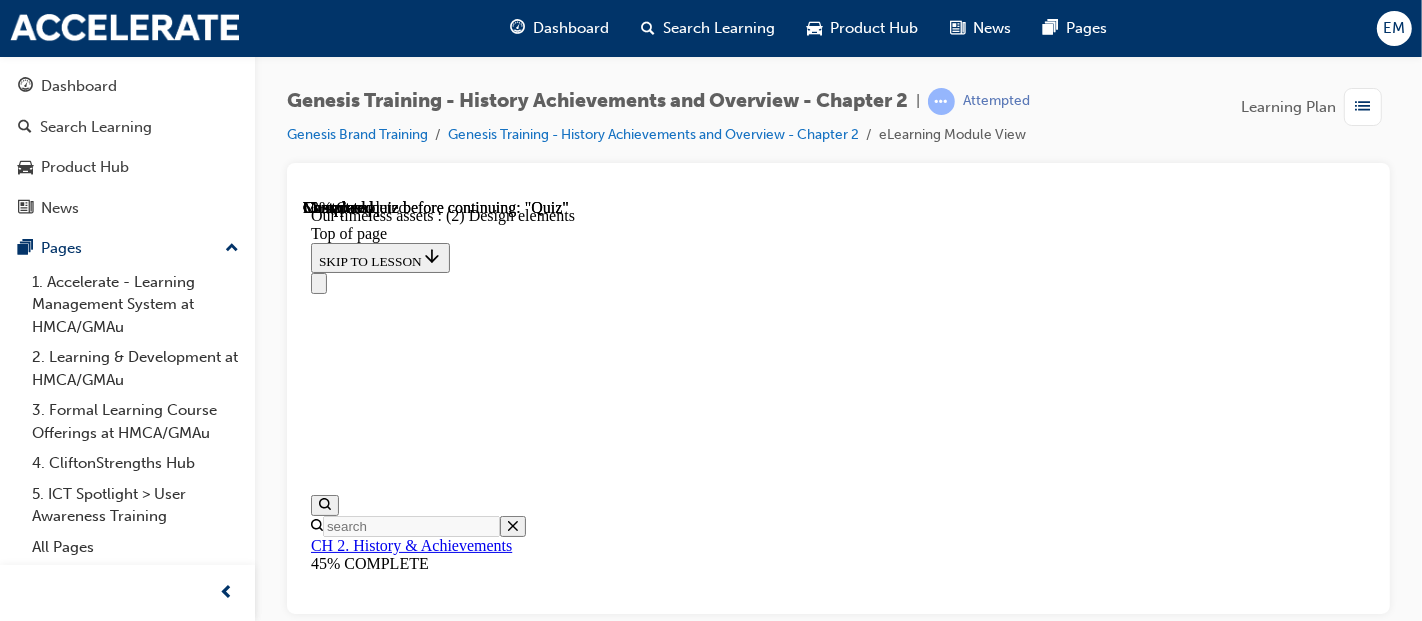 click on "CONTINUE" at bounding box center [352, 3789] 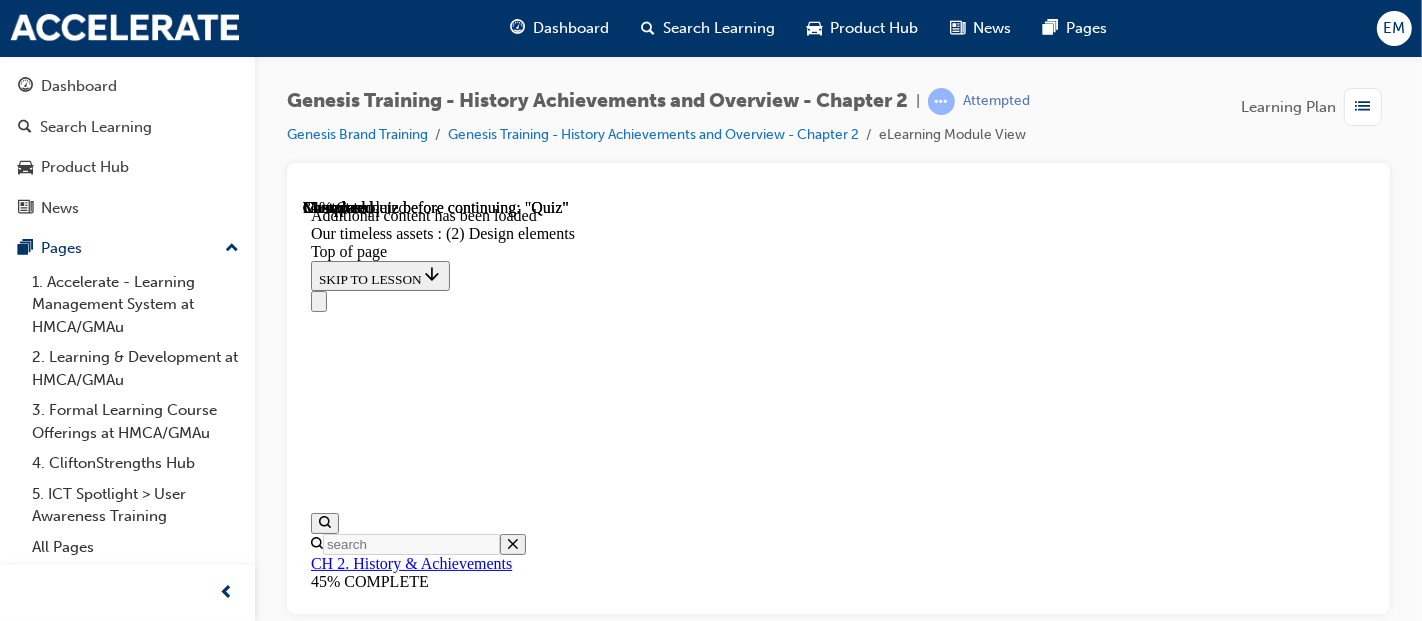 scroll, scrollTop: 2918, scrollLeft: 0, axis: vertical 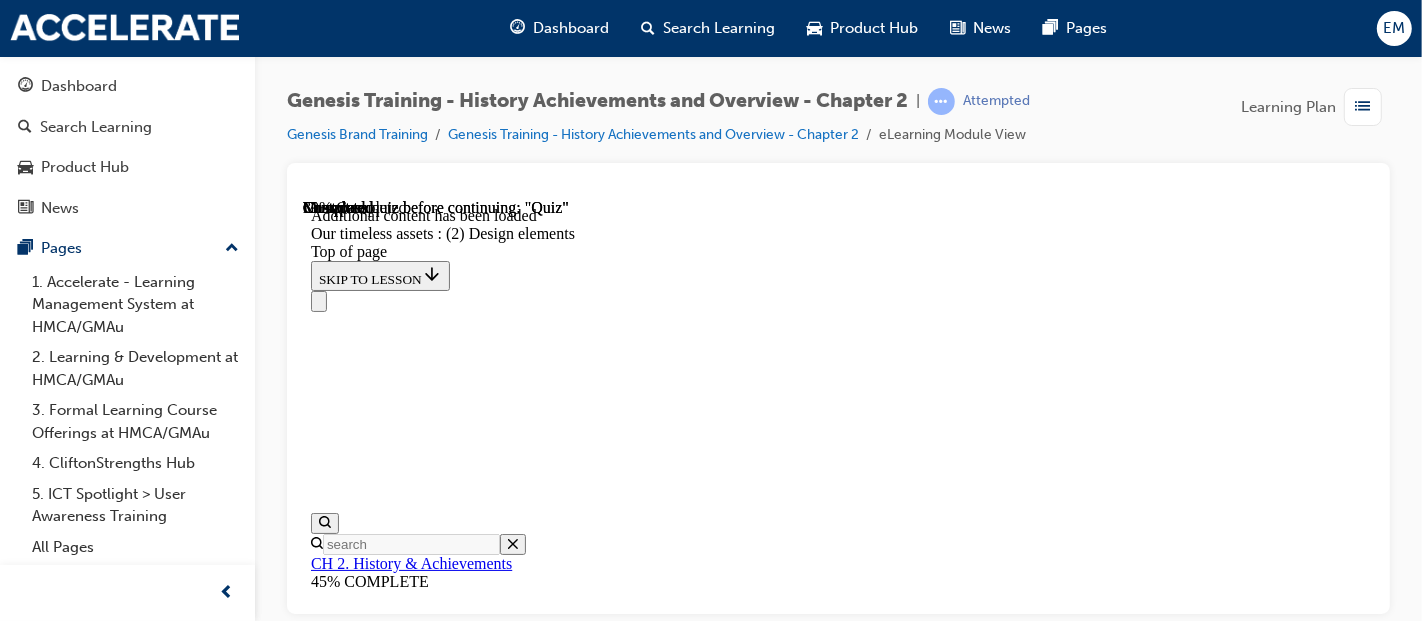 click at bounding box center (398, 5258) 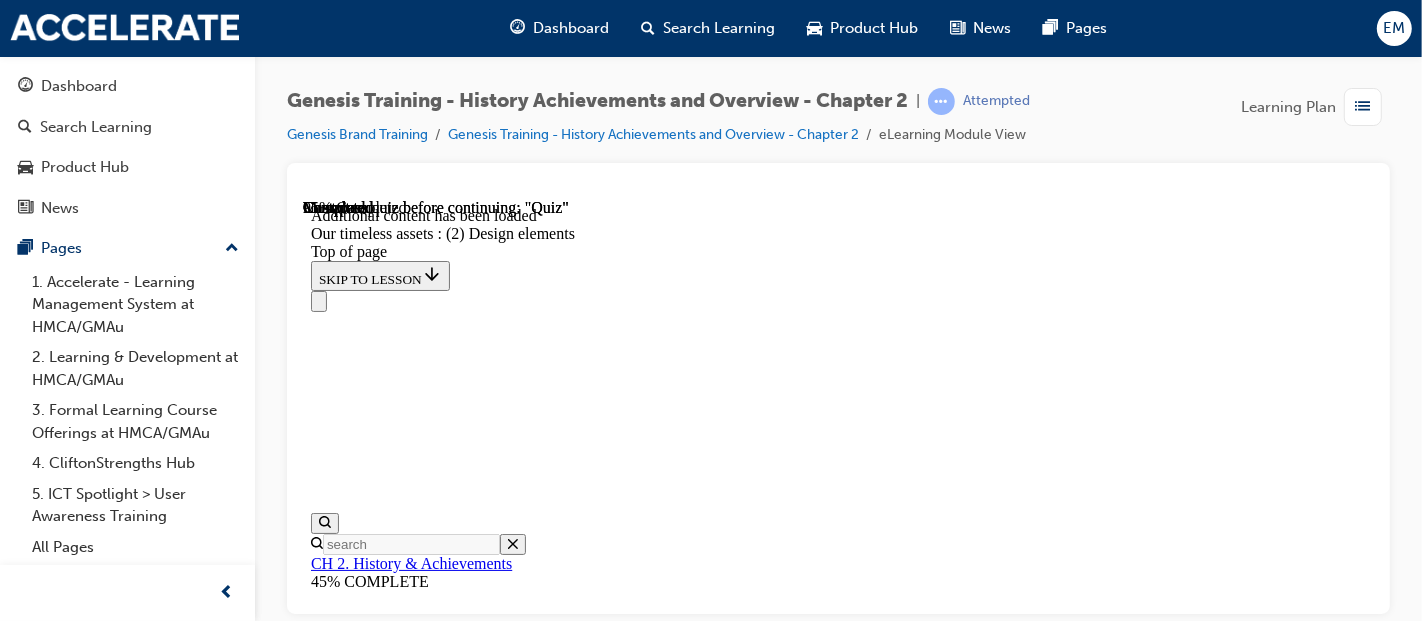 click at bounding box center (398, 5721) 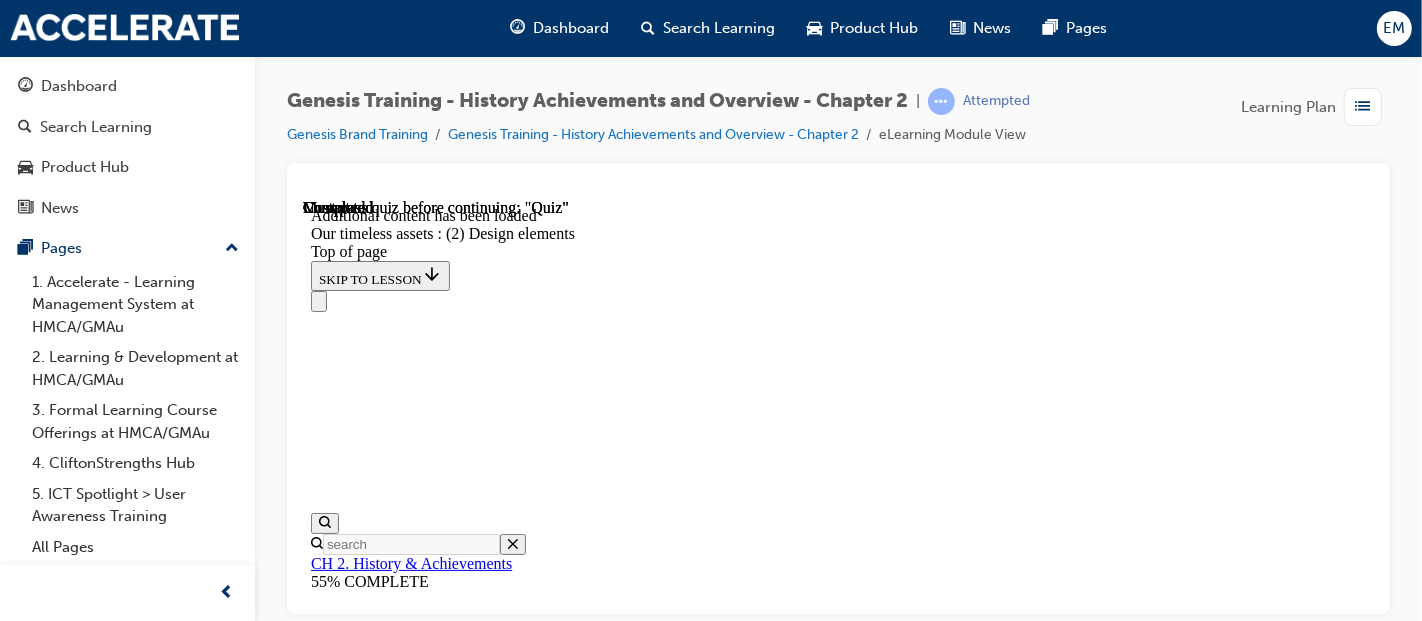 scroll, scrollTop: 4696, scrollLeft: 0, axis: vertical 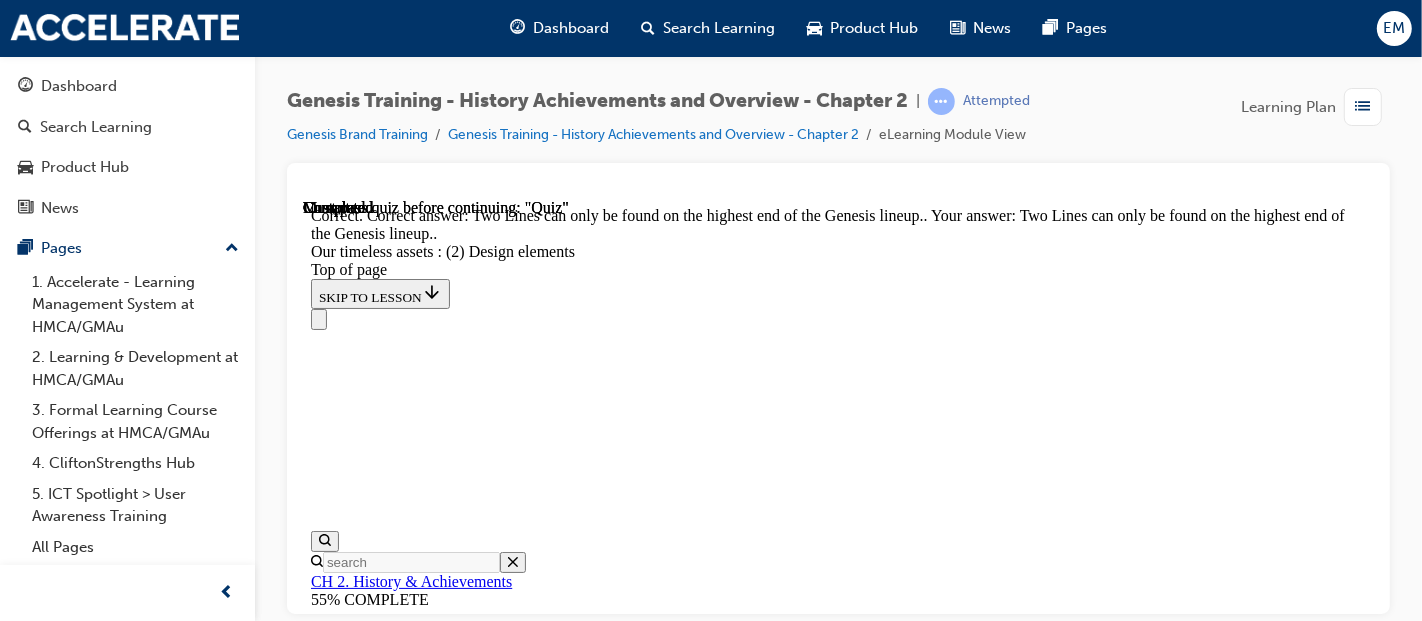 click on "Lesson 7 - Achievements" at bounding box center [390, 13997] 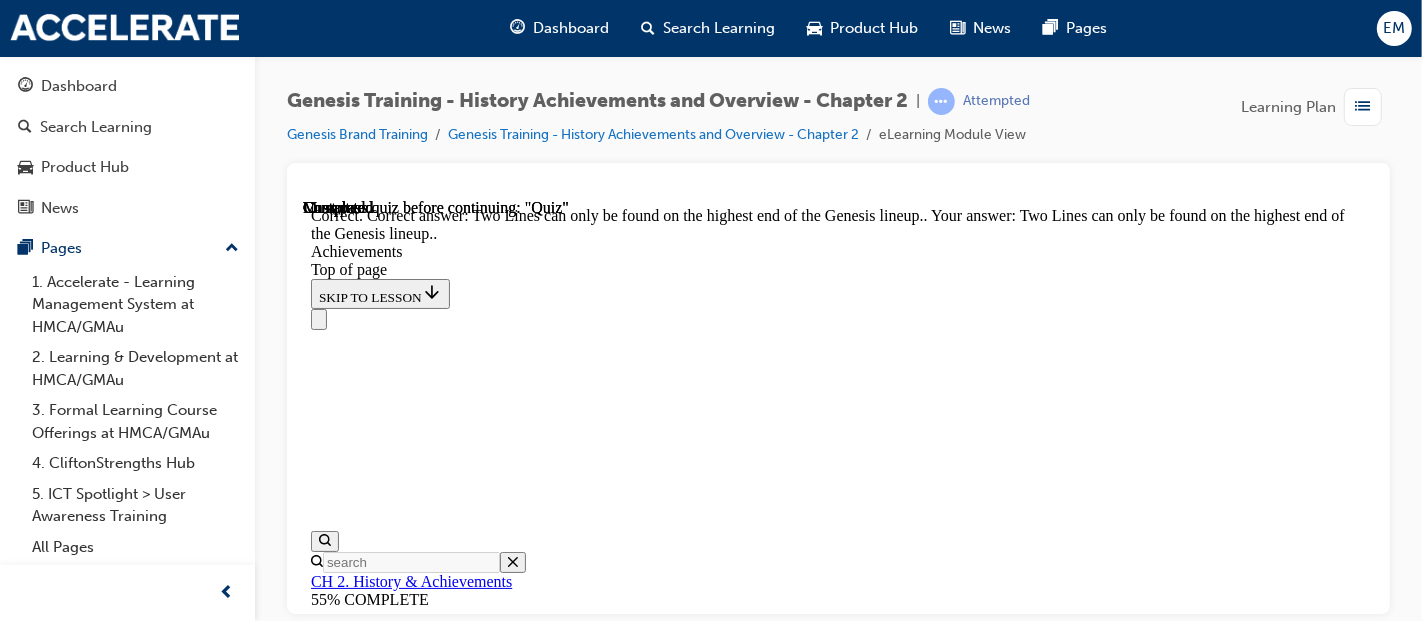 scroll, scrollTop: 0, scrollLeft: 0, axis: both 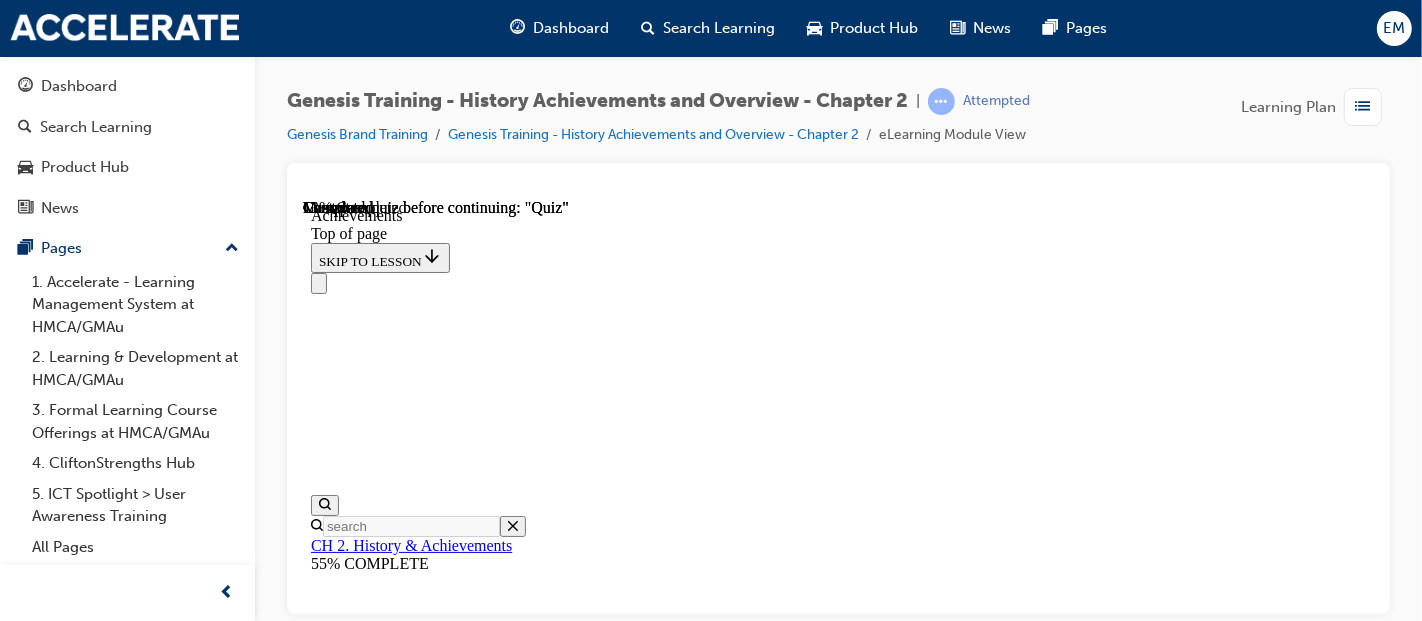 click on "CONTINUE" at bounding box center [352, 3570] 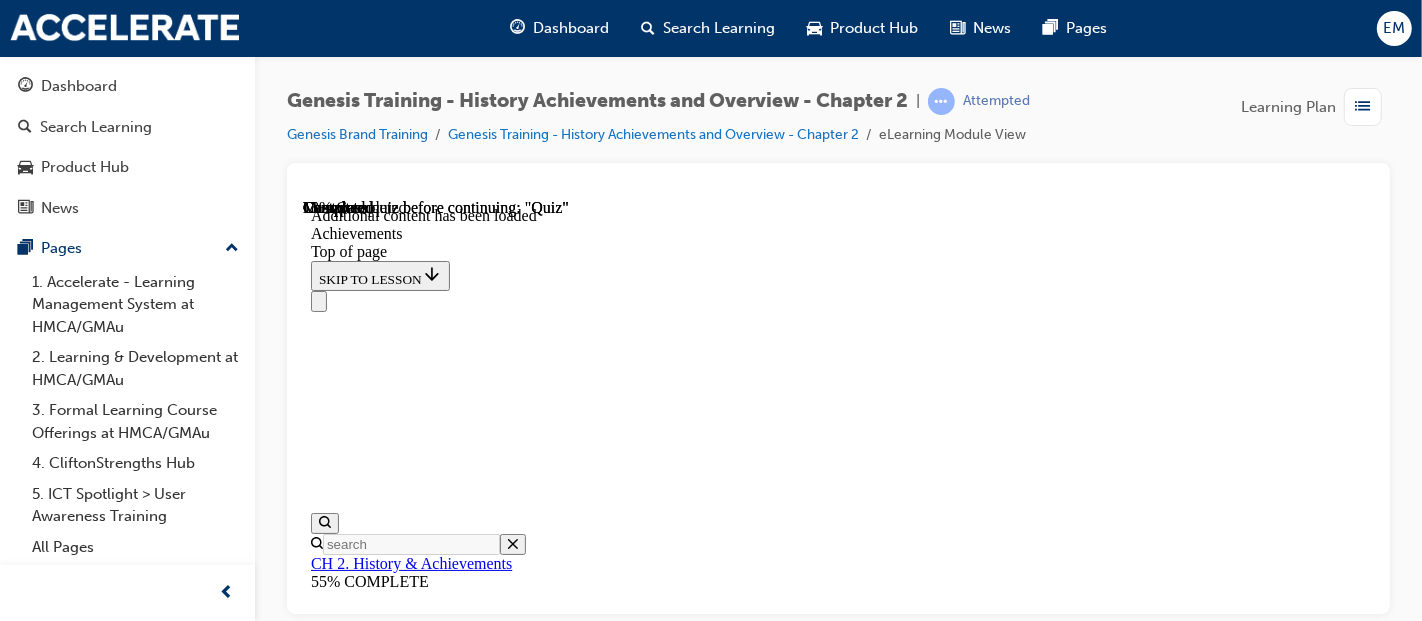 scroll, scrollTop: 980, scrollLeft: 0, axis: vertical 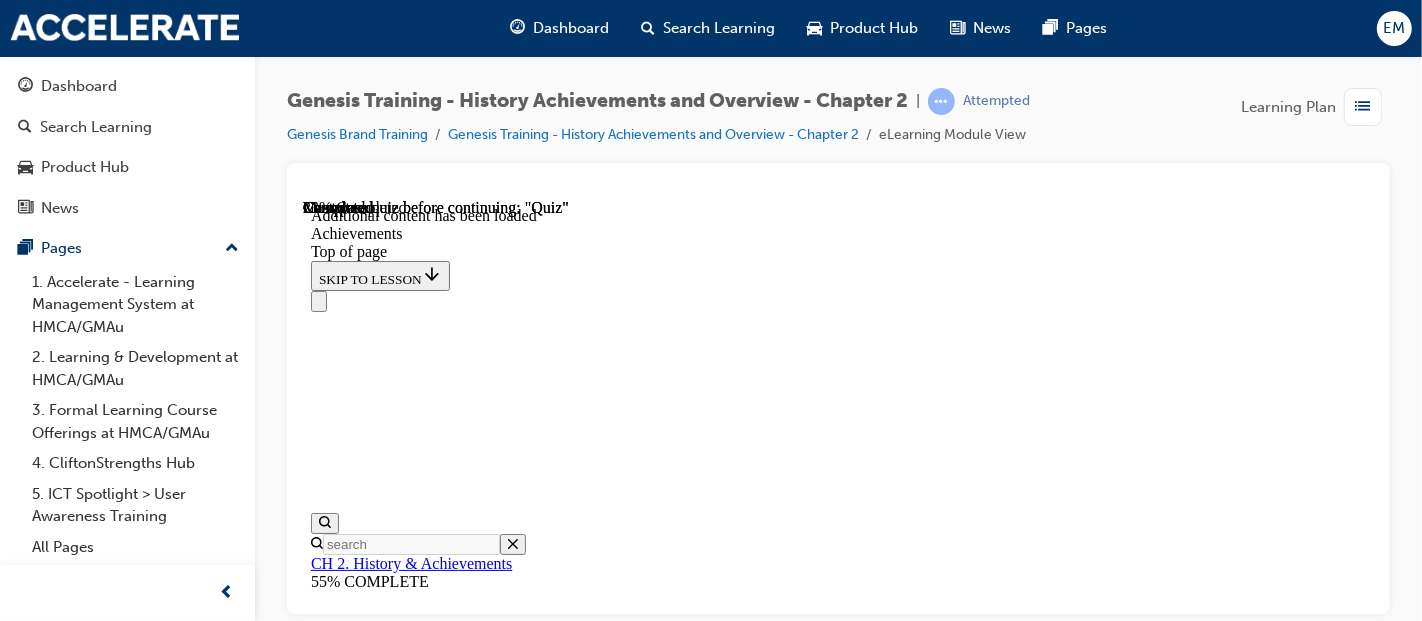 click on "Genesis achieved one million units of accumulated global sales in 2023, which is only eight years after launching the brand  -  a number that took other brands much longer times to accomplish.   Here, we hear from employees who have been part of Genesis’s remarkable sales growth." at bounding box center (837, 4016) 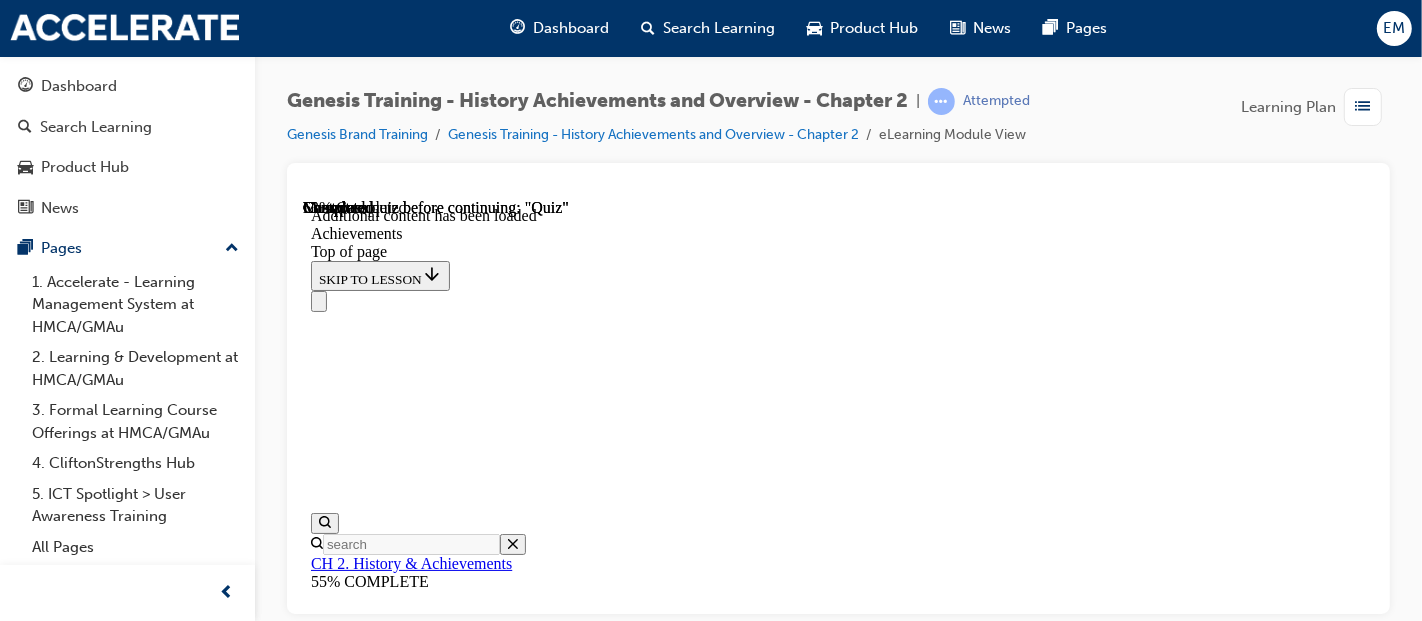 scroll, scrollTop: 5901, scrollLeft: 0, axis: vertical 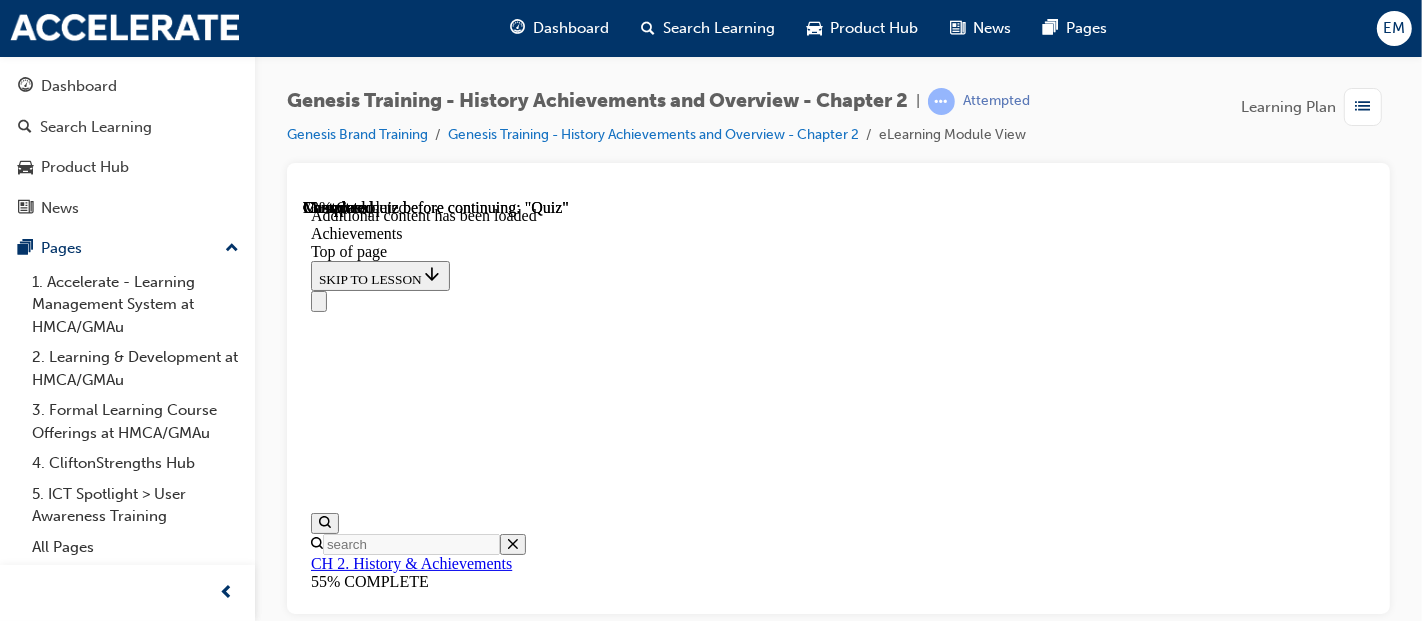 click on "CONTINUE" at bounding box center (352, 7440) 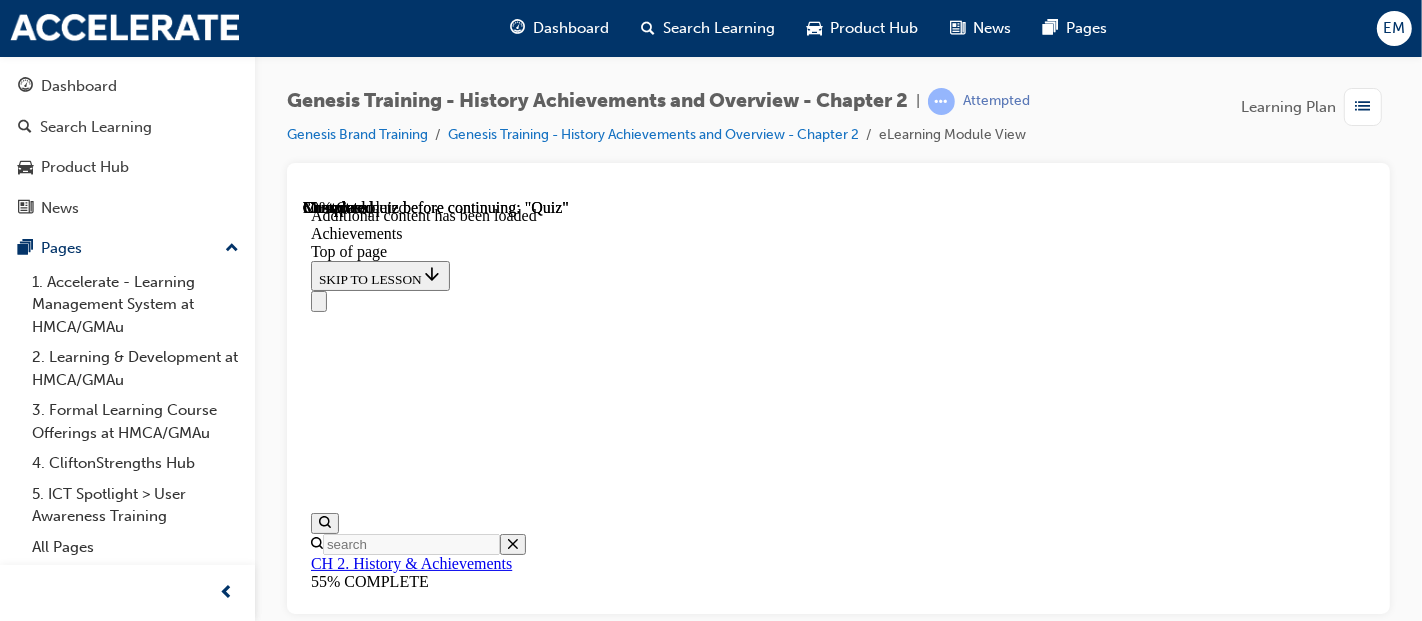 scroll, scrollTop: 7322, scrollLeft: 0, axis: vertical 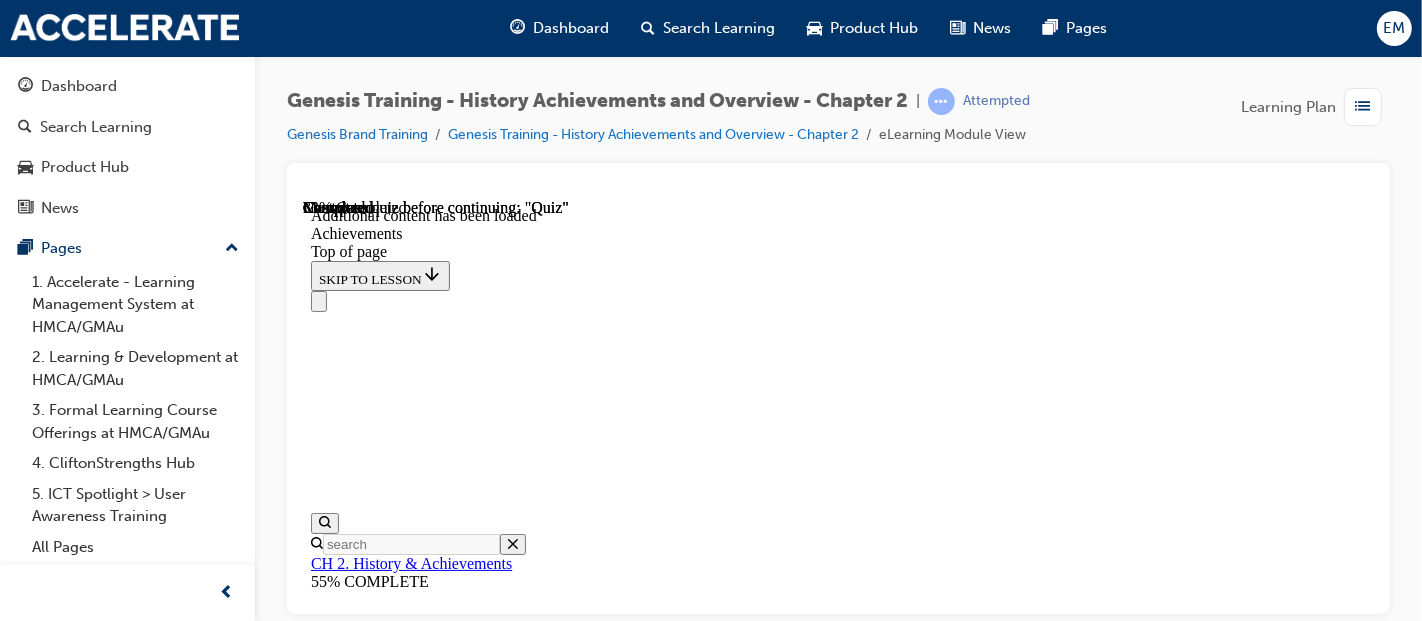 click at bounding box center [358, 7967] 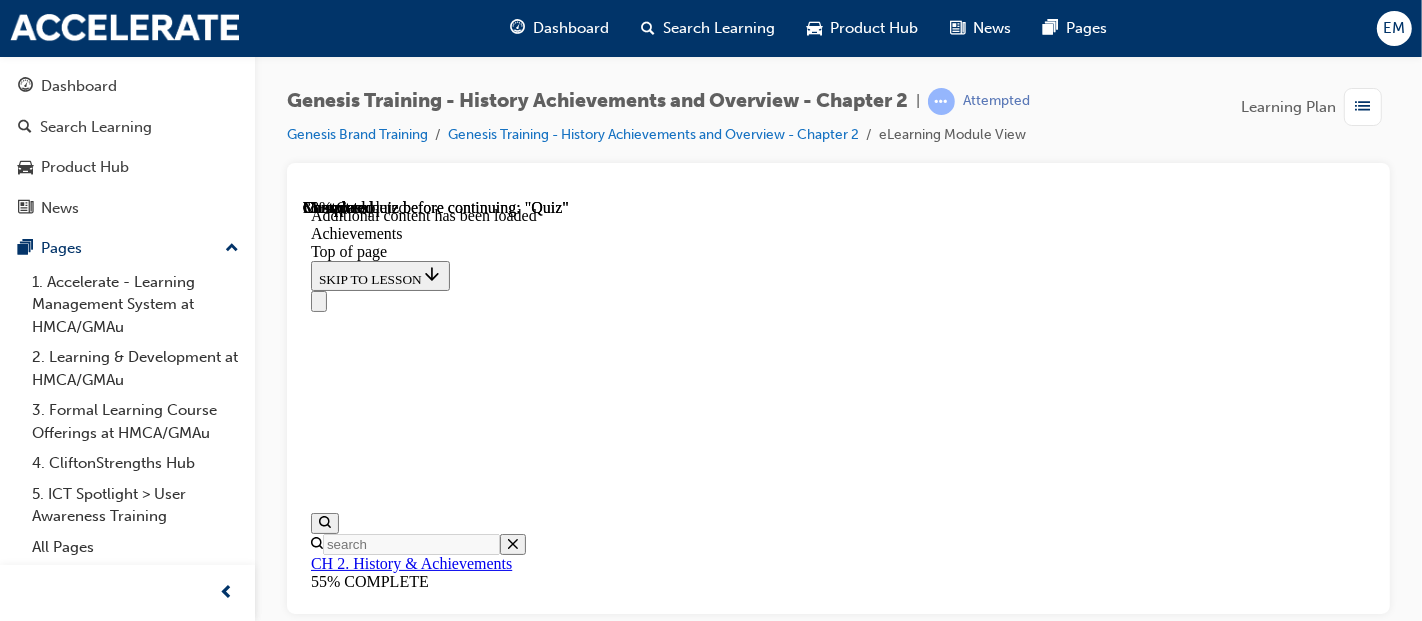 scroll, scrollTop: 7656, scrollLeft: 0, axis: vertical 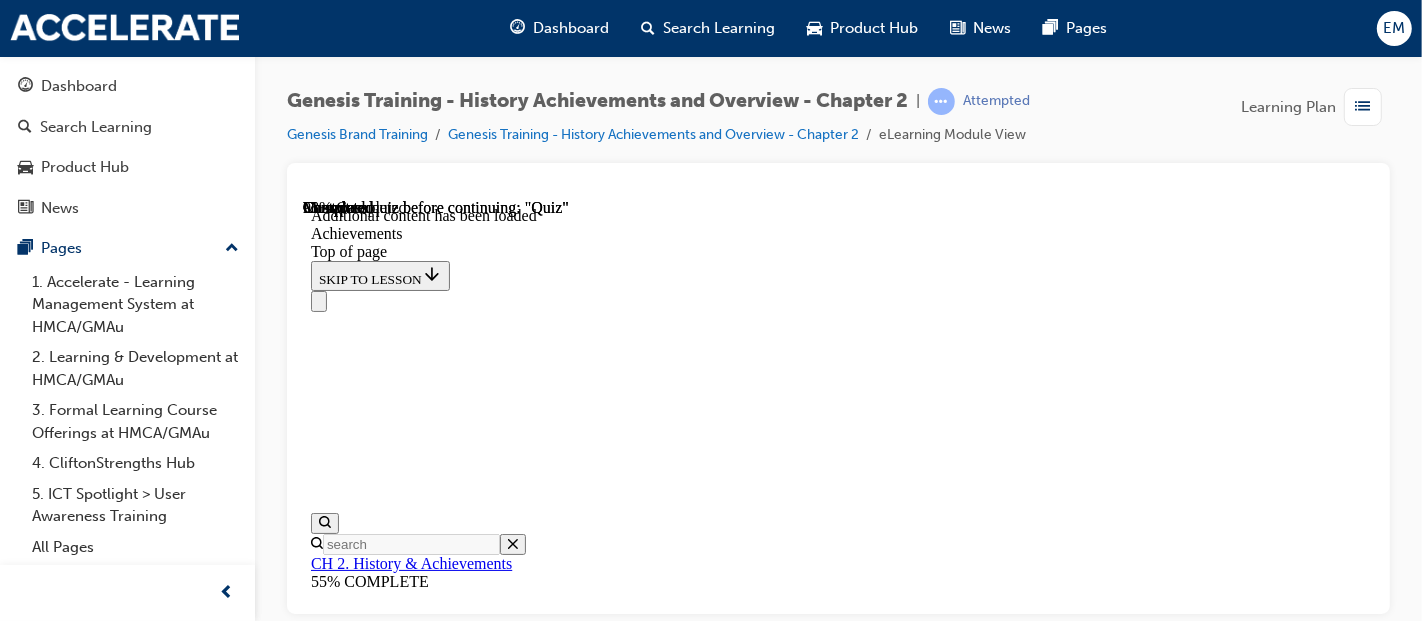 click on "Genesis Invitational (USA)" at bounding box center [598, 8427] 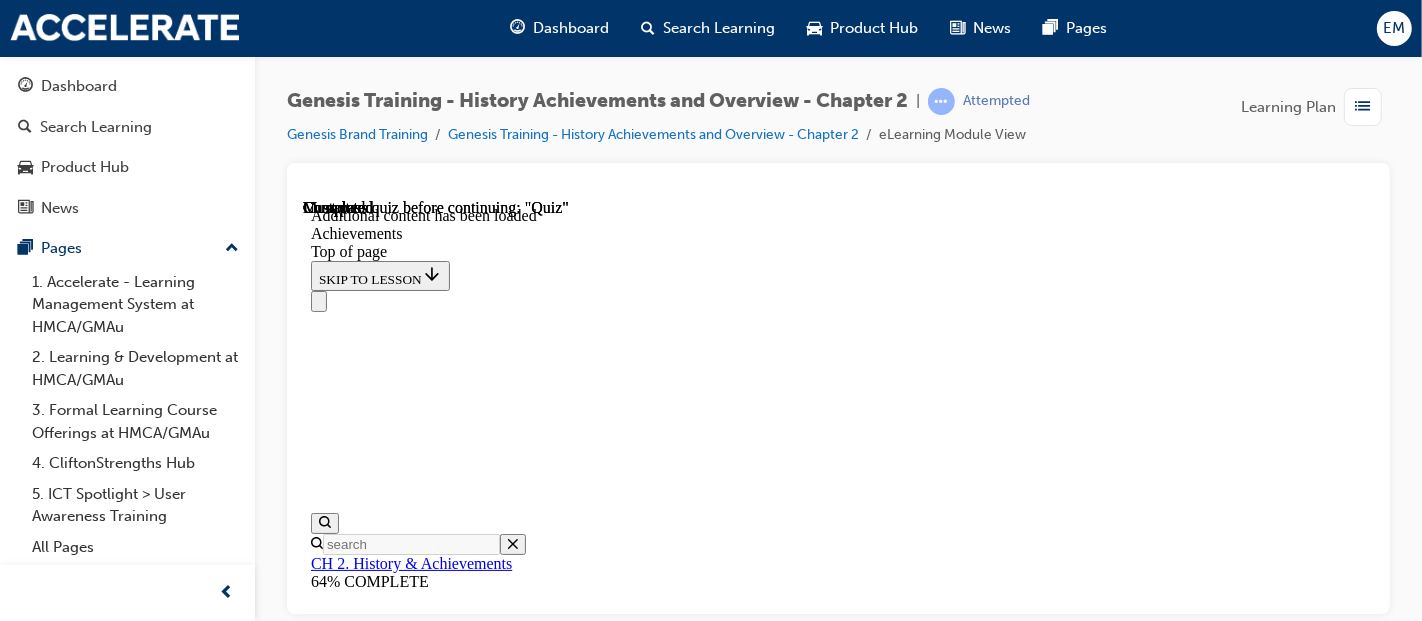 scroll, scrollTop: 8786, scrollLeft: 0, axis: vertical 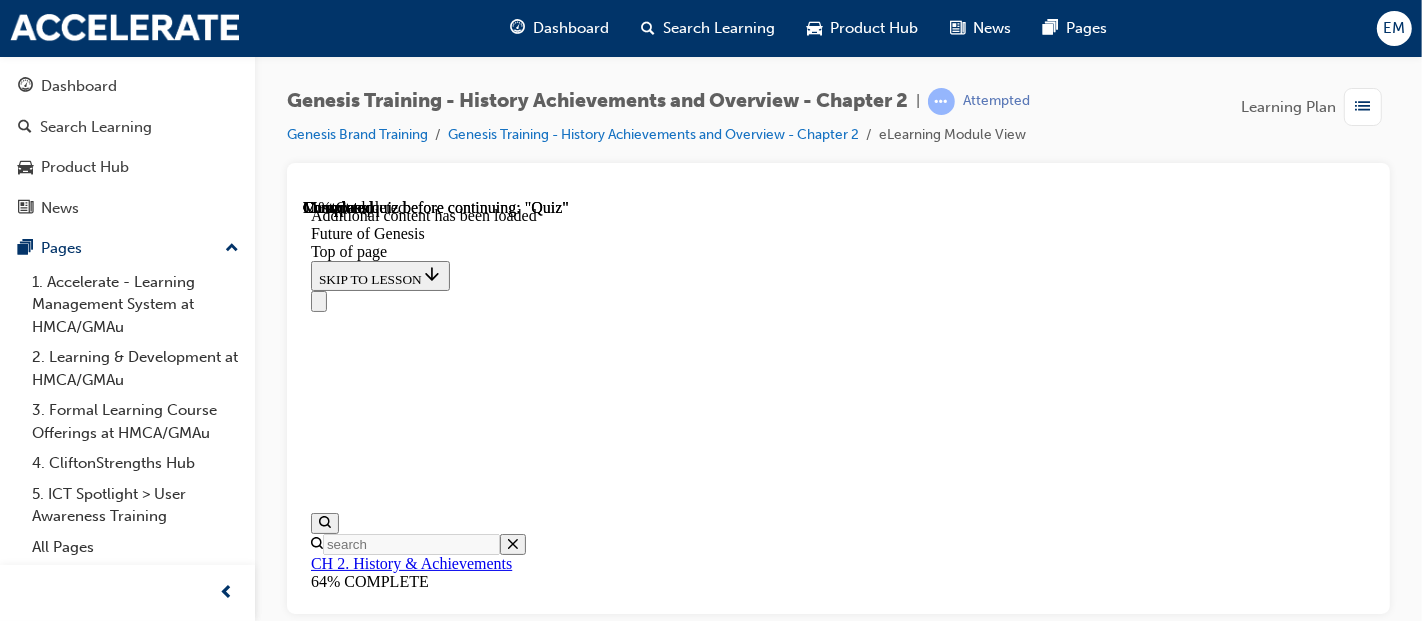 click at bounding box center [358, 3640] 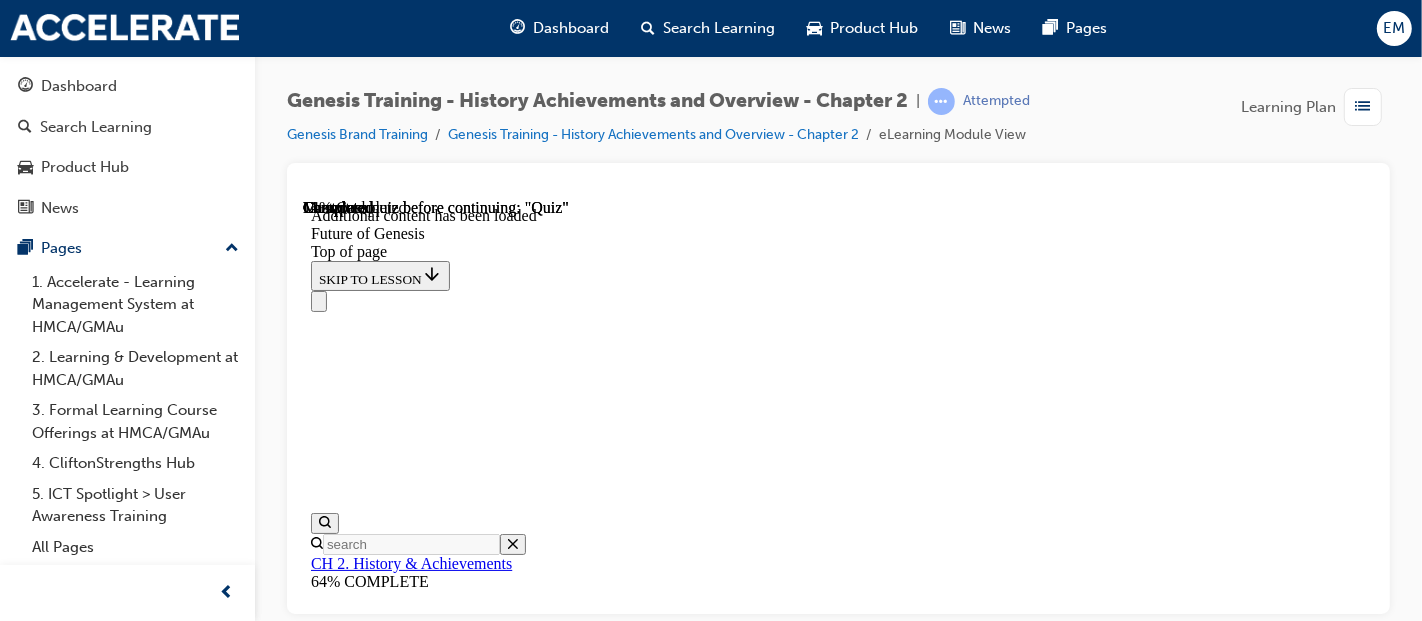 scroll, scrollTop: 1216, scrollLeft: 0, axis: vertical 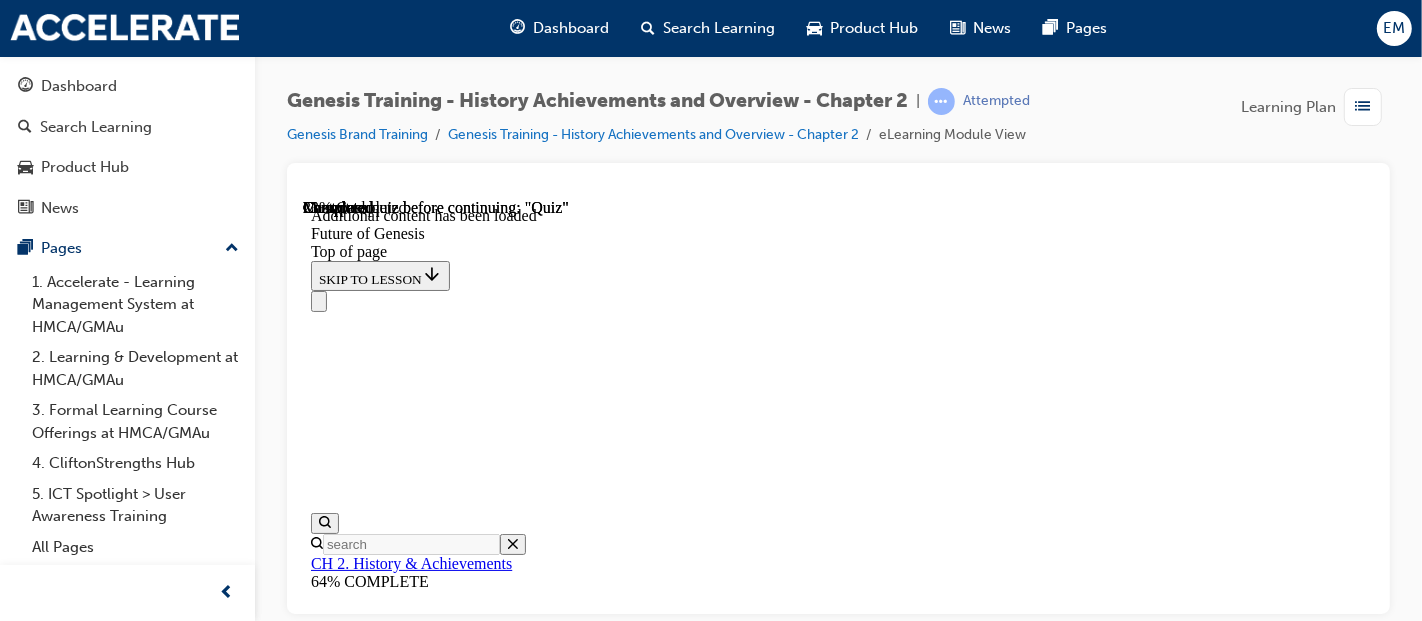 click on "CONTINUE" at bounding box center [352, 3895] 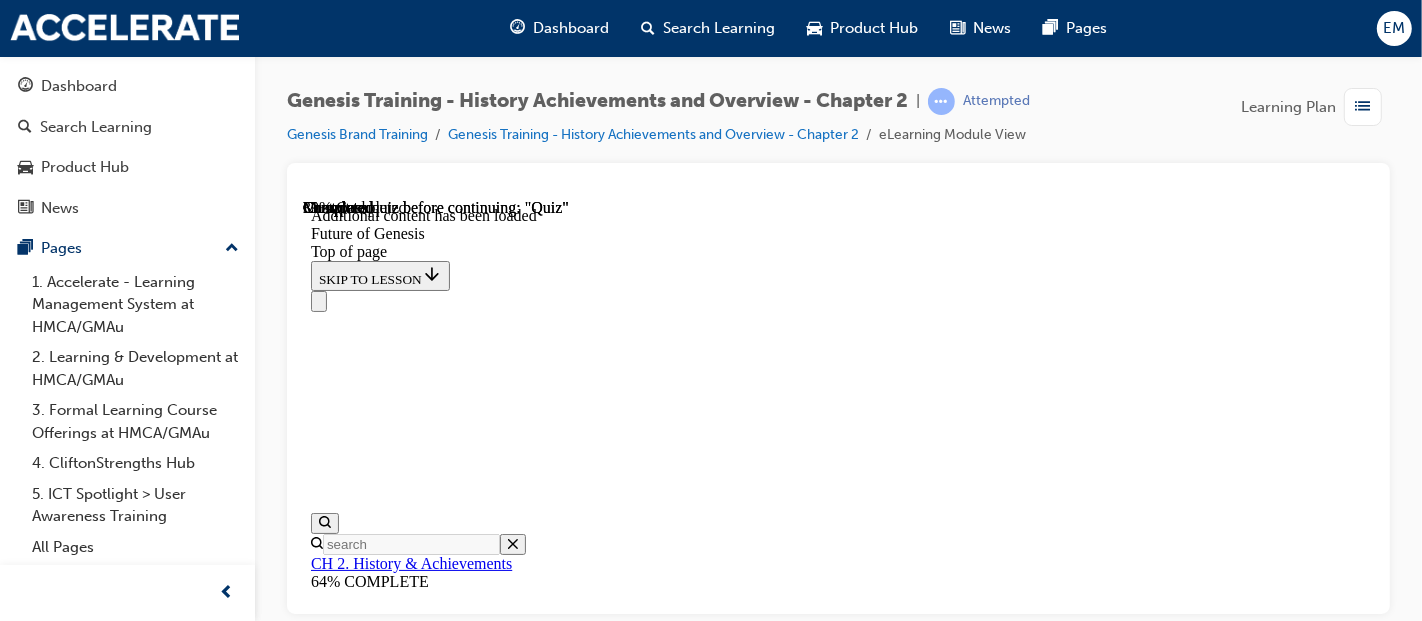 scroll, scrollTop: 2492, scrollLeft: 0, axis: vertical 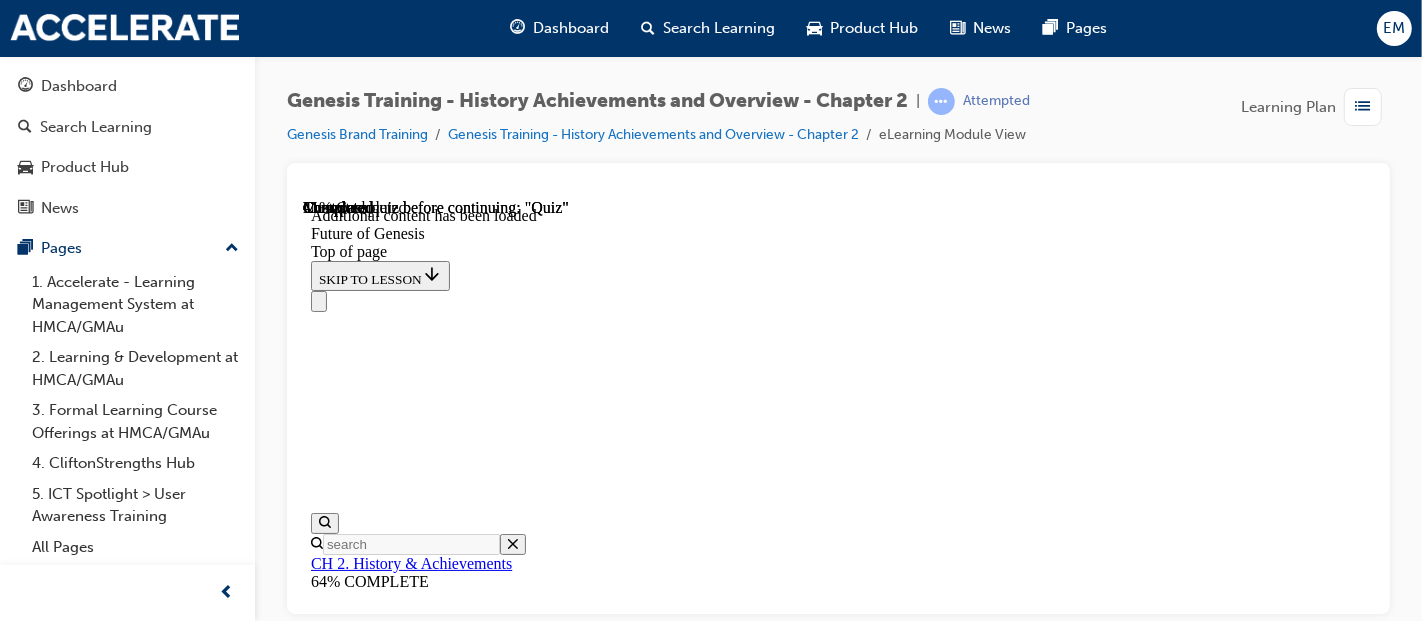 click at bounding box center (398, 4486) 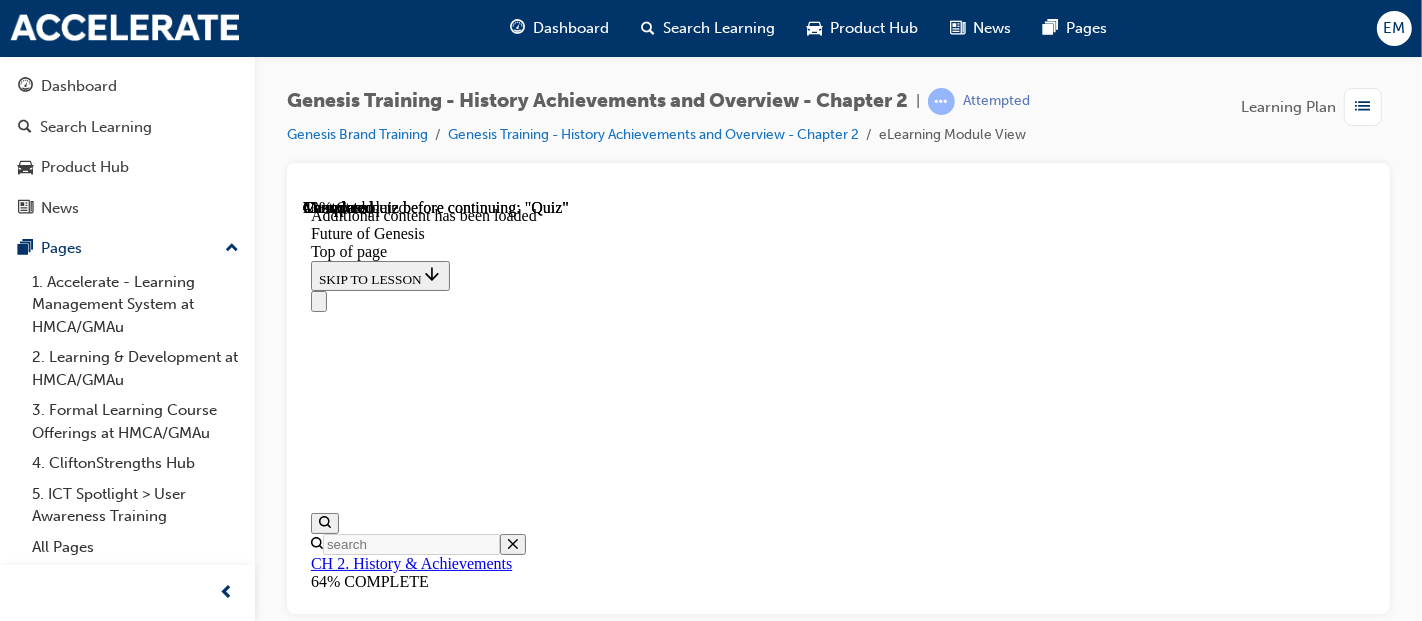 click at bounding box center (398, 6322) 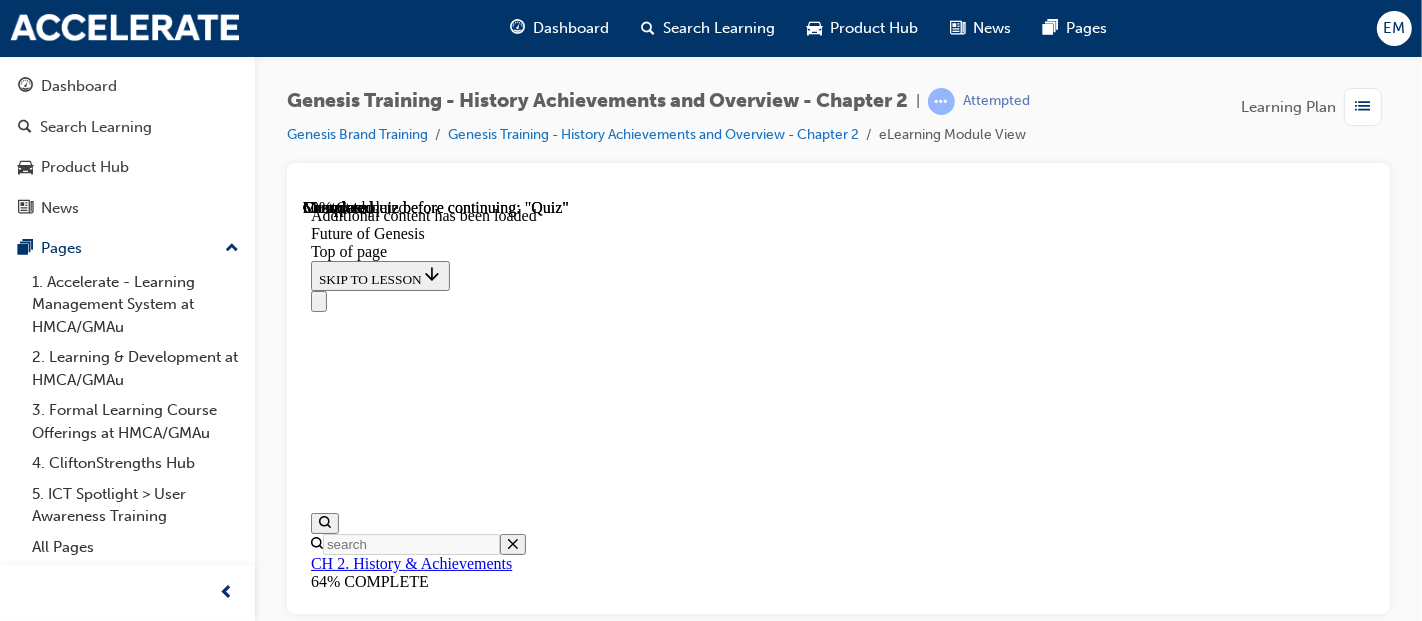 scroll, scrollTop: 3627, scrollLeft: 0, axis: vertical 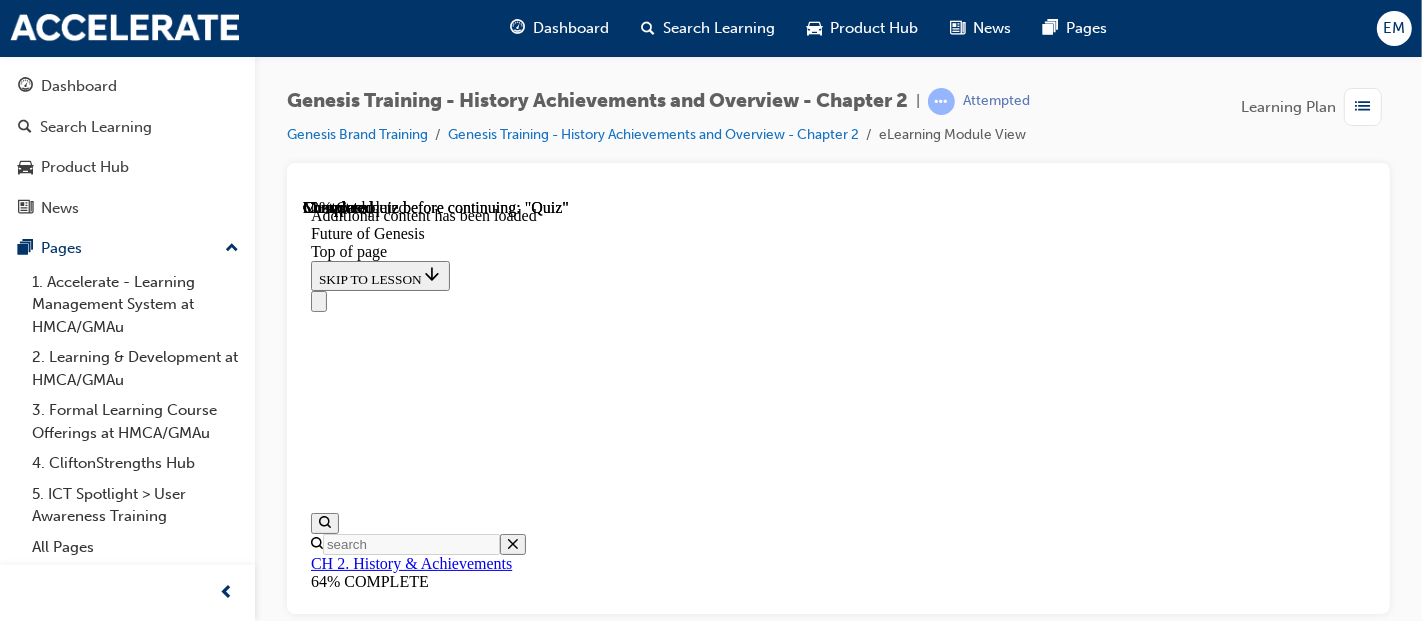 click at bounding box center [358, 7416] 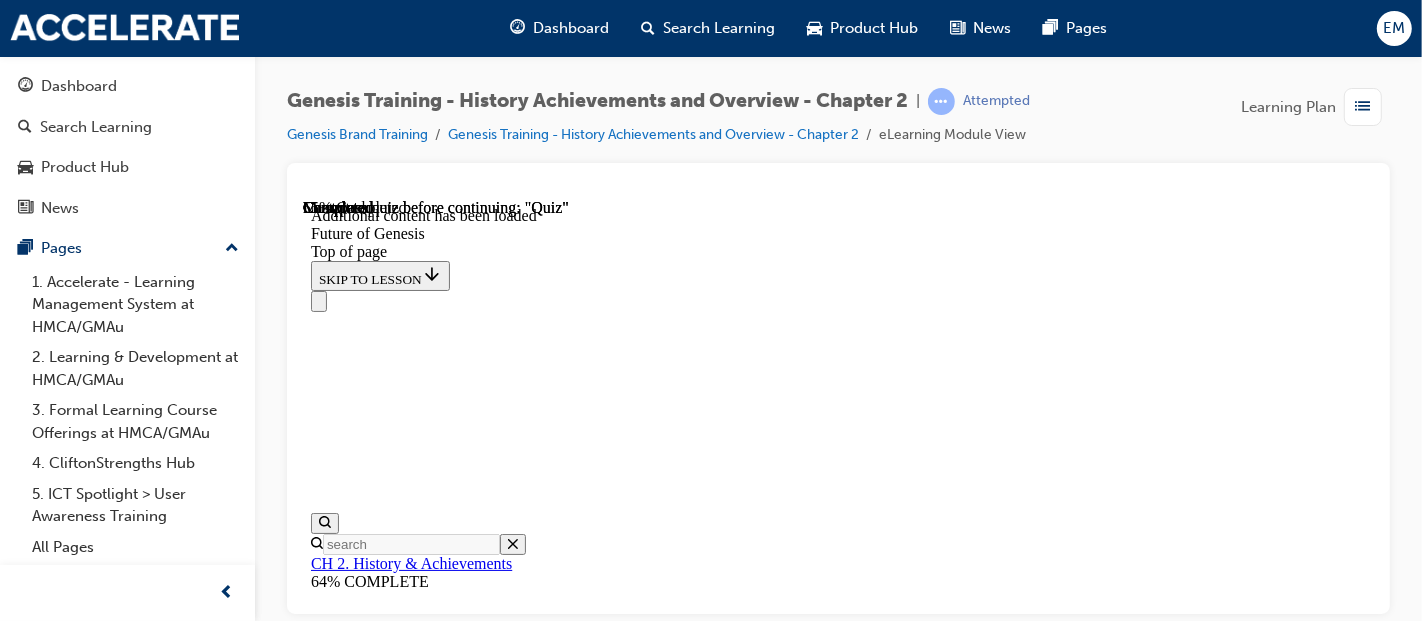 scroll, scrollTop: 3977, scrollLeft: 0, axis: vertical 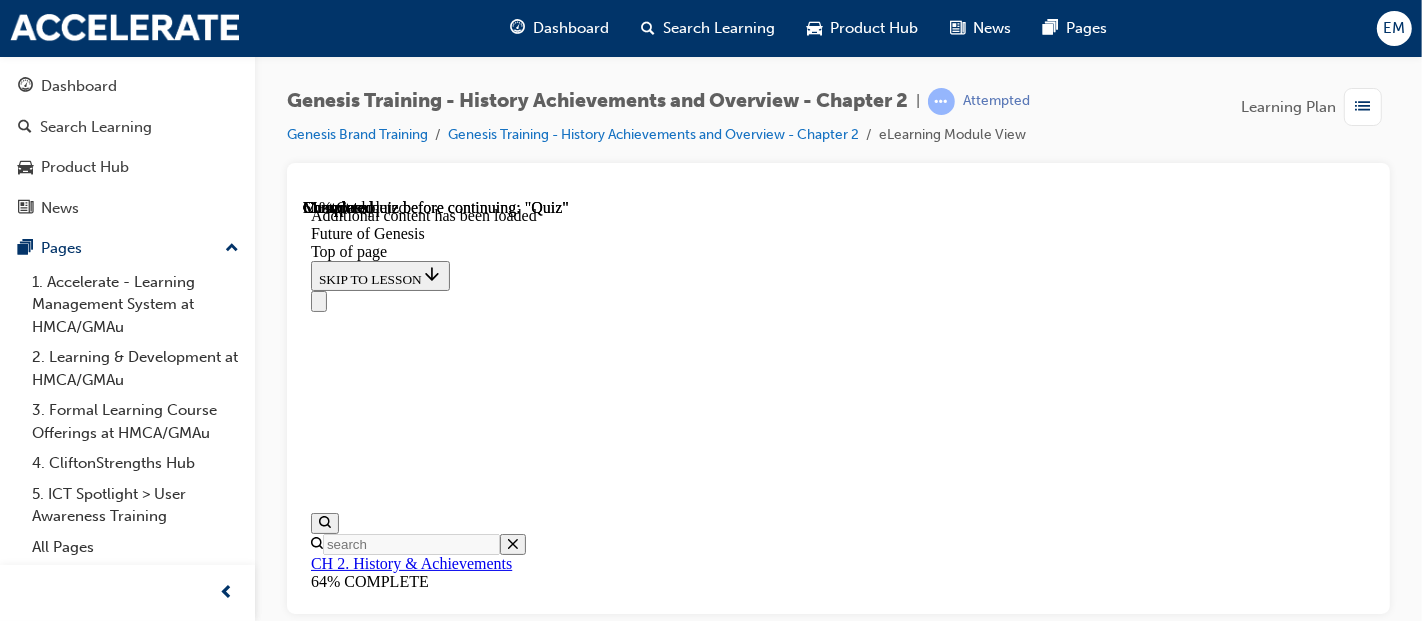 click at bounding box center (358, 7861) 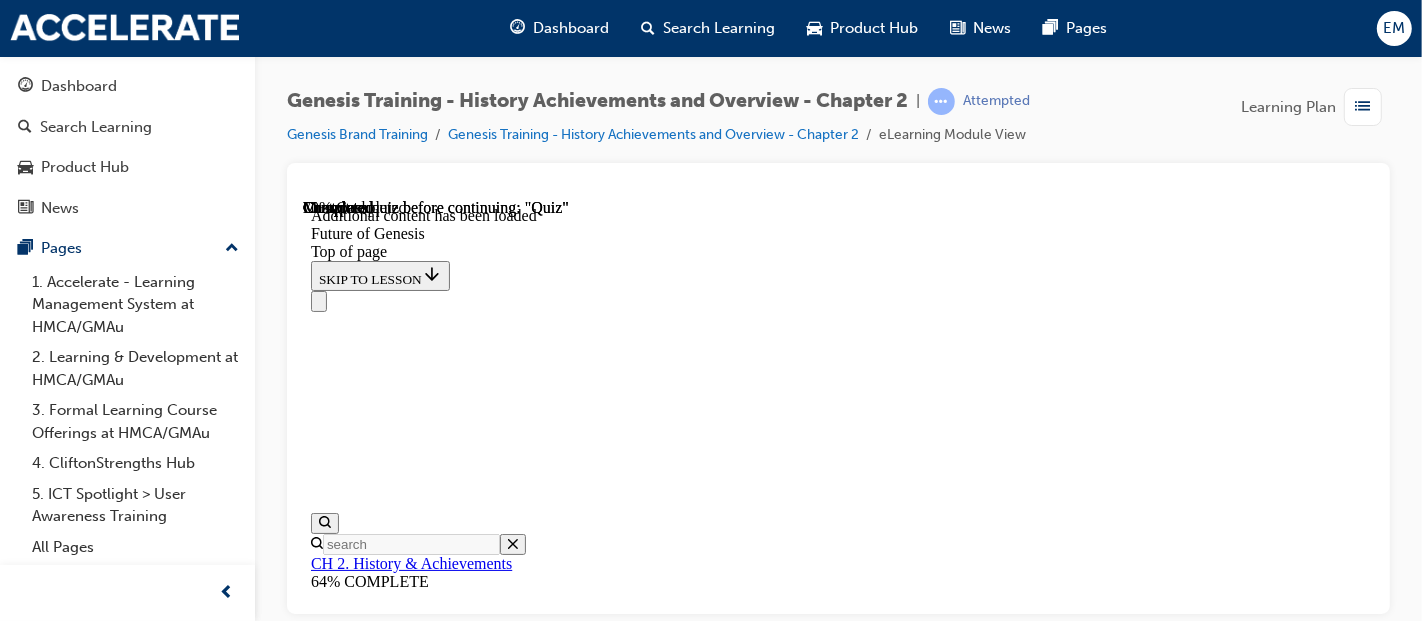 scroll, scrollTop: 5935, scrollLeft: 0, axis: vertical 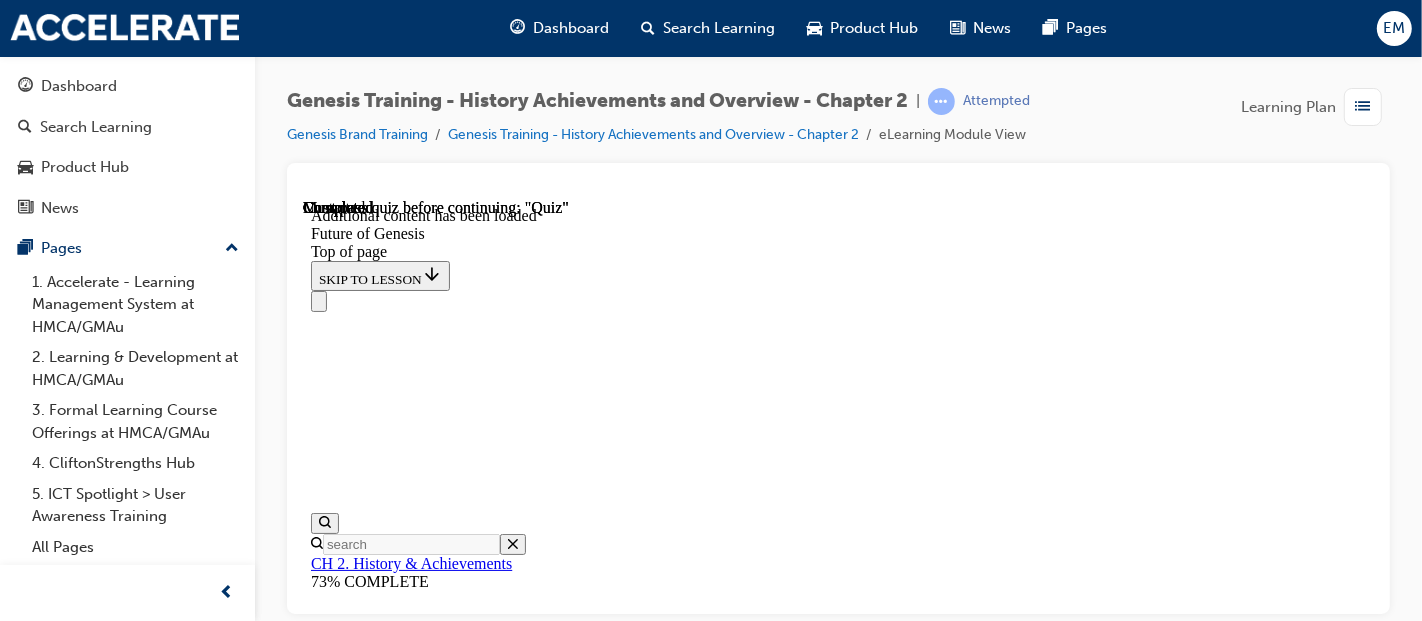 click on "Lesson 9 - Quiz" at bounding box center (361, 10121) 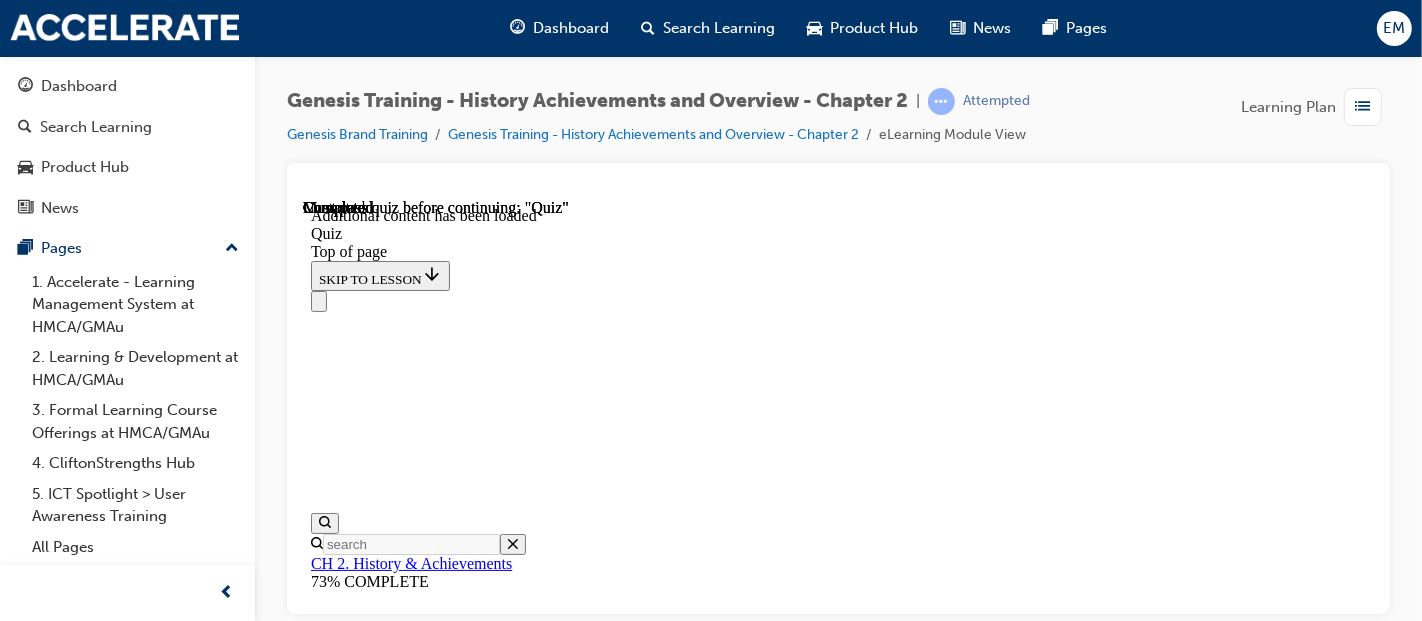 scroll, scrollTop: 0, scrollLeft: 0, axis: both 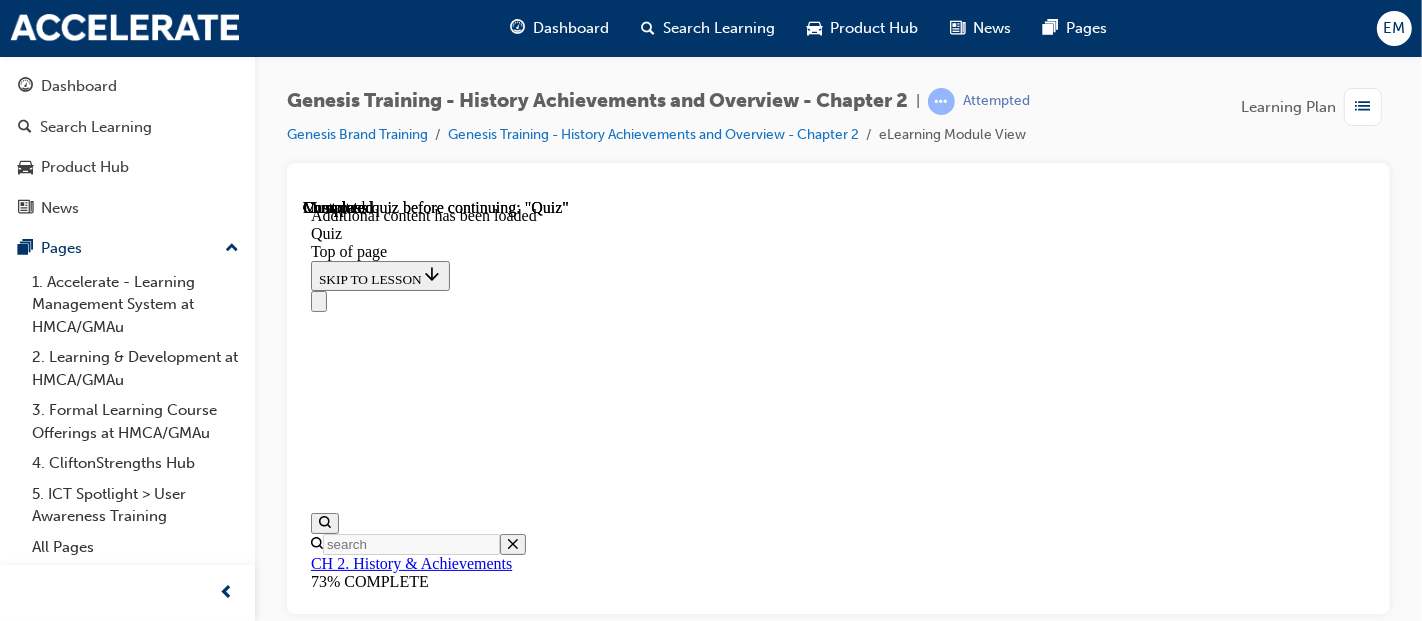 click on "Quiz You have to get all the quizzes right to move on to the next chapter. START QUIZ" at bounding box center (837, 2674) 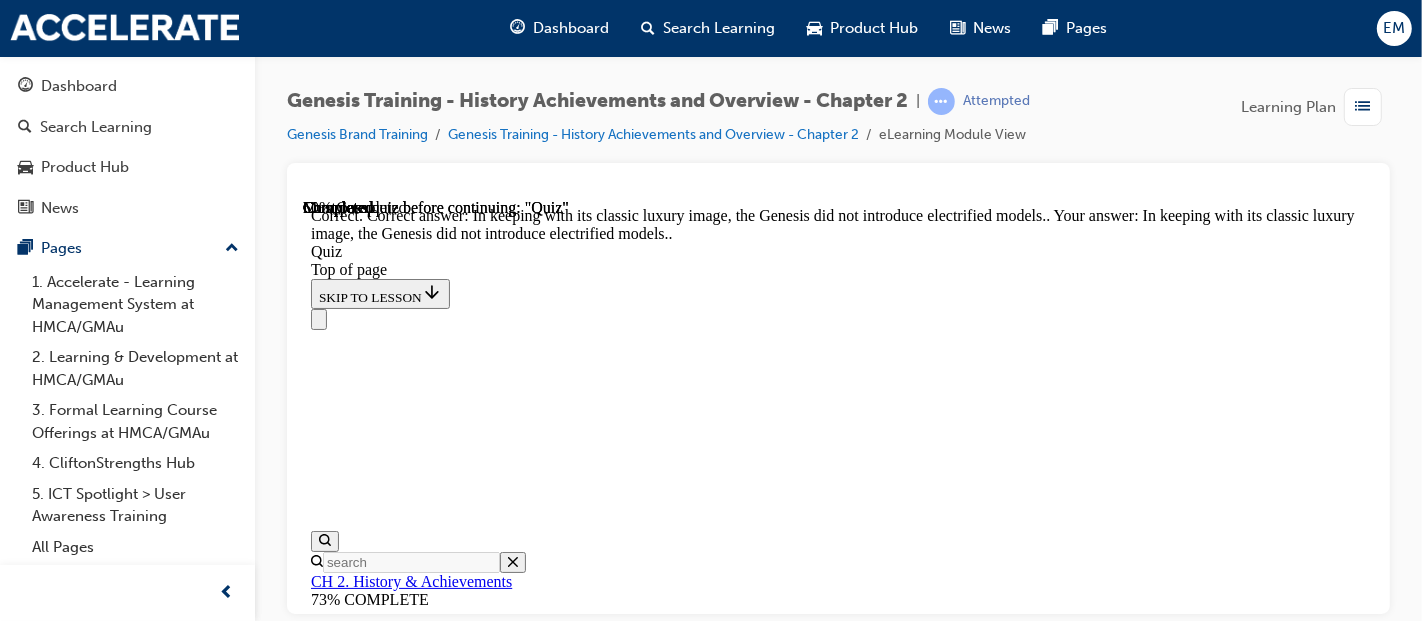 click on "NEXT" at bounding box center [336, 10613] 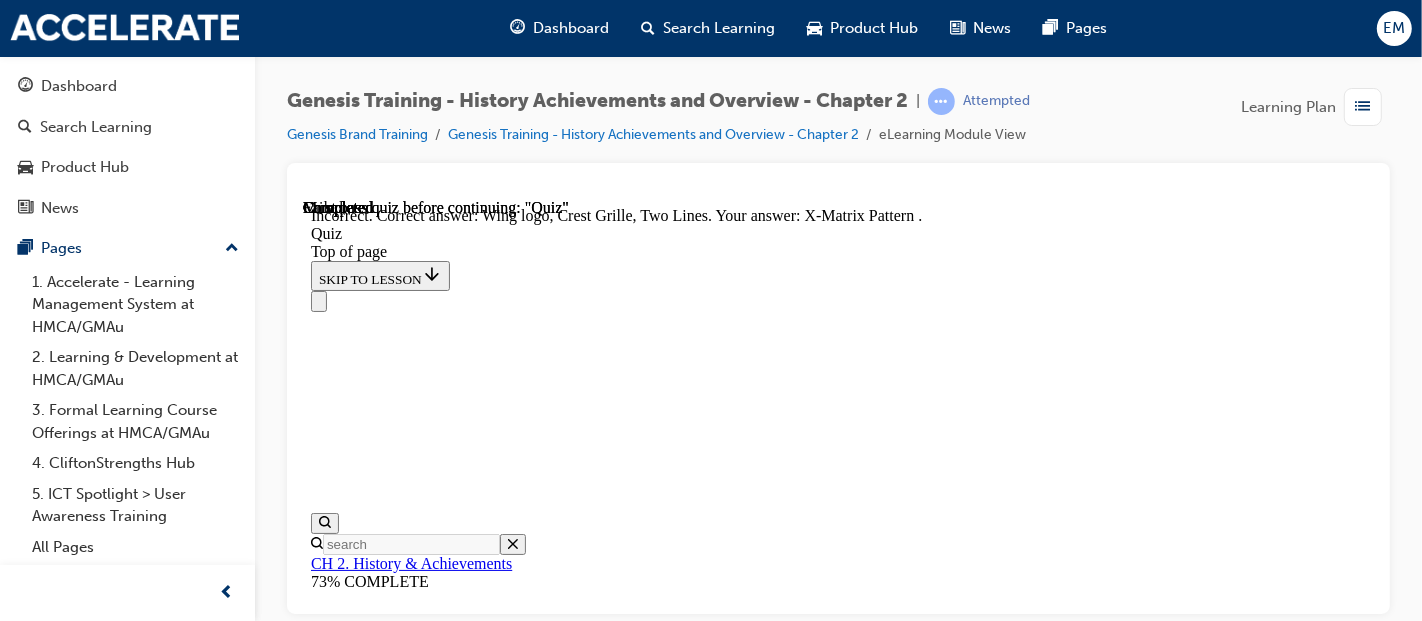 scroll, scrollTop: 641, scrollLeft: 0, axis: vertical 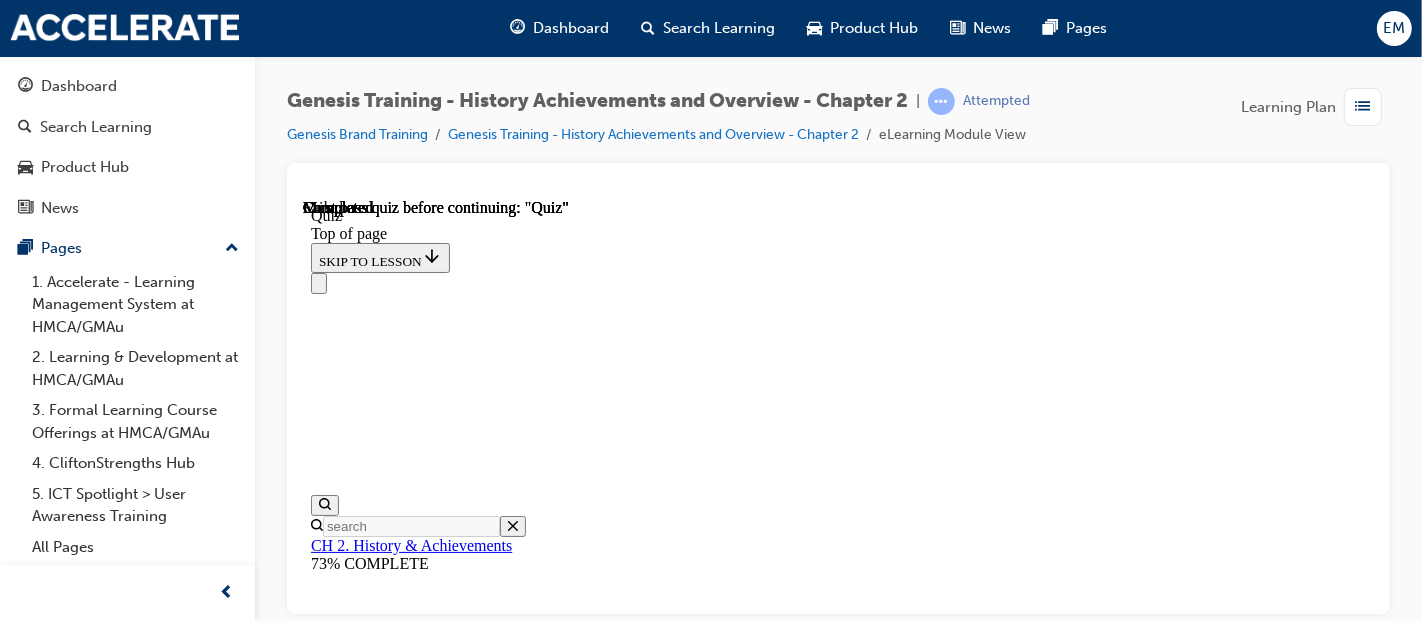 click on "TAKE AGAIN" at bounding box center (358, 6891) 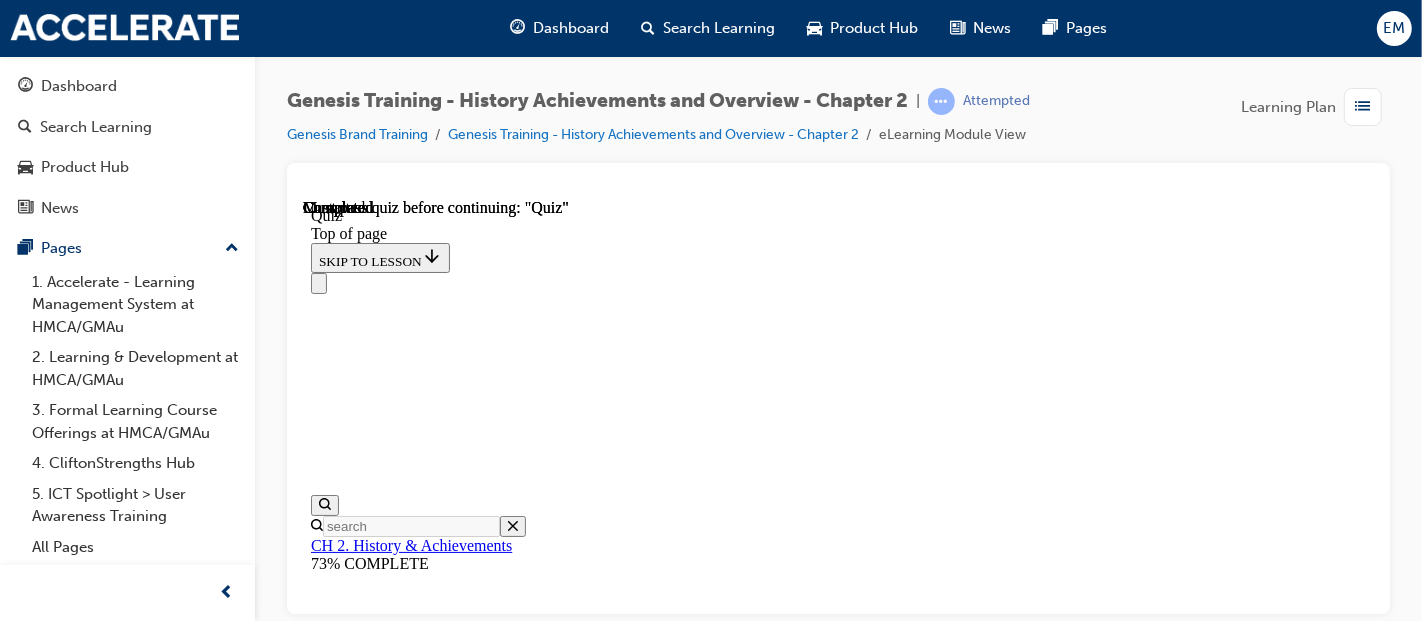 drag, startPoint x: 792, startPoint y: 489, endPoint x: 826, endPoint y: 486, distance: 34.132095 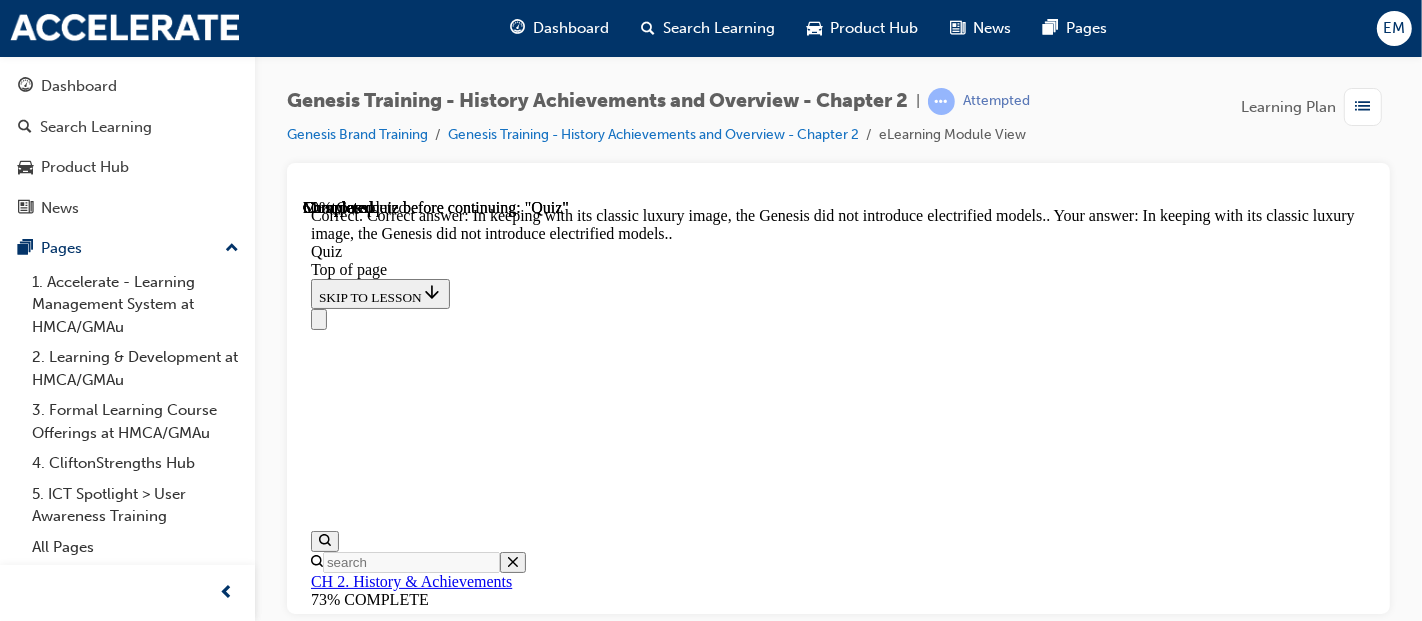 click on "NEXT" at bounding box center (336, 10613) 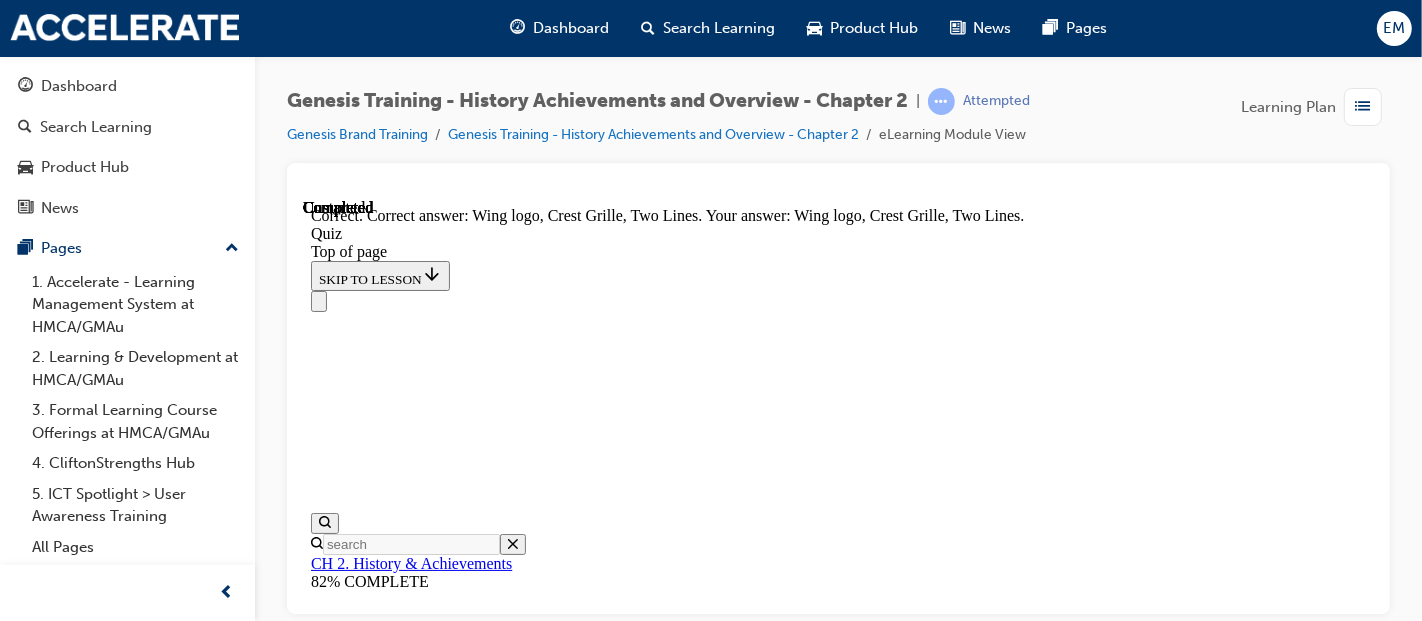 click on "NEXT" at bounding box center (336, 14016) 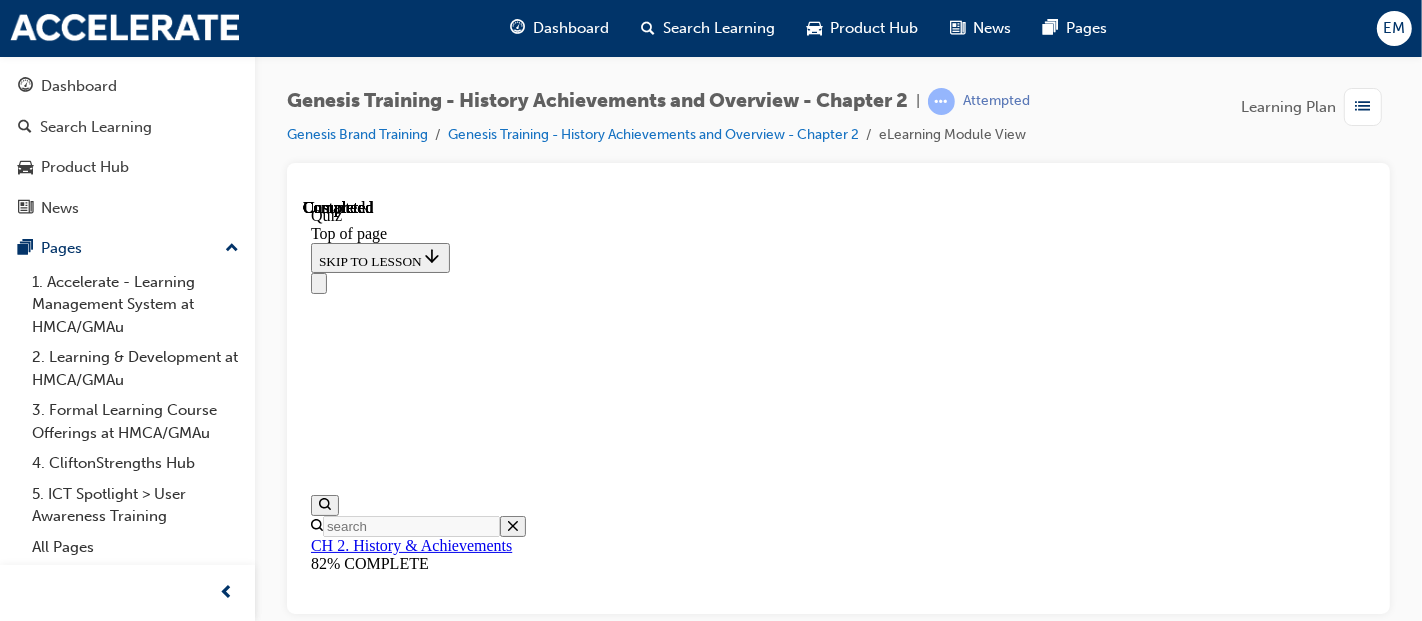 scroll, scrollTop: 666, scrollLeft: 0, axis: vertical 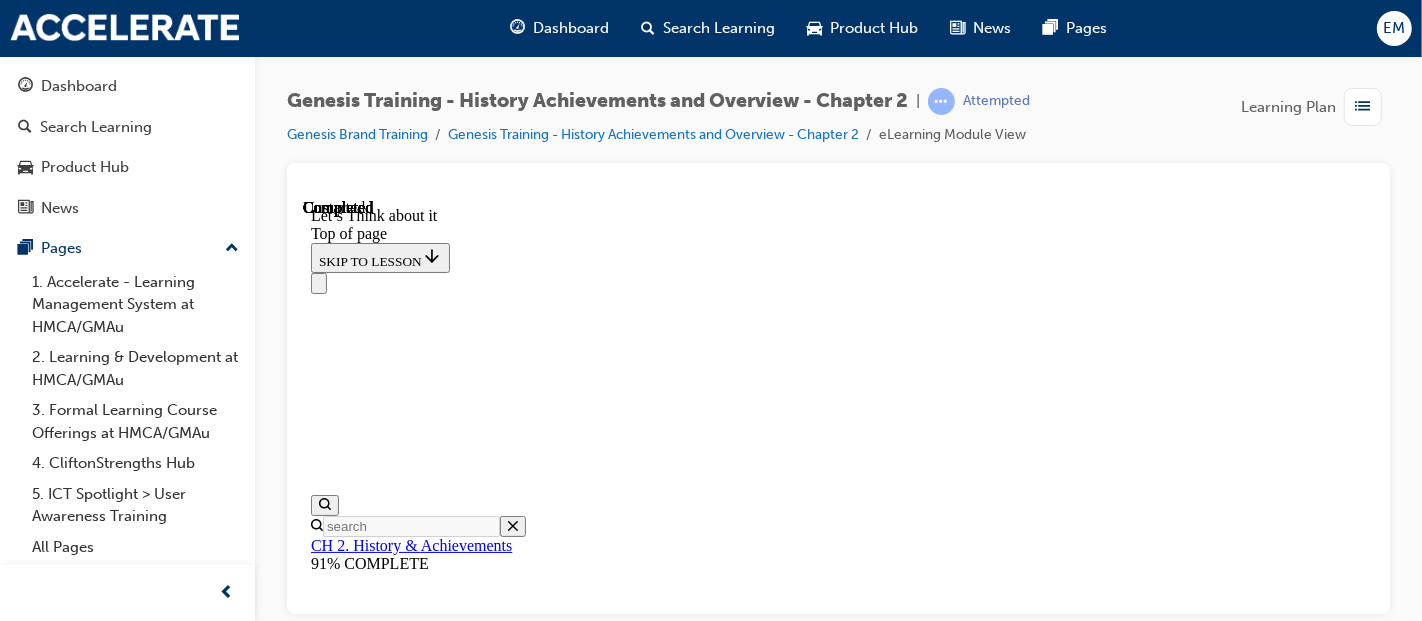 click on "Lesson 11 - Journey to Genesis Brand" at bounding box center (837, 4801) 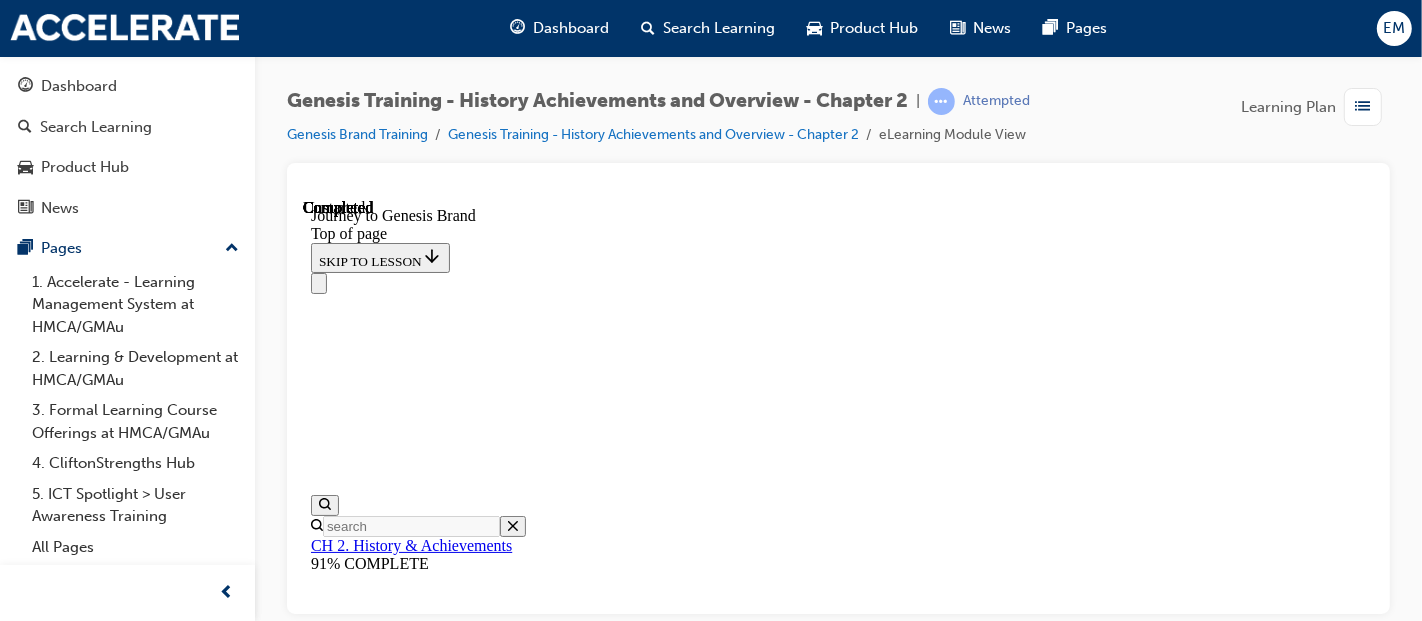 scroll, scrollTop: 0, scrollLeft: 0, axis: both 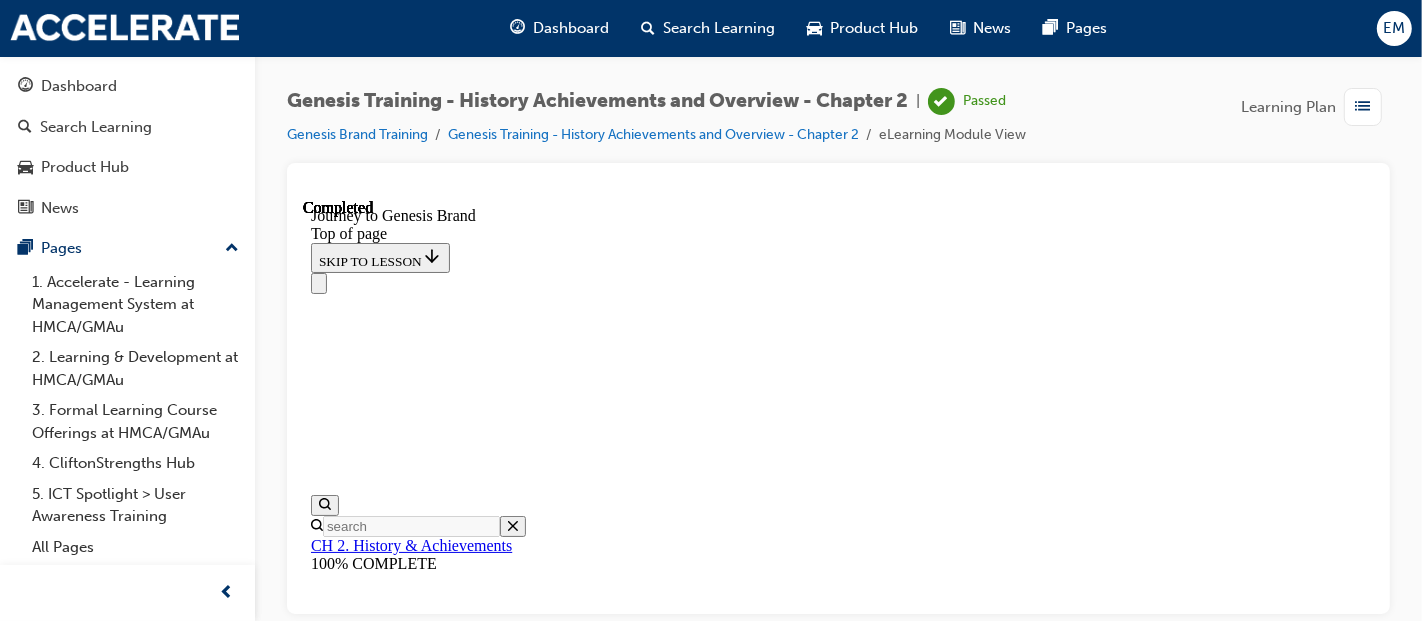 click on "Intro Overview 1 Minute summary Brand and History History represents the brand History of Genesis Our timeless assets Our timeless assets :  (1) Logo Our timeless assets :  (2) Design elements Journey of Genesis  Achievements Future of Genesis Outro Quiz Let’s Think about it Journey to Genesis Brand" at bounding box center (837, 1057) 